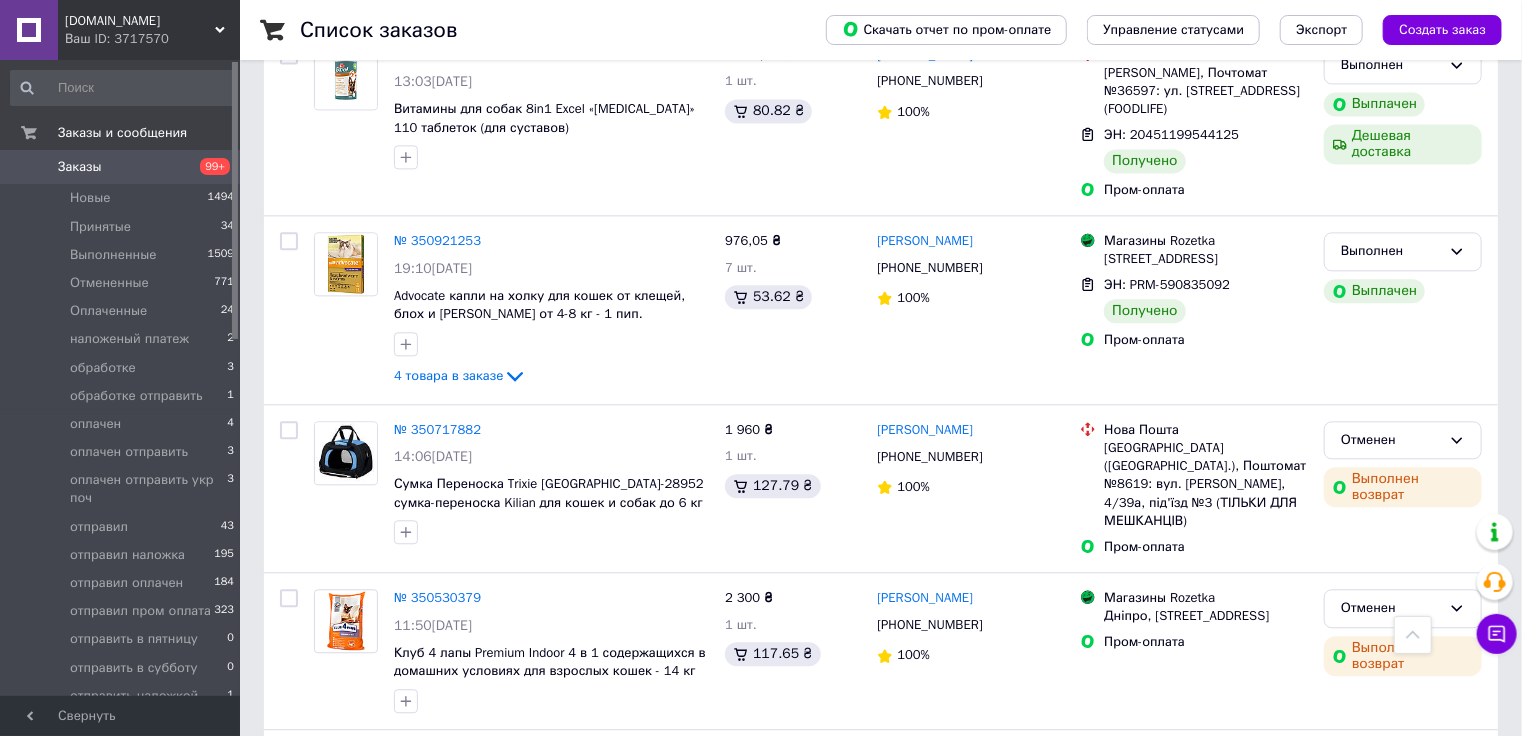 scroll, scrollTop: 6080, scrollLeft: 0, axis: vertical 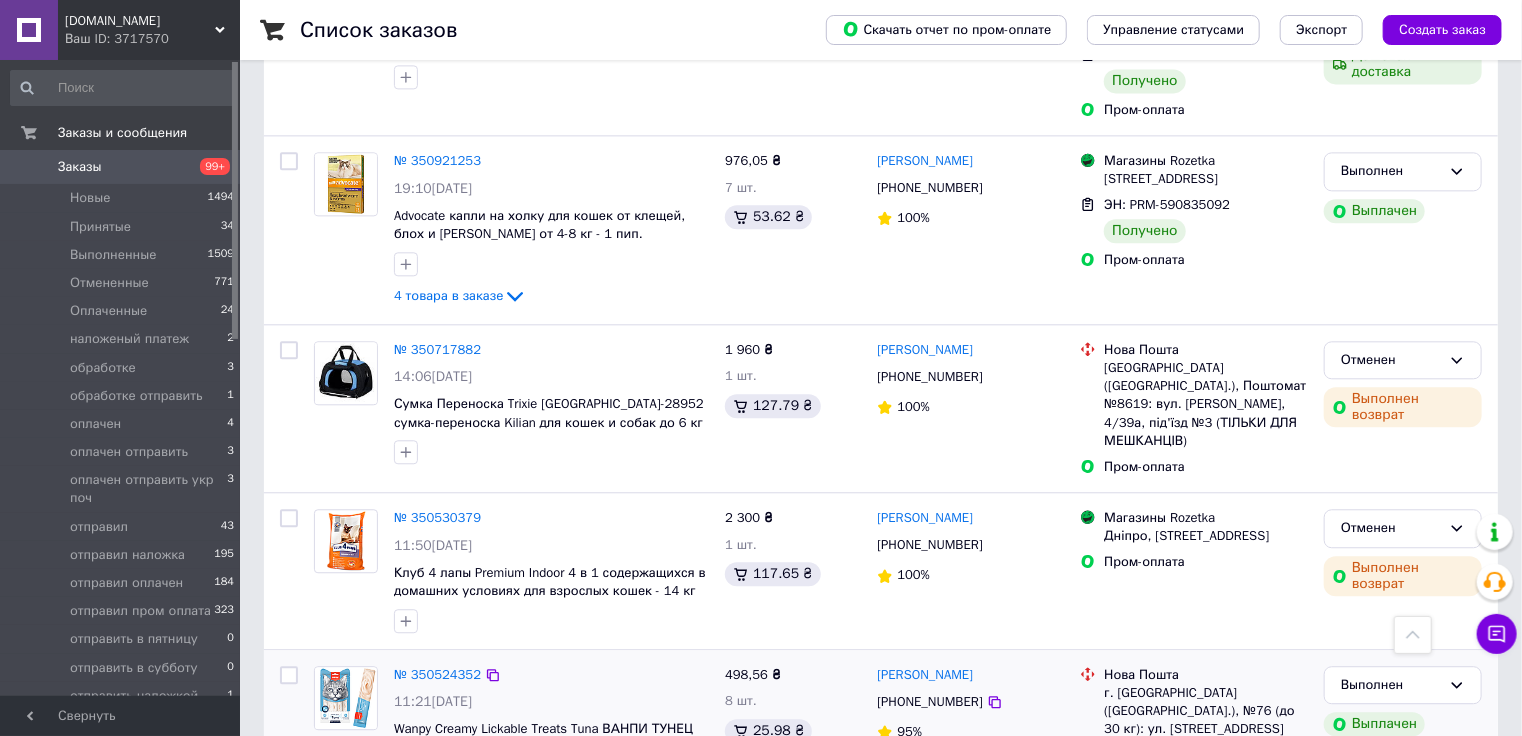click 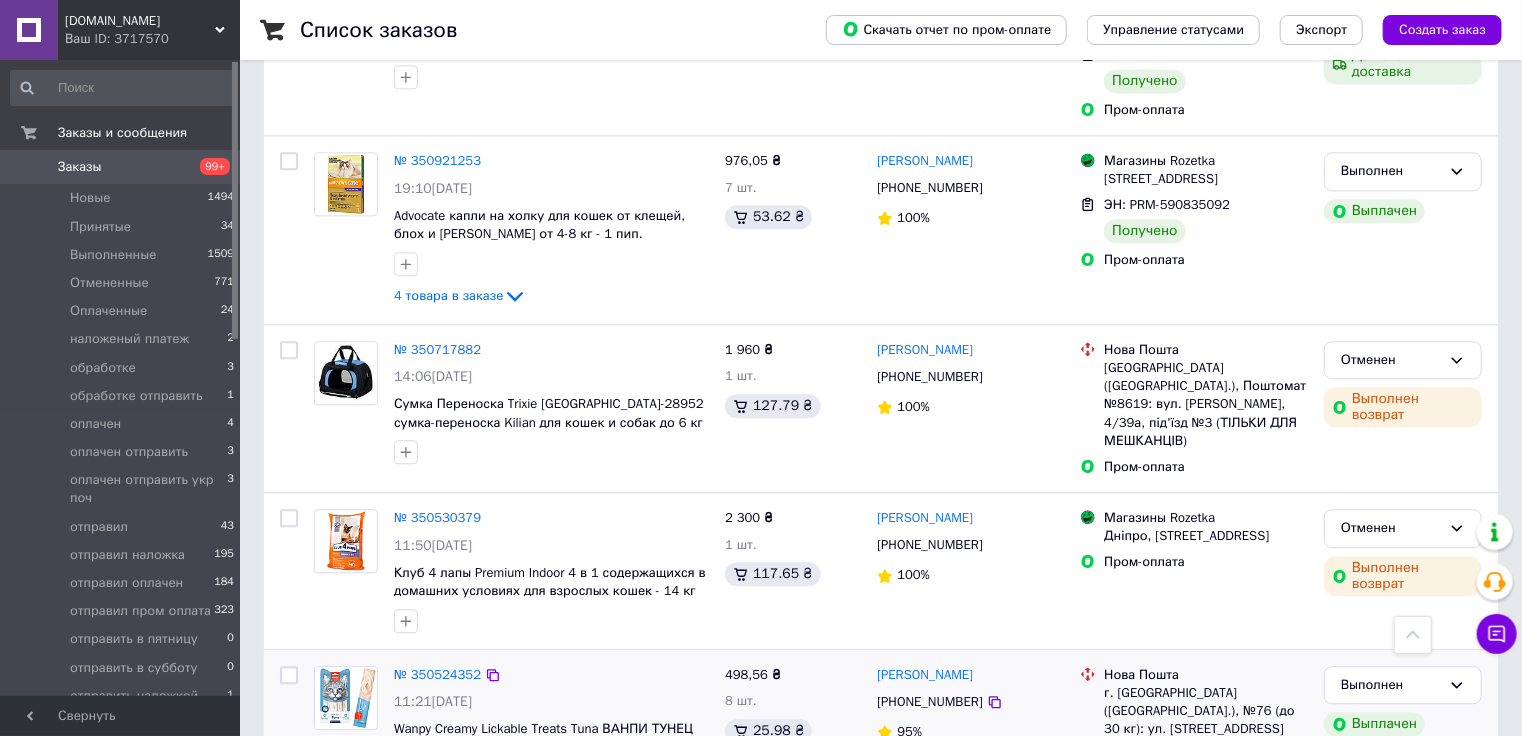 click 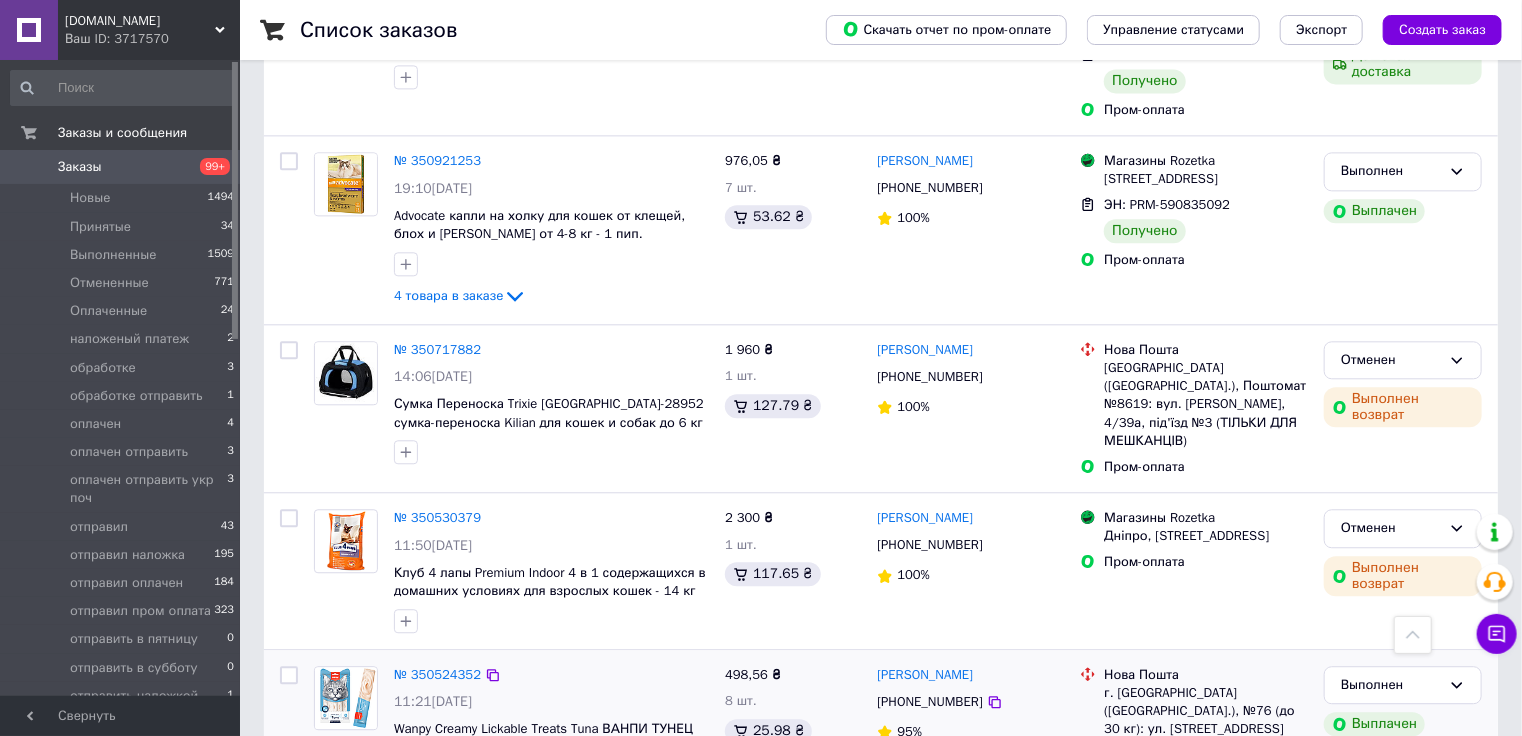 click at bounding box center (406, 778) 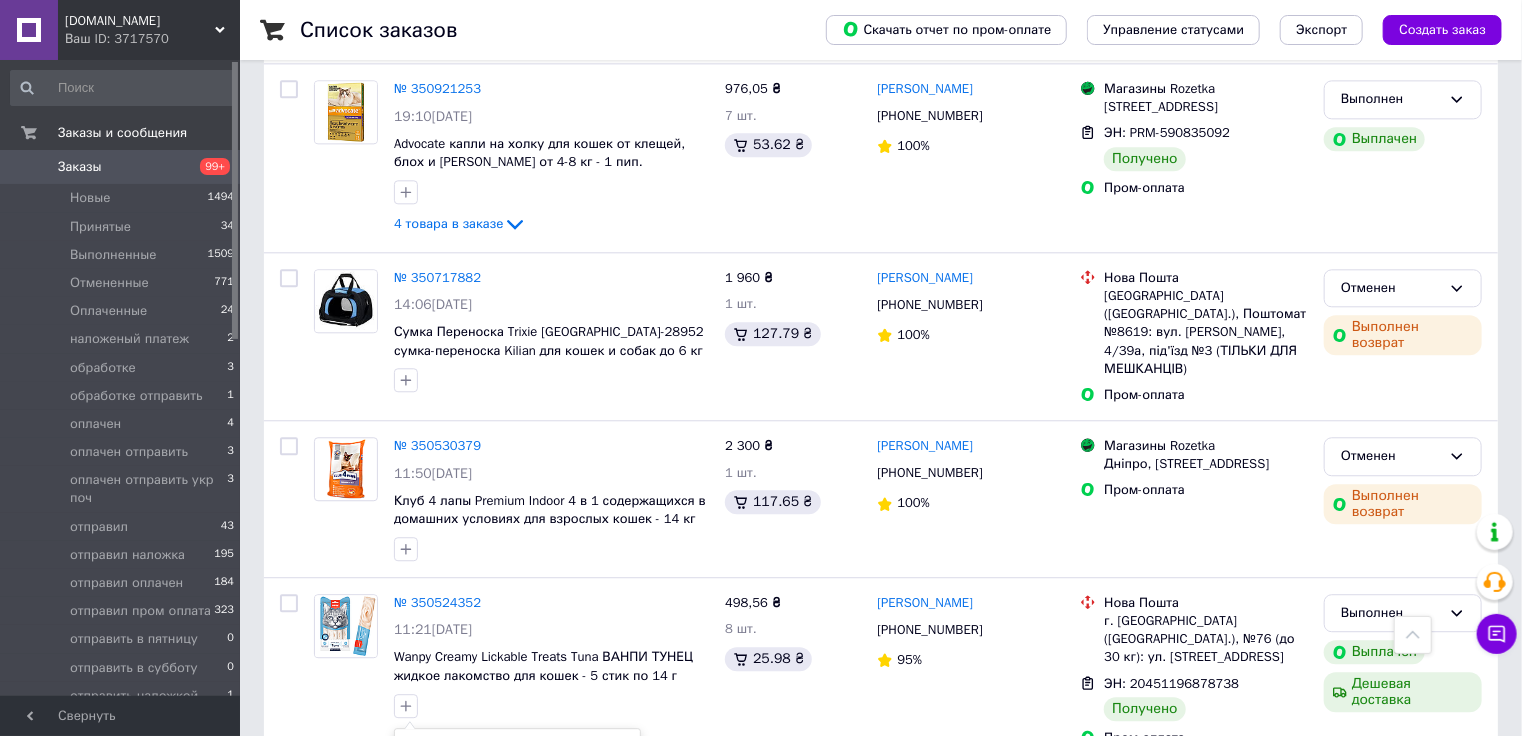 scroll, scrollTop: 6240, scrollLeft: 0, axis: vertical 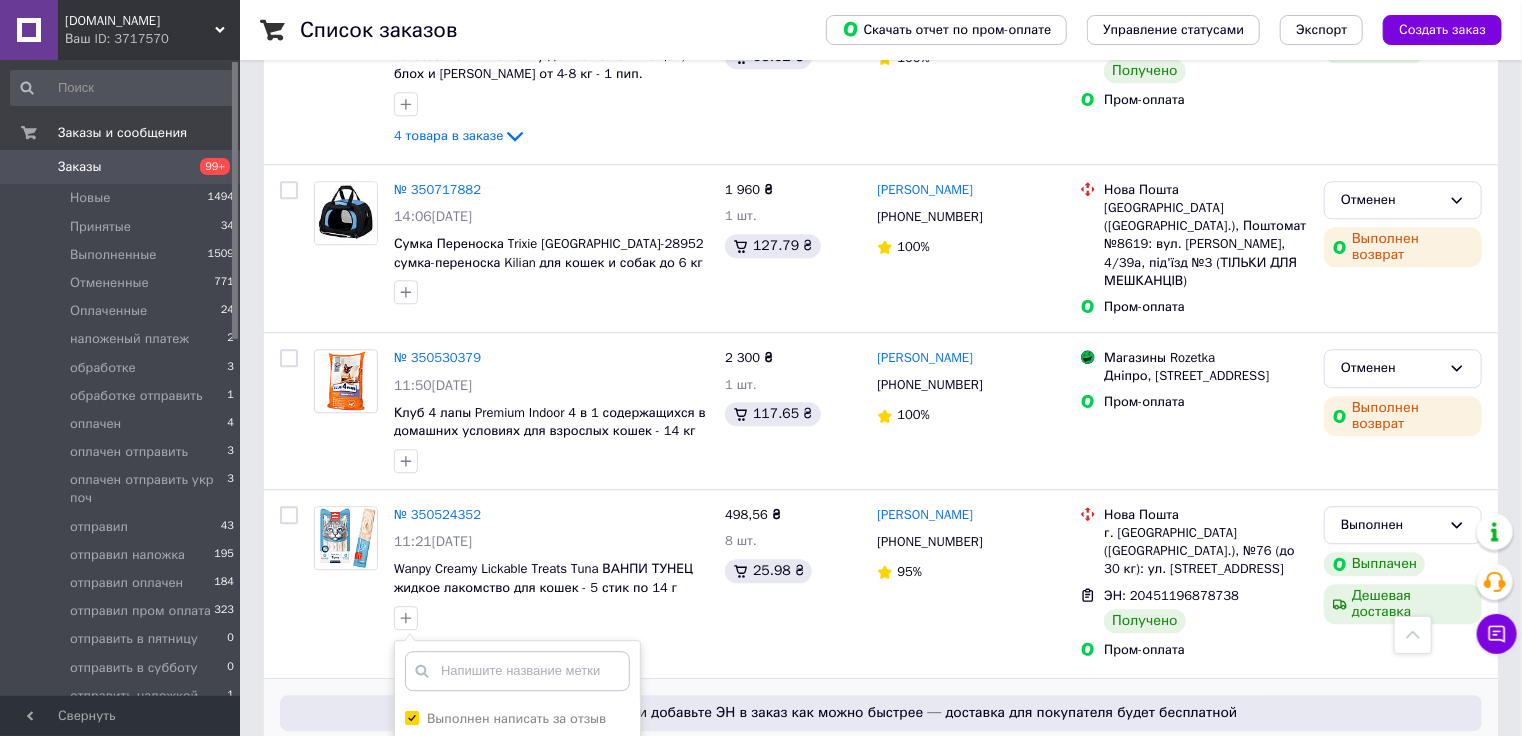 click on "Добавить метку" at bounding box center [517, 1037] 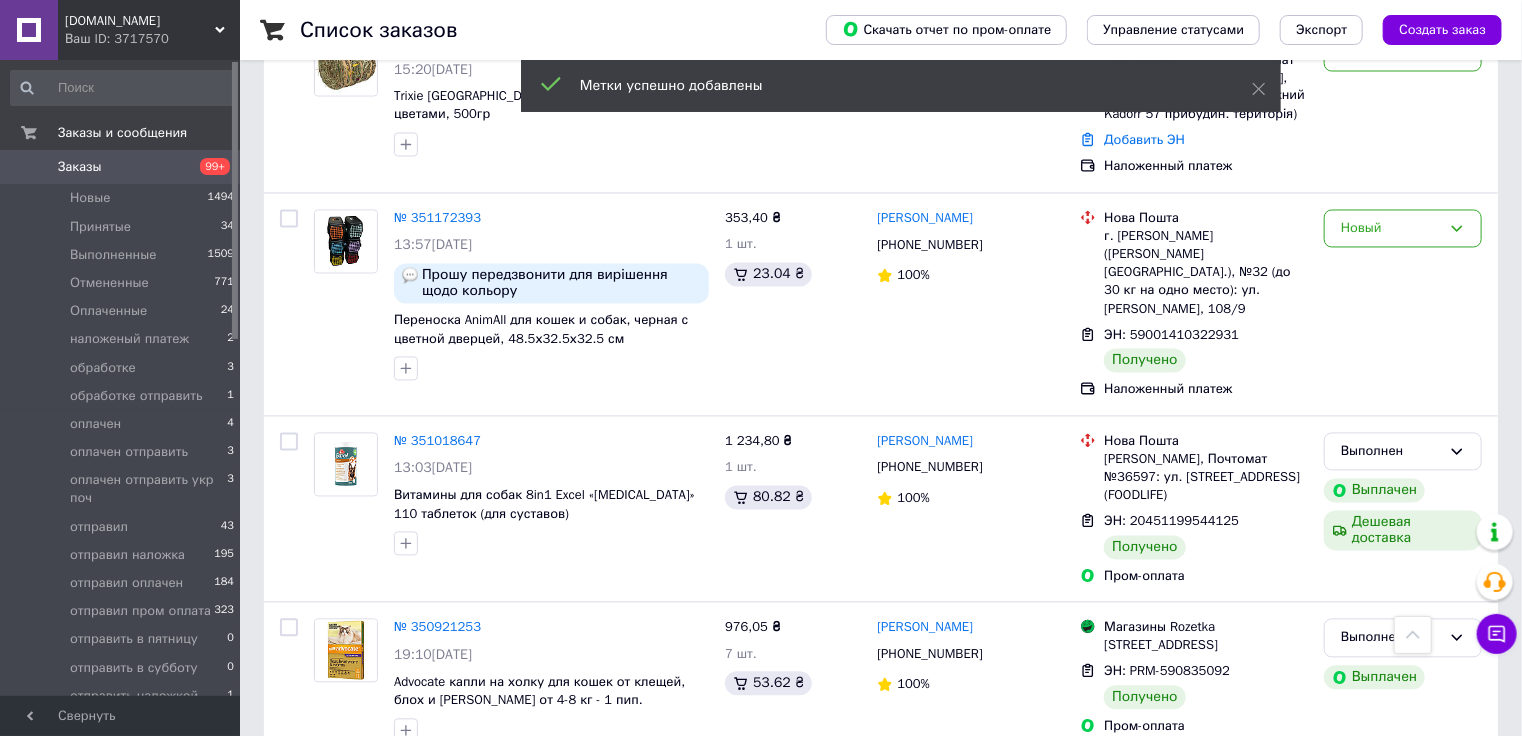 scroll, scrollTop: 5600, scrollLeft: 0, axis: vertical 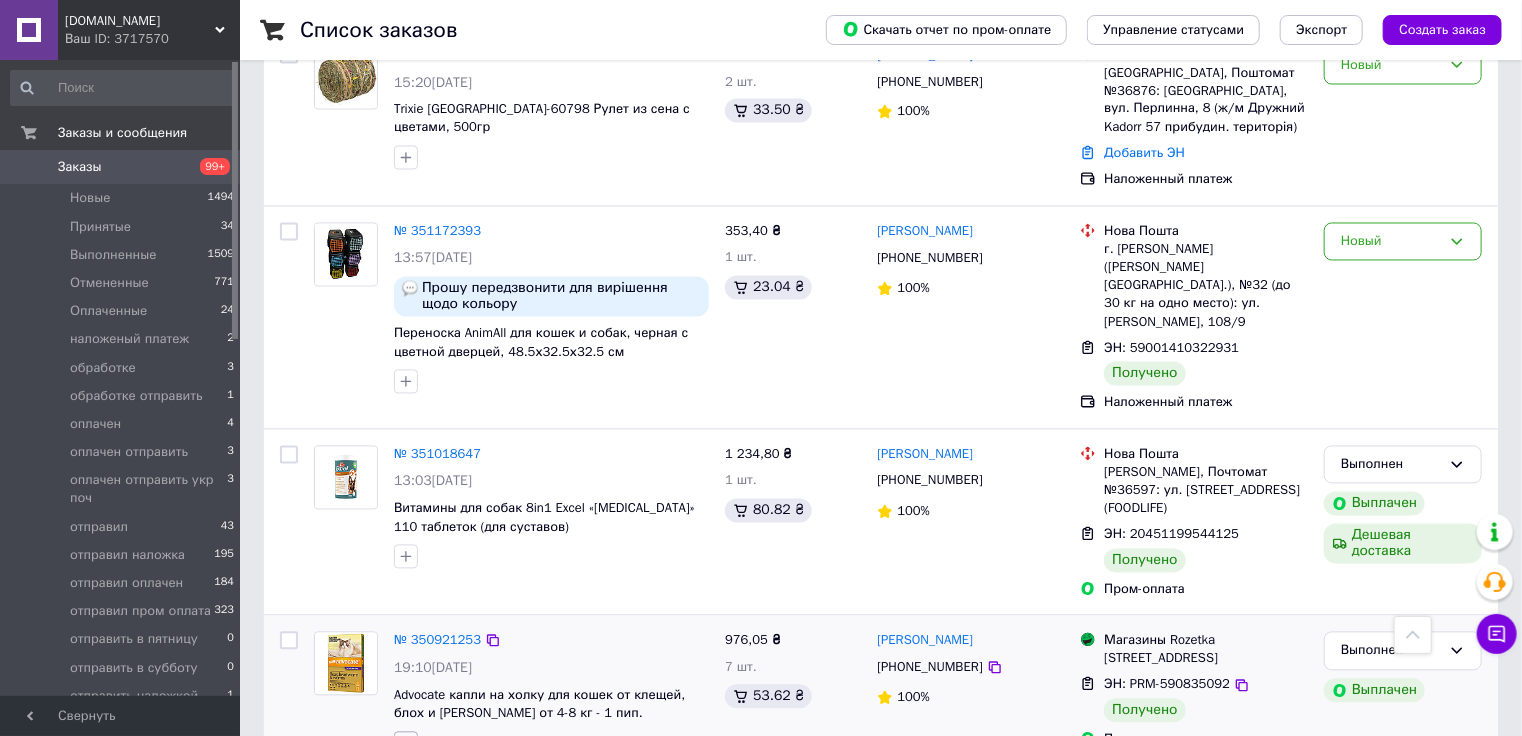 click 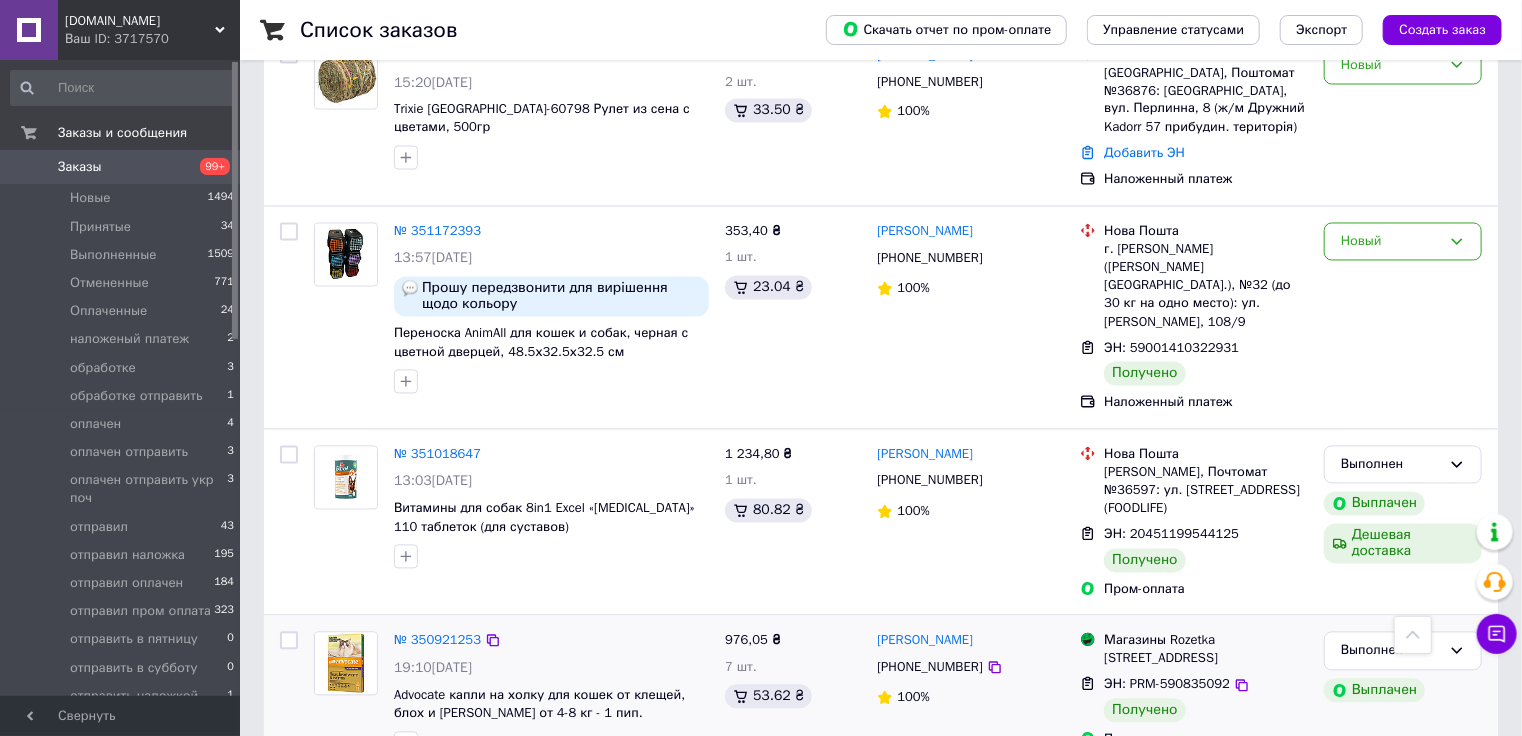 click on "выполнен" at bounding box center [457, 896] 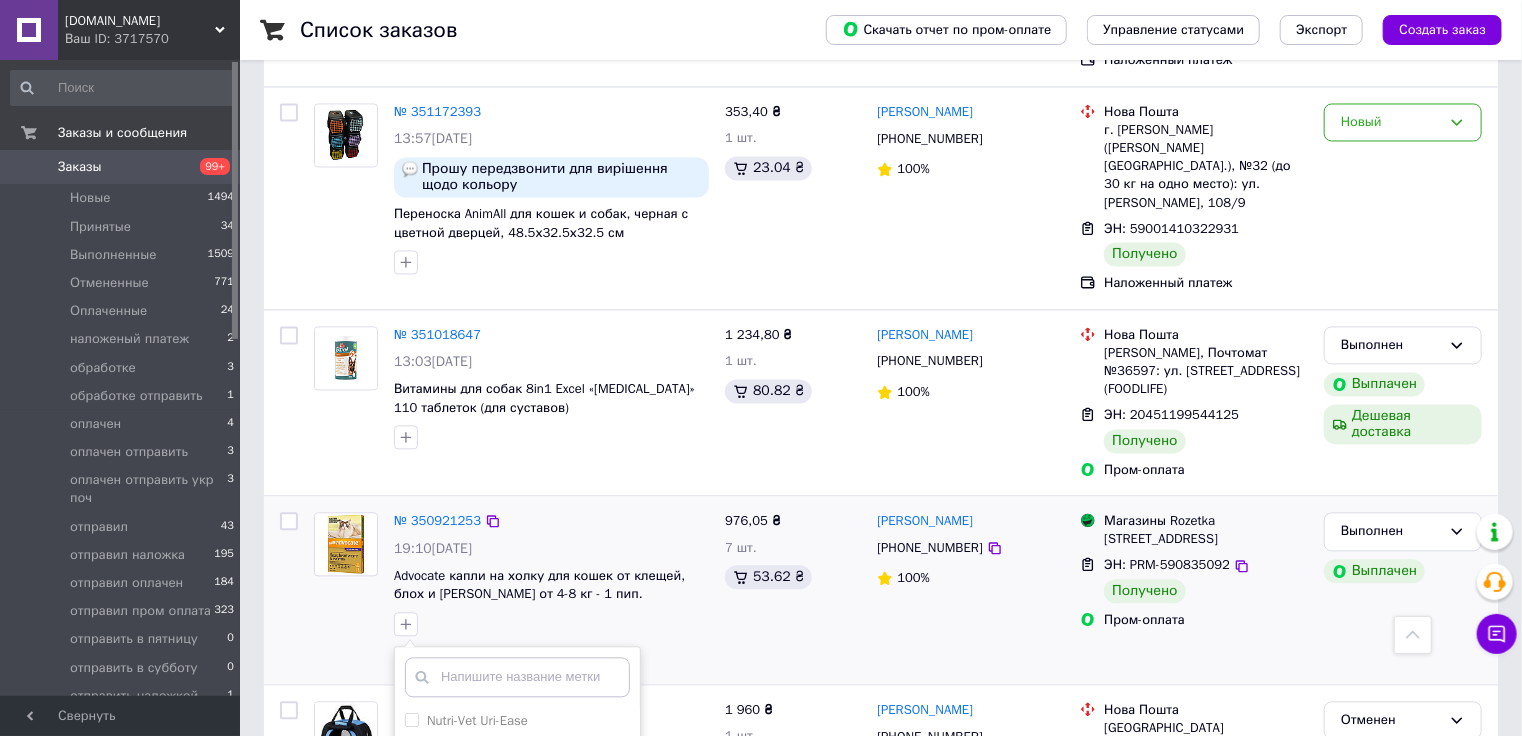 scroll, scrollTop: 5760, scrollLeft: 0, axis: vertical 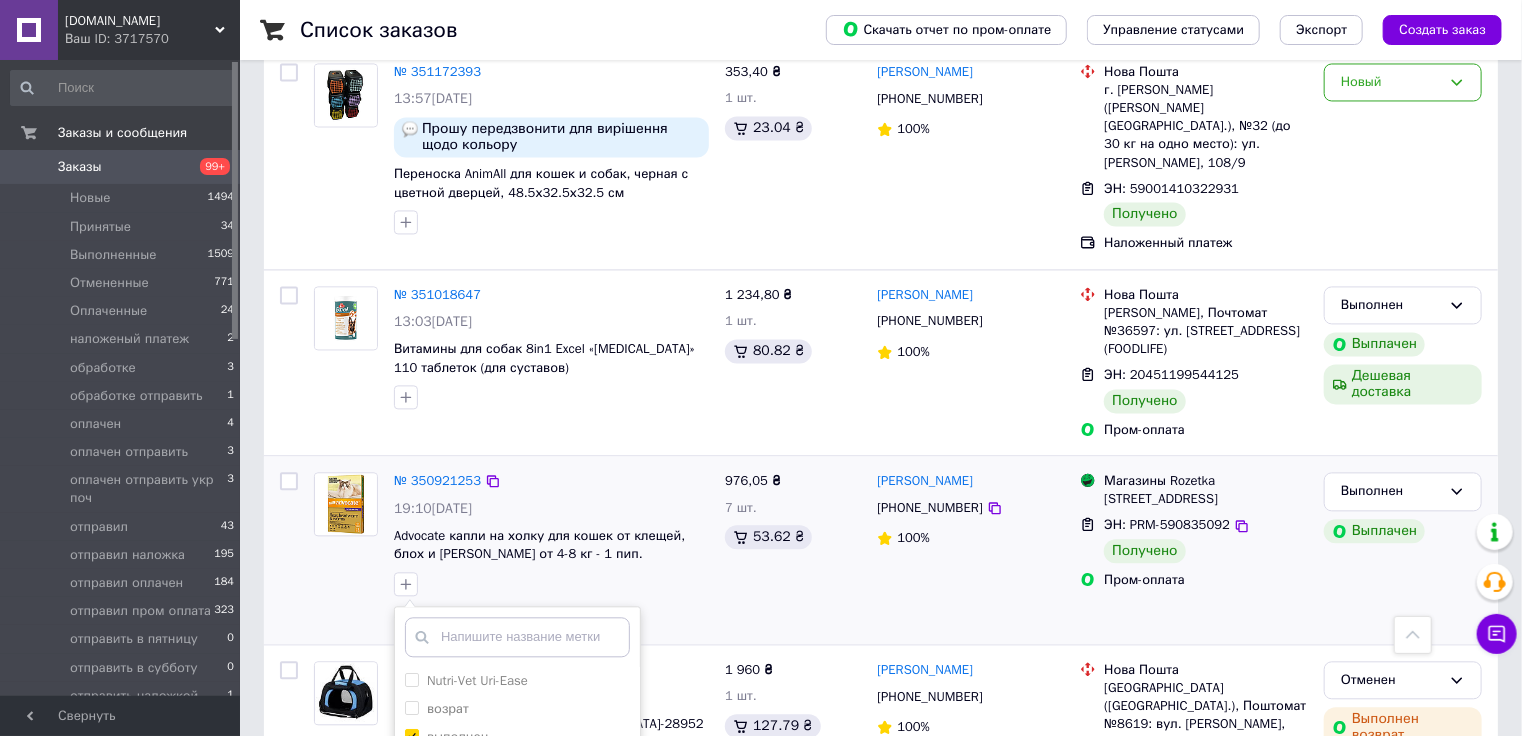 click on "Добавить метку" at bounding box center (517, 1003) 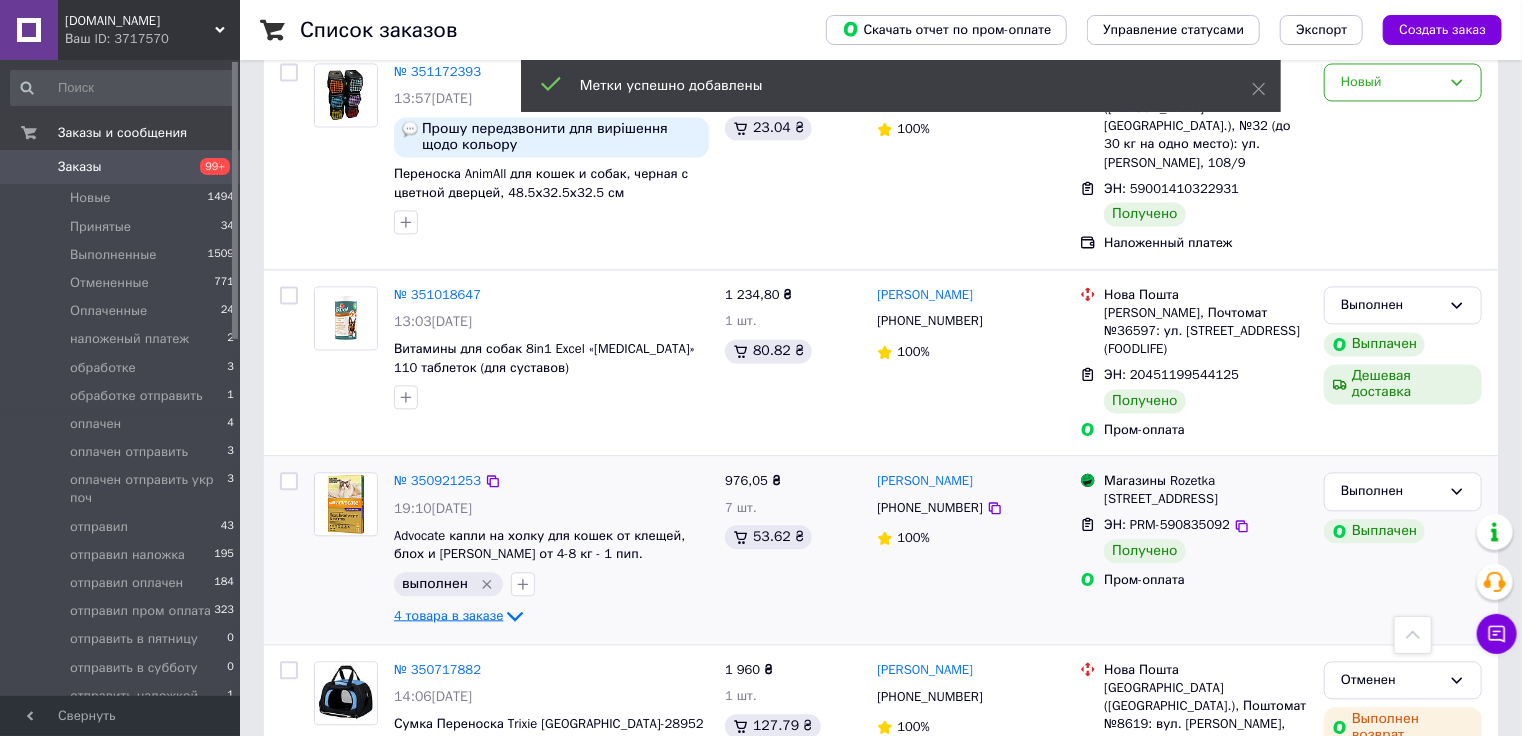 click 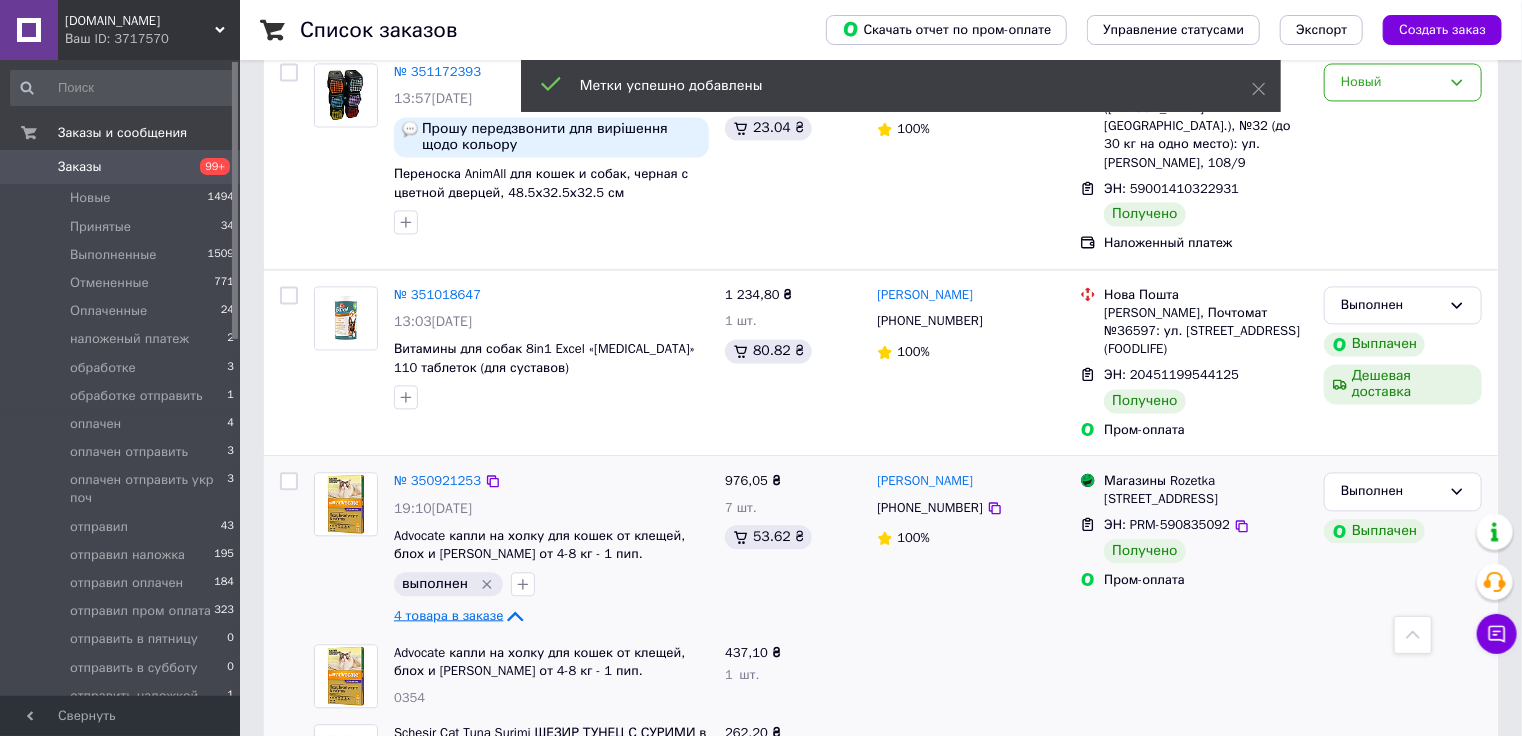 click 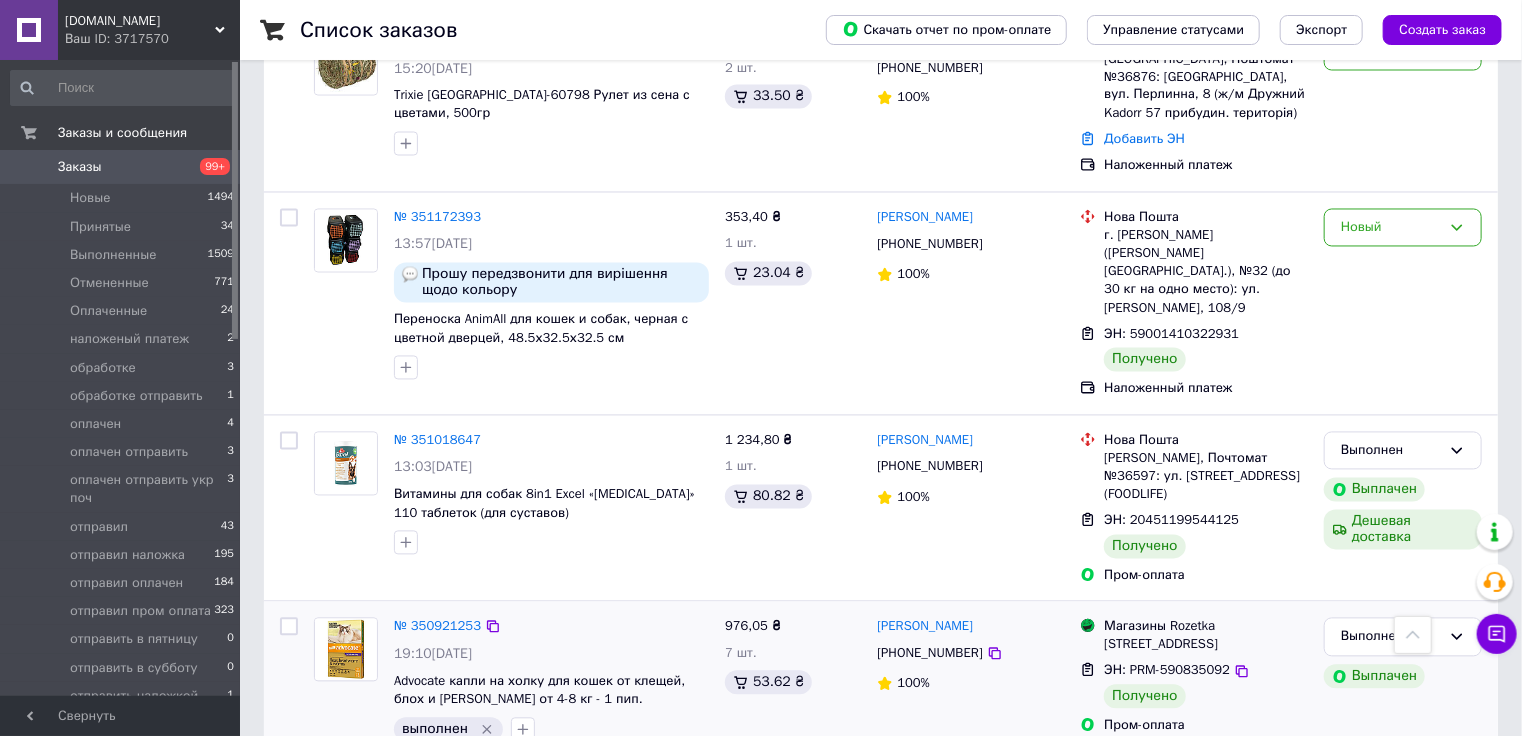 scroll, scrollTop: 5600, scrollLeft: 0, axis: vertical 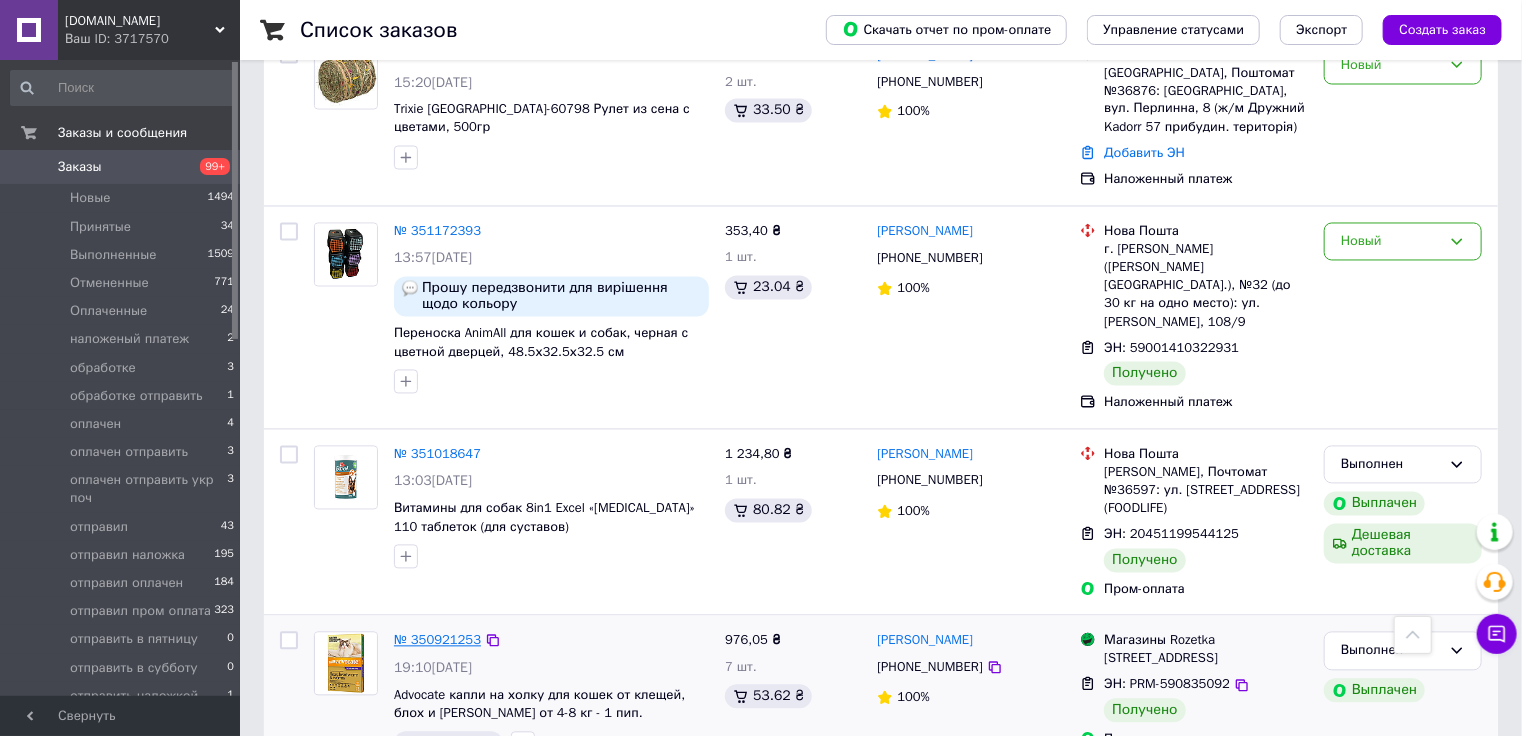 click on "№ 350921253" at bounding box center (437, 640) 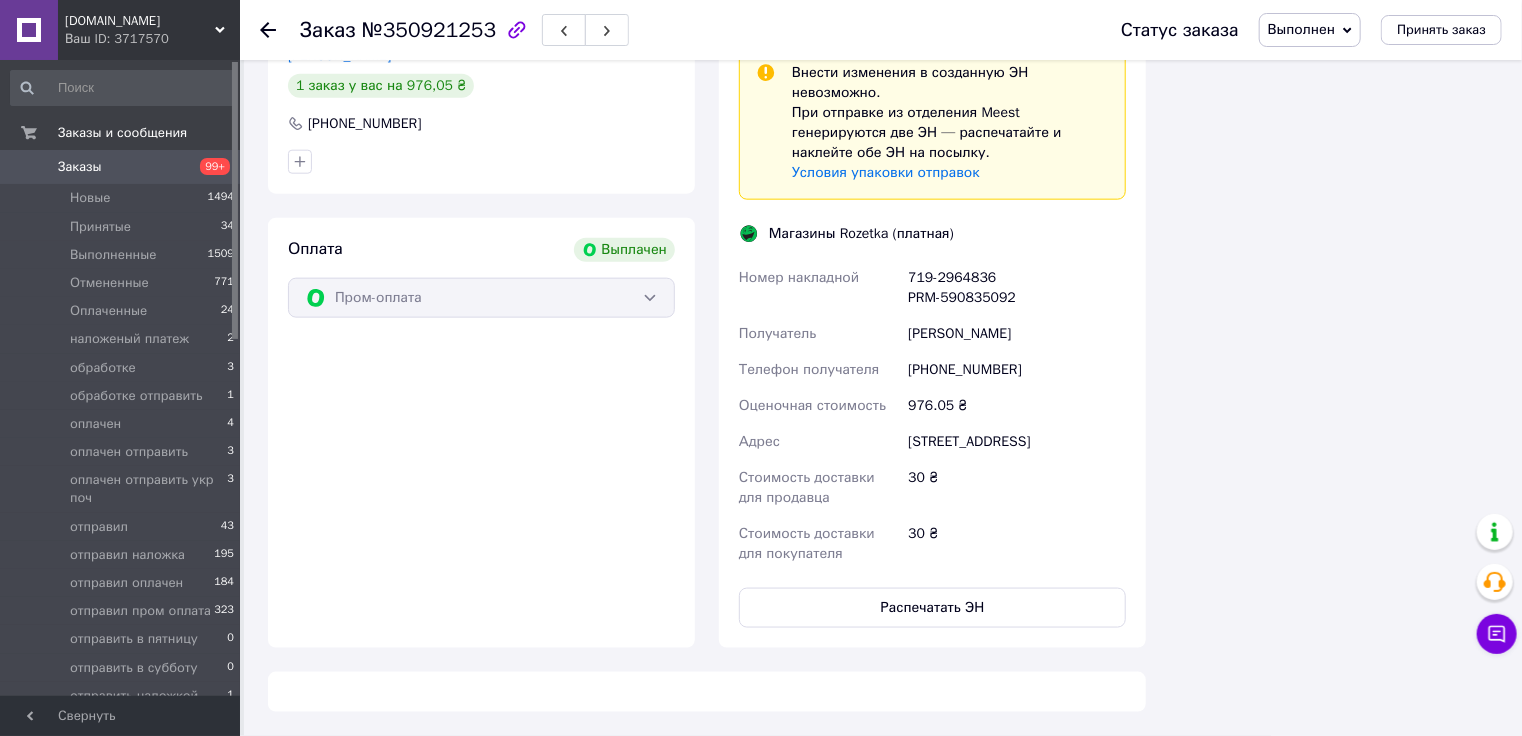 scroll, scrollTop: 1712, scrollLeft: 0, axis: vertical 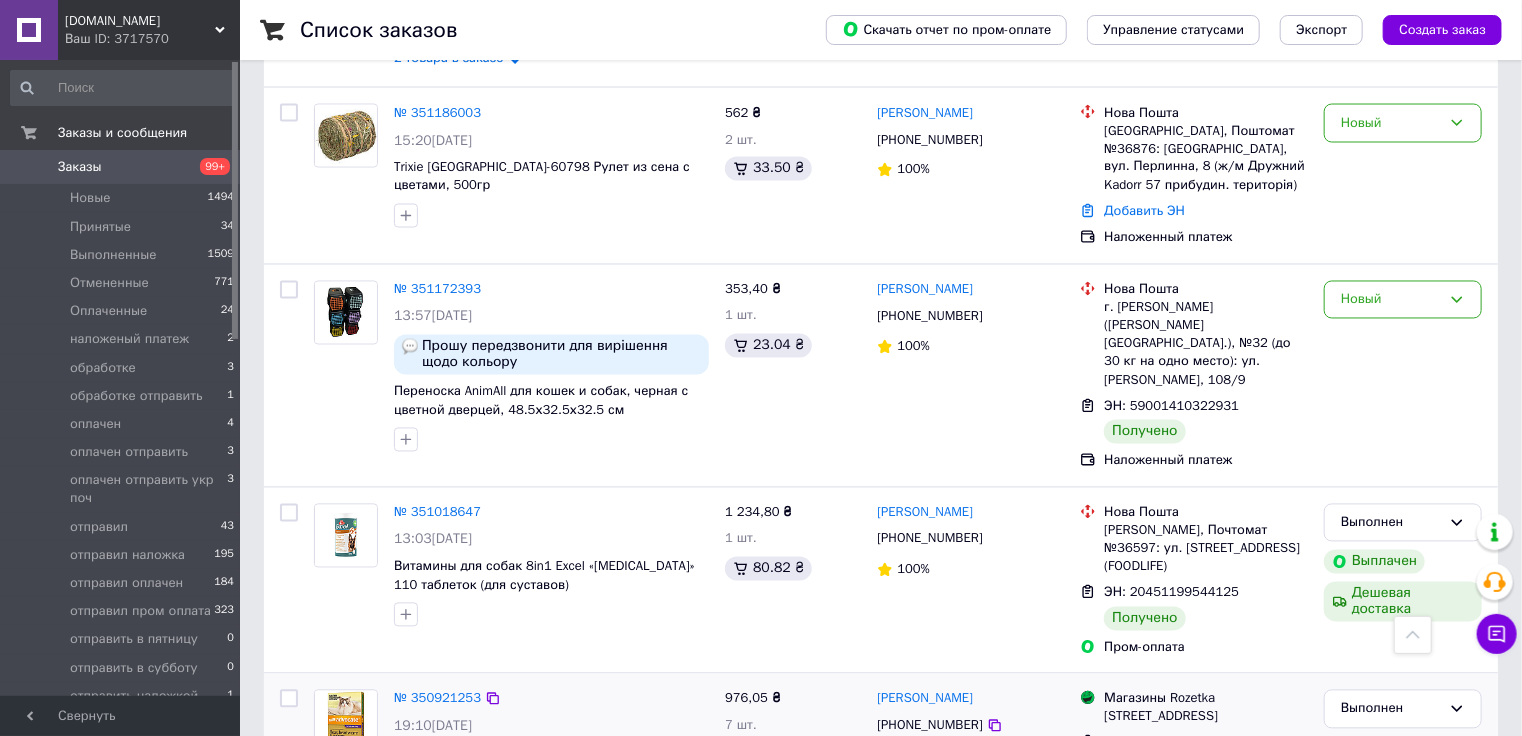 click 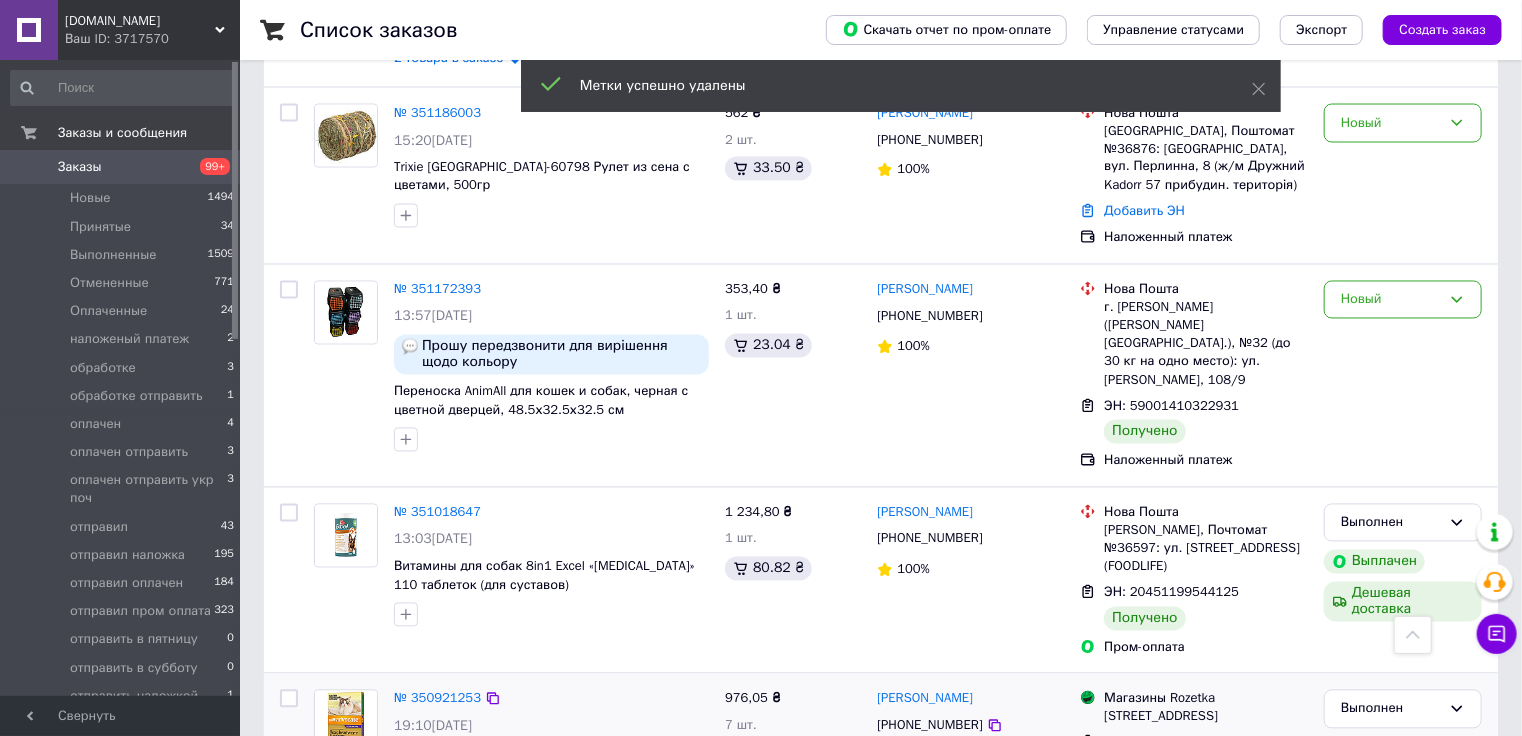 click 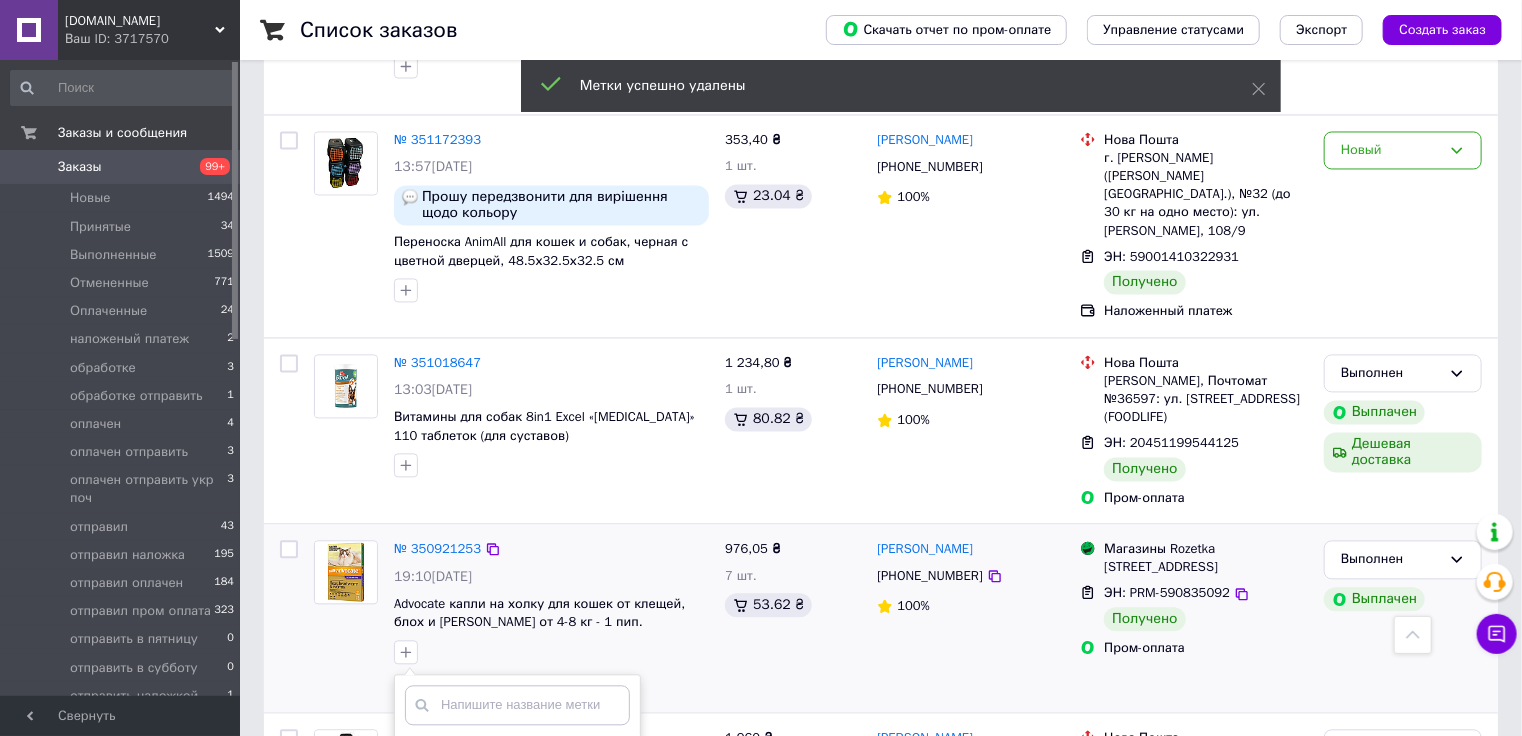 scroll, scrollTop: 5702, scrollLeft: 0, axis: vertical 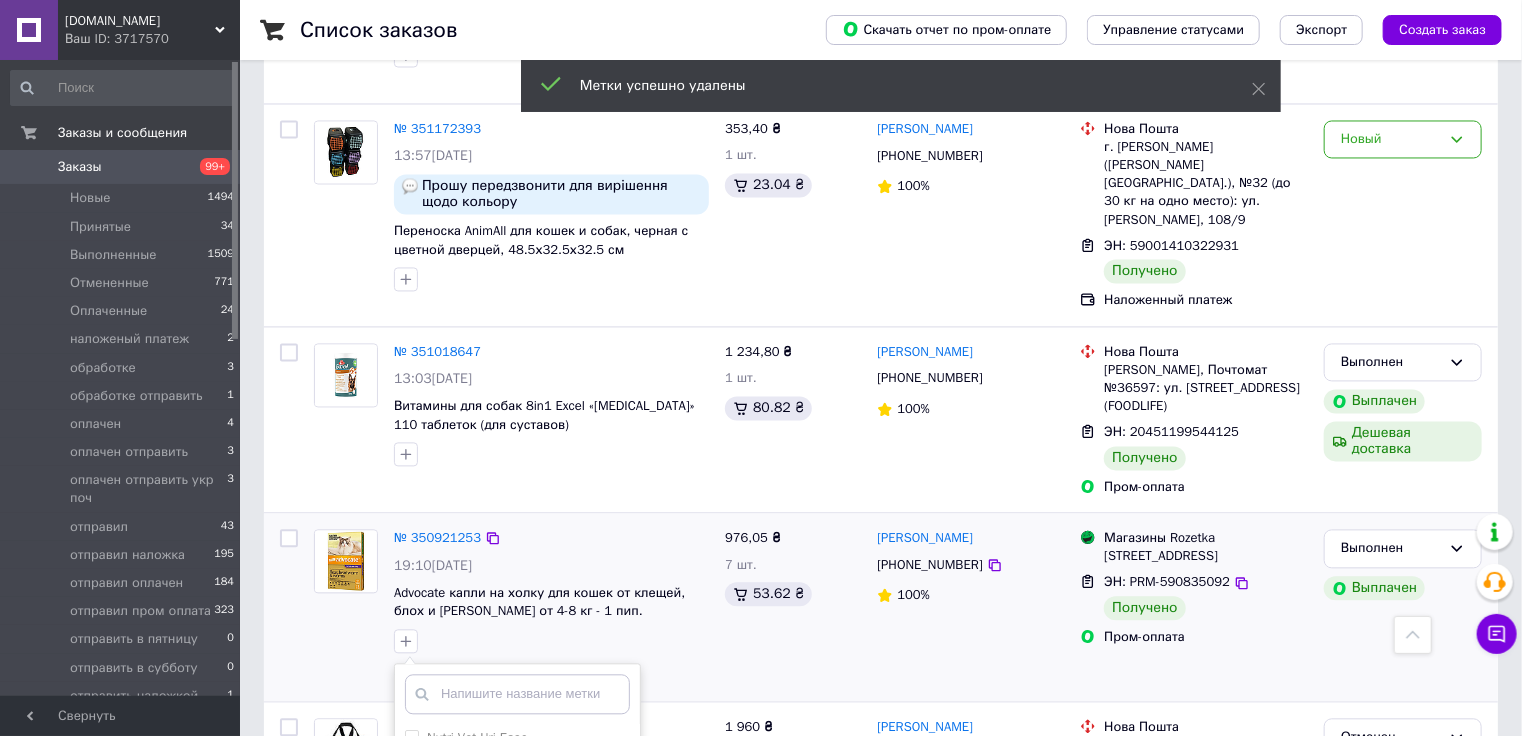 click on "Выполнен написать за отзыв" at bounding box center (516, 822) 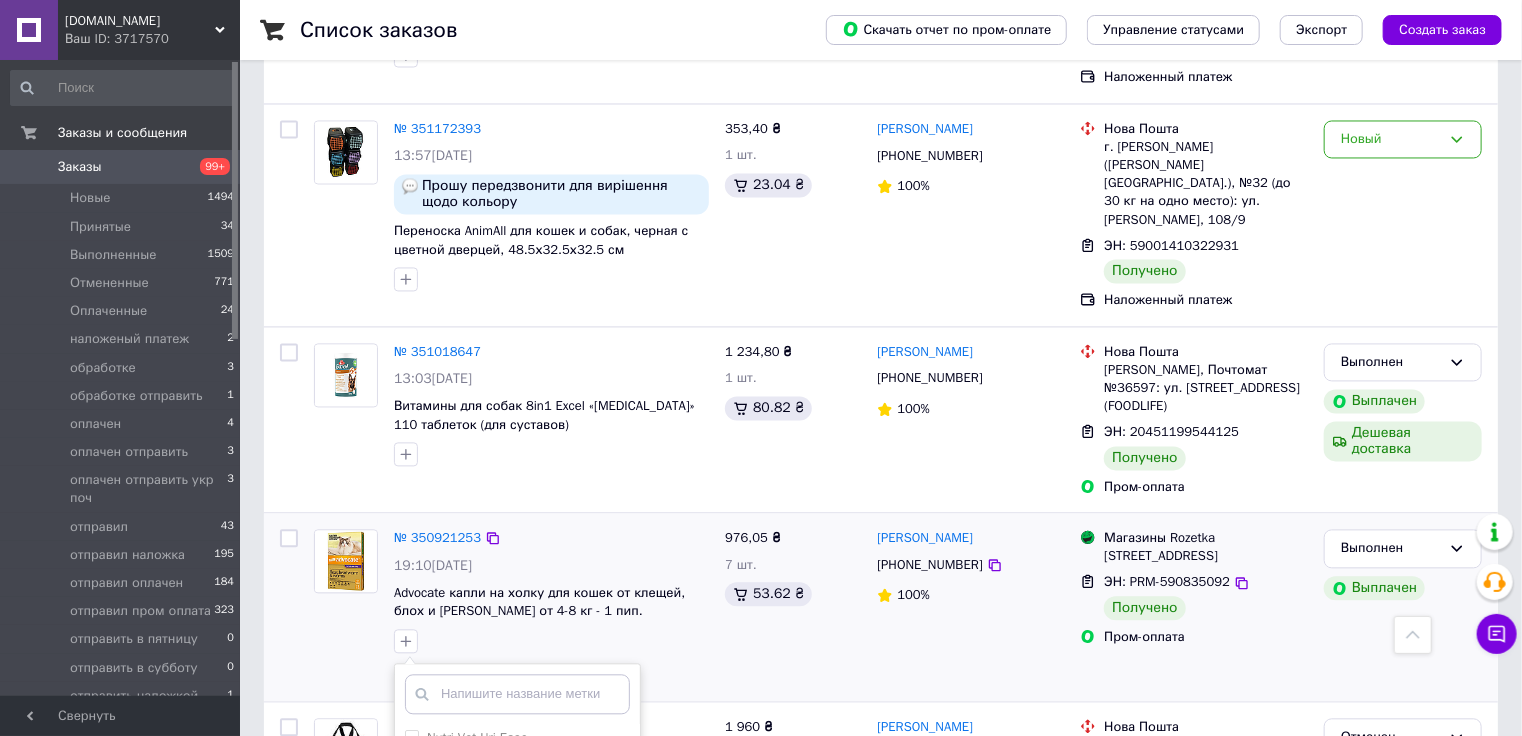click on "Добавить метку" at bounding box center (517, 1061) 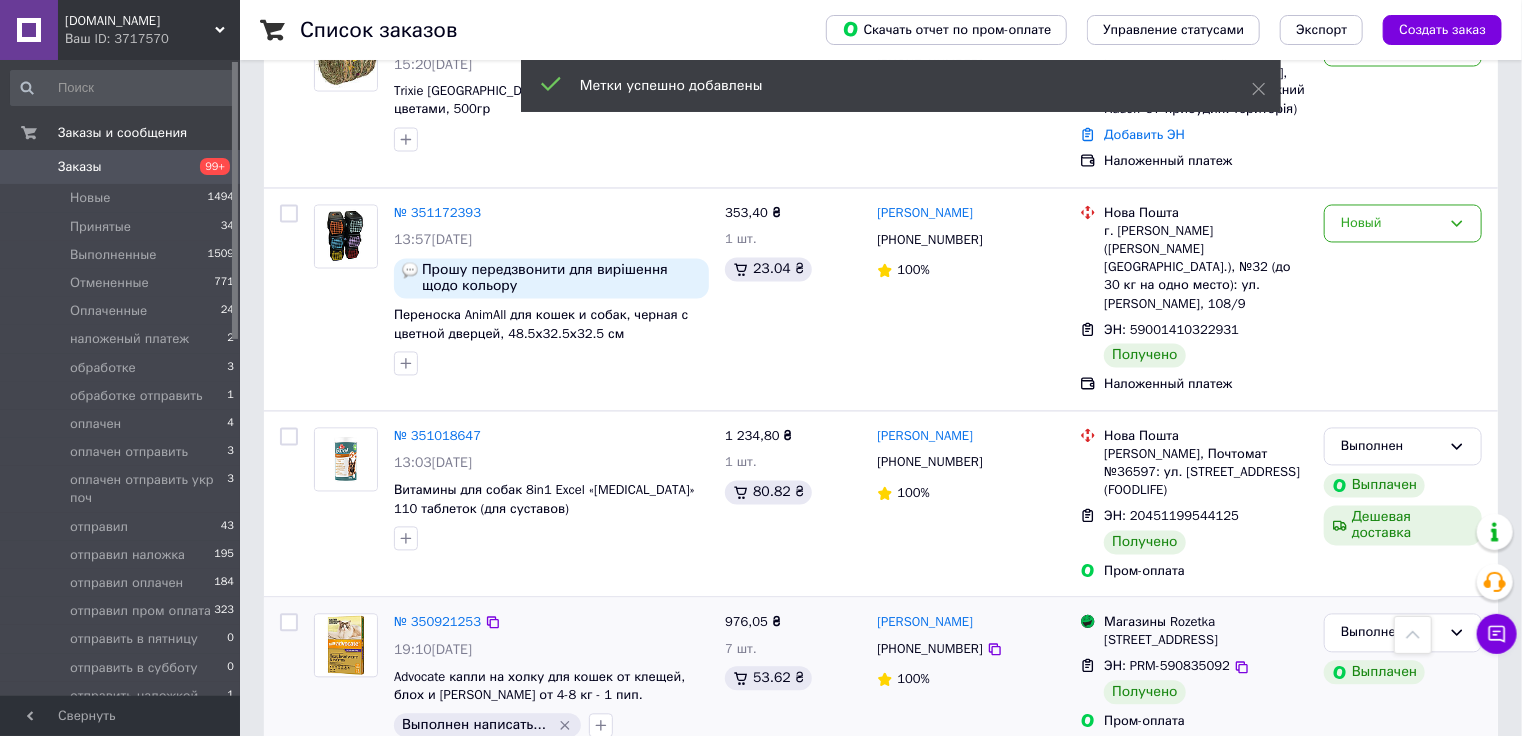 scroll, scrollTop: 5462, scrollLeft: 0, axis: vertical 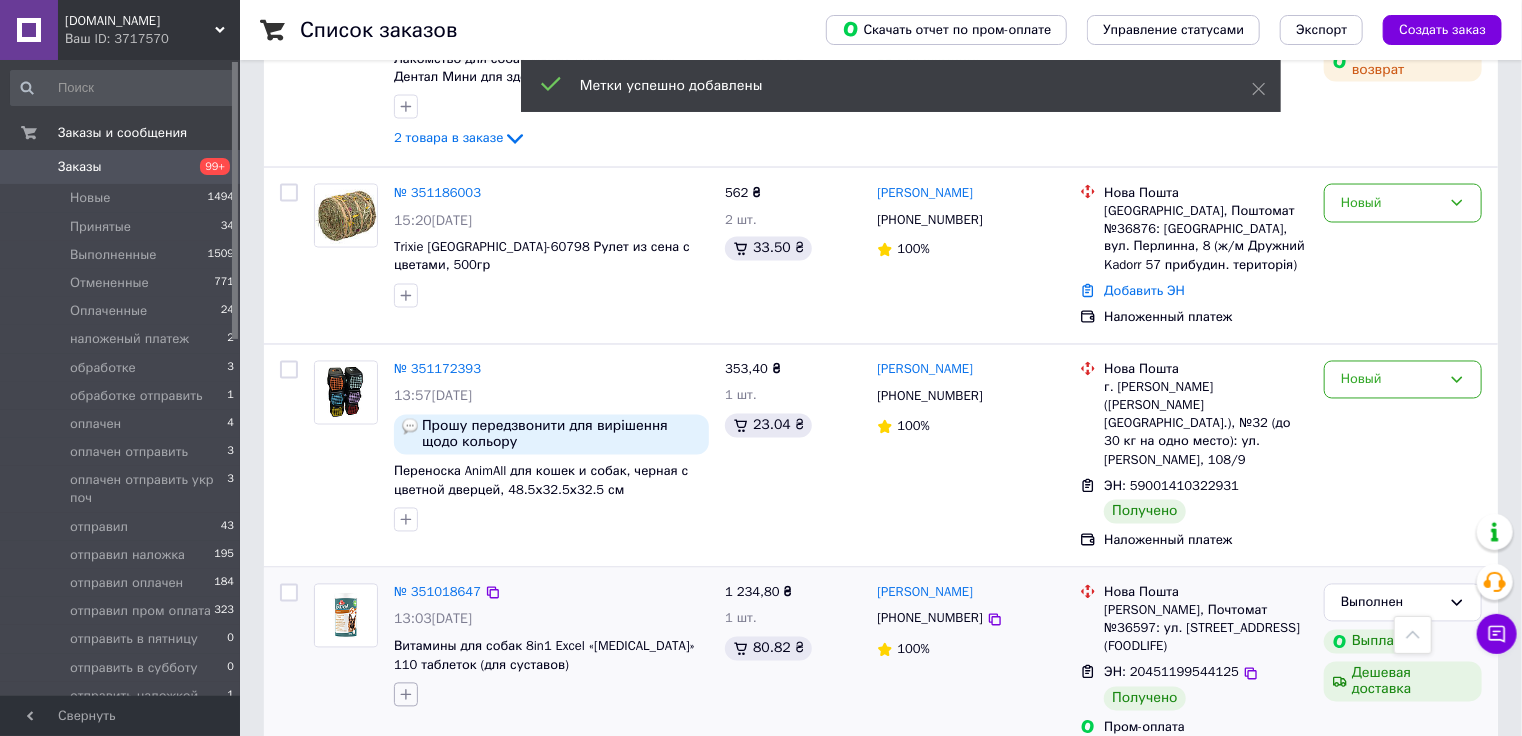 click 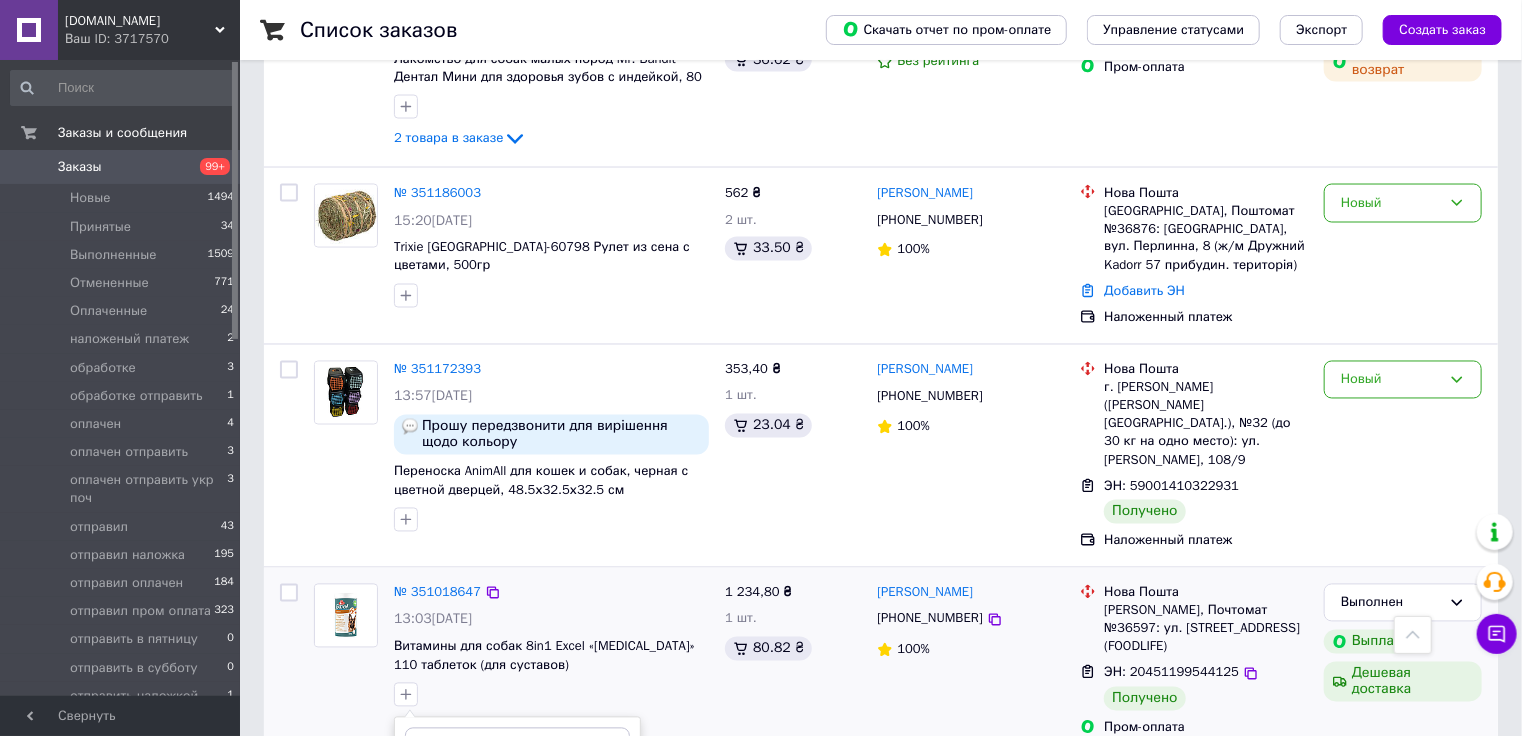 scroll, scrollTop: 5542, scrollLeft: 0, axis: vertical 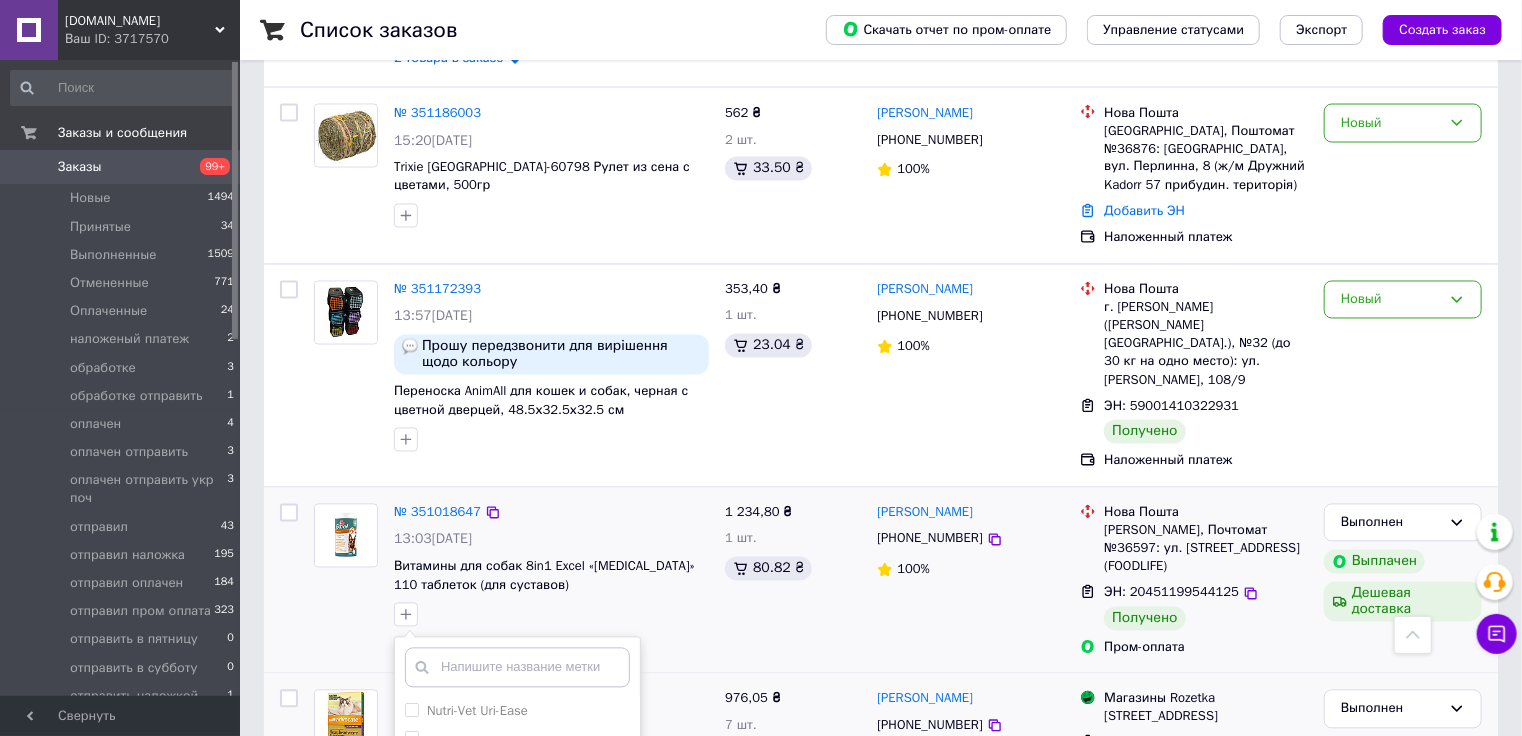click on "Выполнен написать за отзыв" at bounding box center [516, 796] 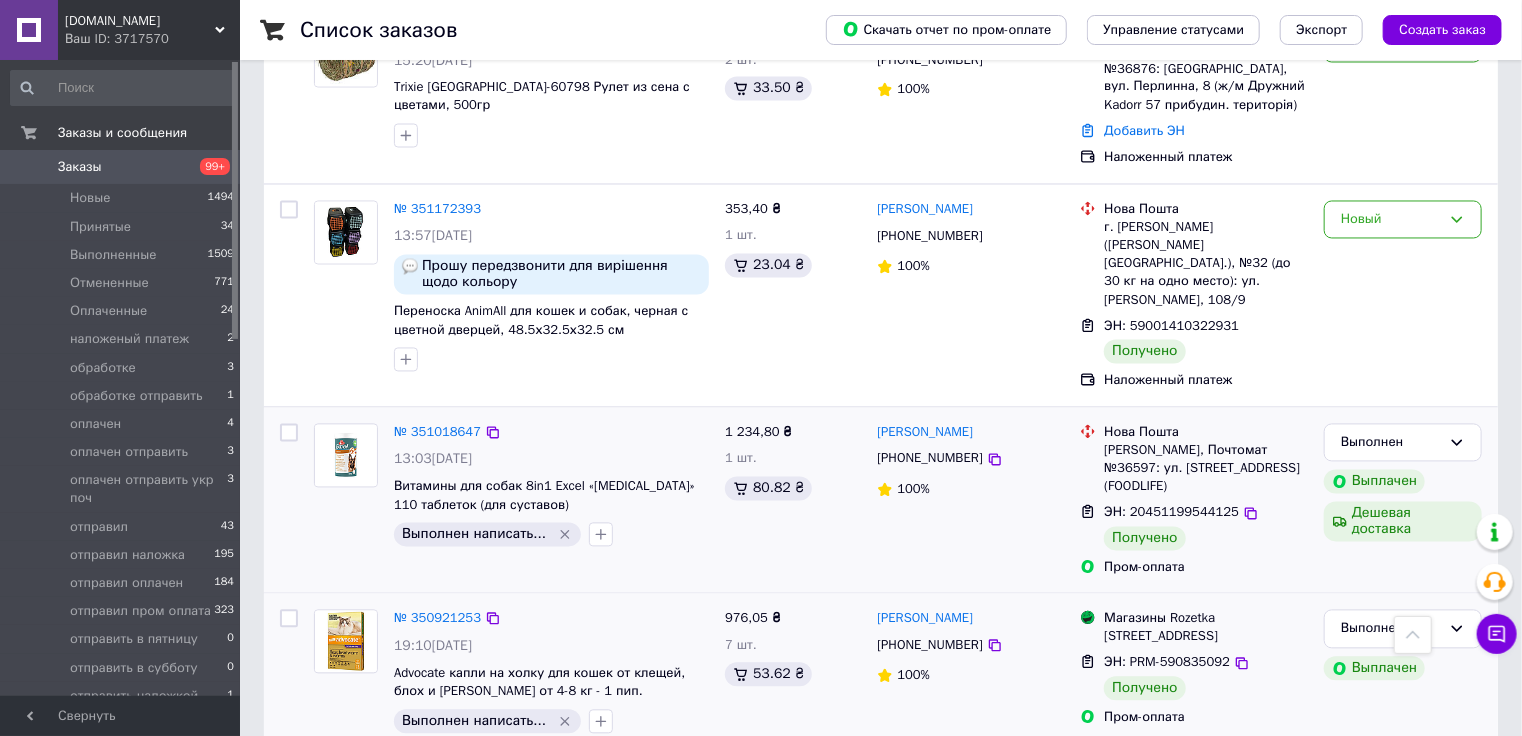 scroll, scrollTop: 5542, scrollLeft: 0, axis: vertical 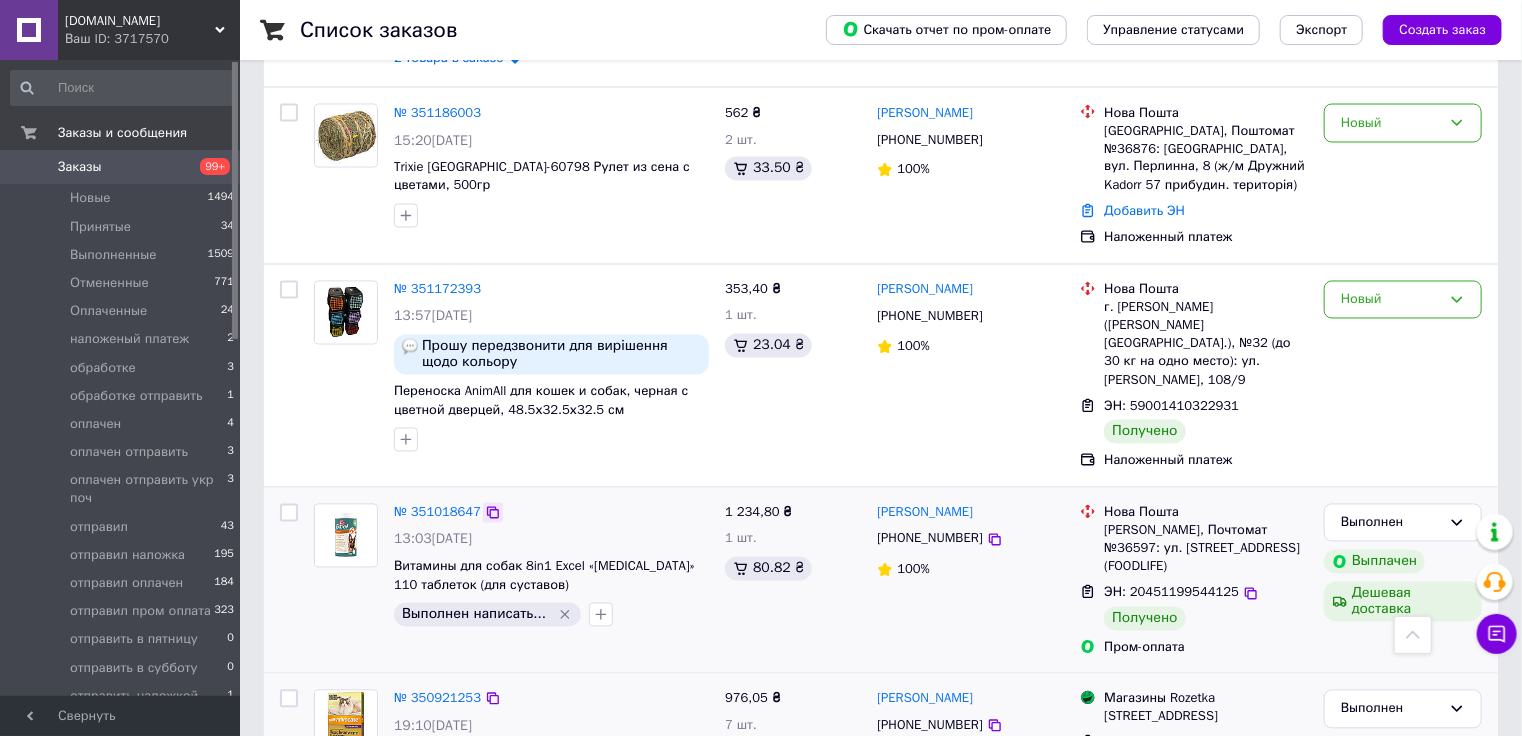 click 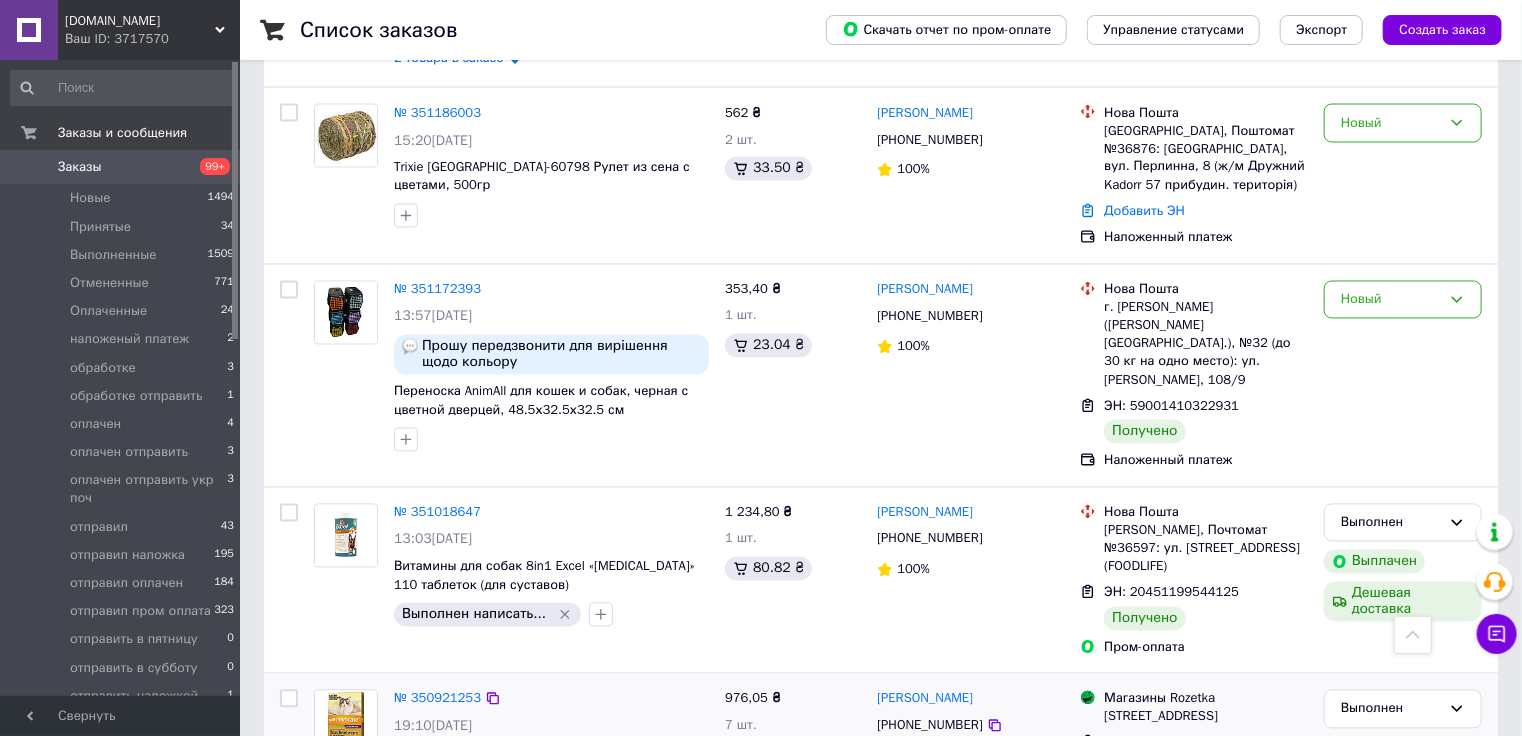 scroll, scrollTop: 5462, scrollLeft: 0, axis: vertical 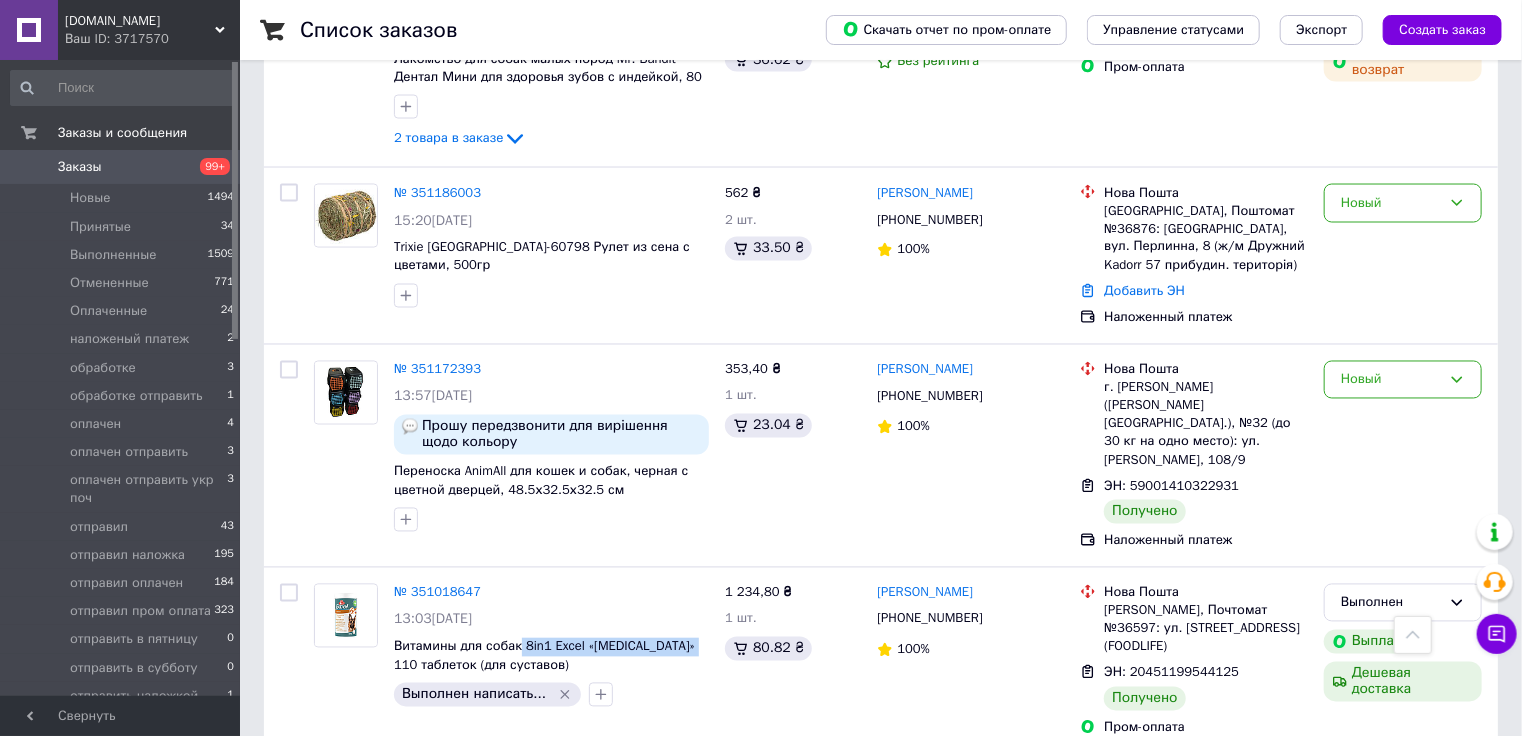 drag, startPoint x: 516, startPoint y: 290, endPoint x: 691, endPoint y: 305, distance: 175.64168 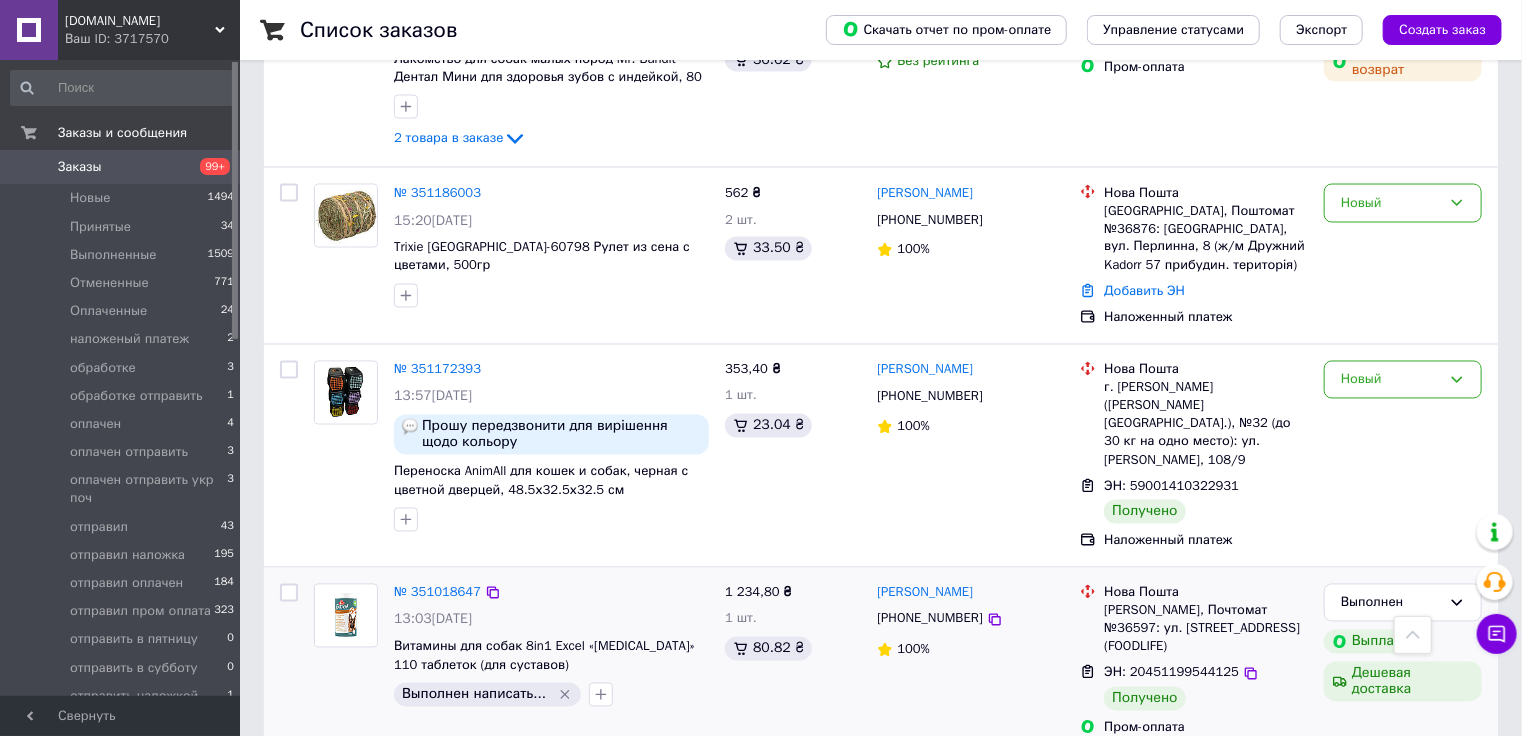 click on "Выполнен написать..." at bounding box center (551, 695) 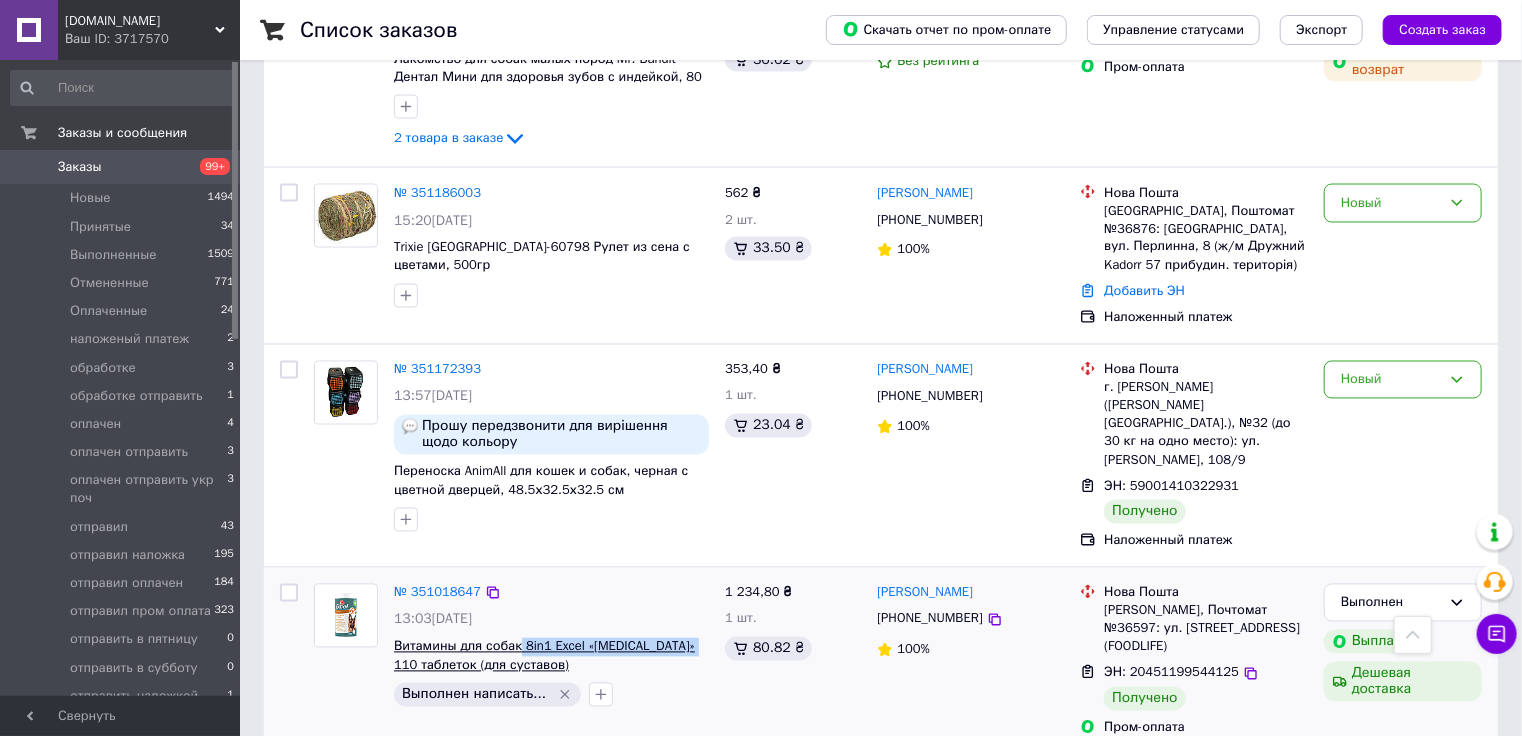 drag, startPoint x: 698, startPoint y: 292, endPoint x: 514, endPoint y: 304, distance: 184.39088 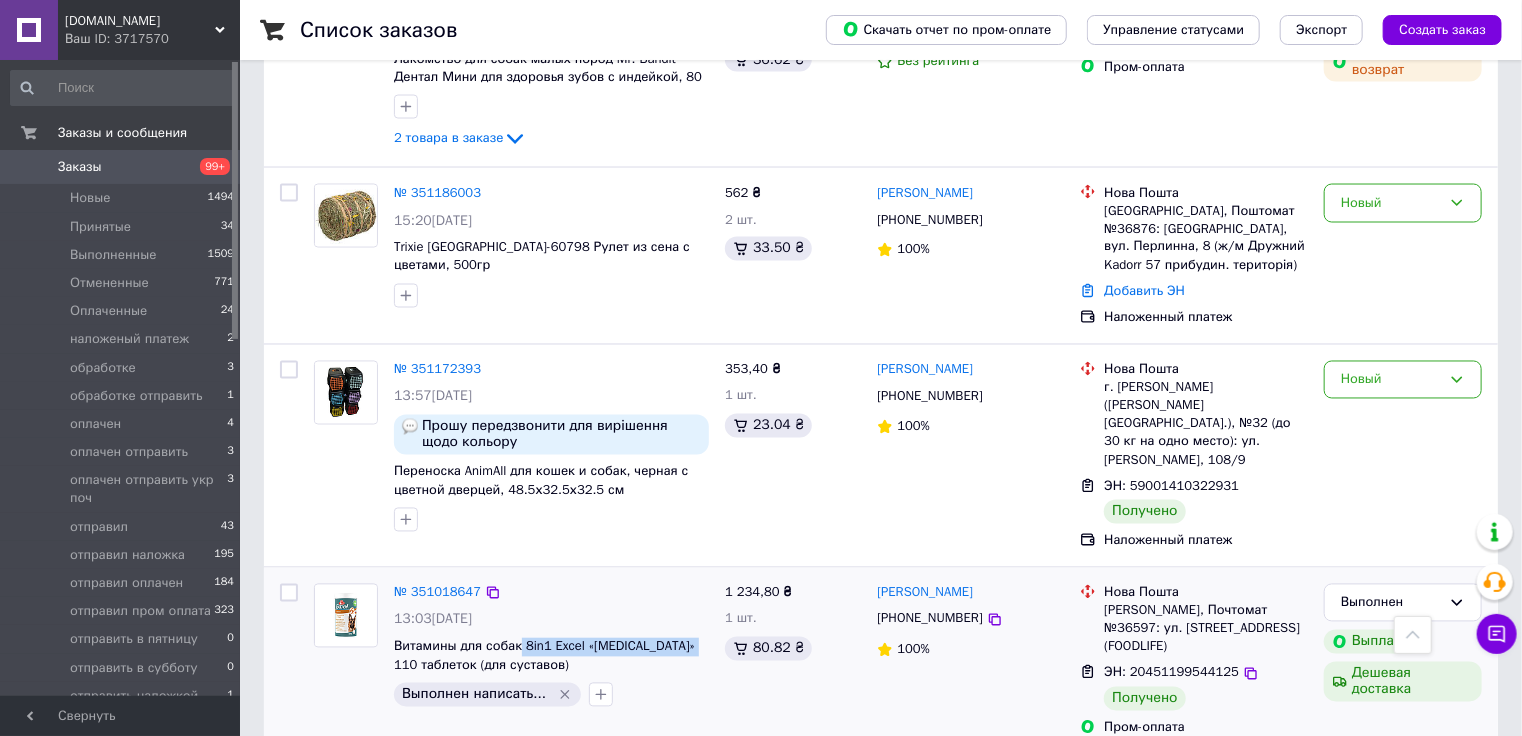 copy on "8in1 Excel «[MEDICAL_DATA]» 110" 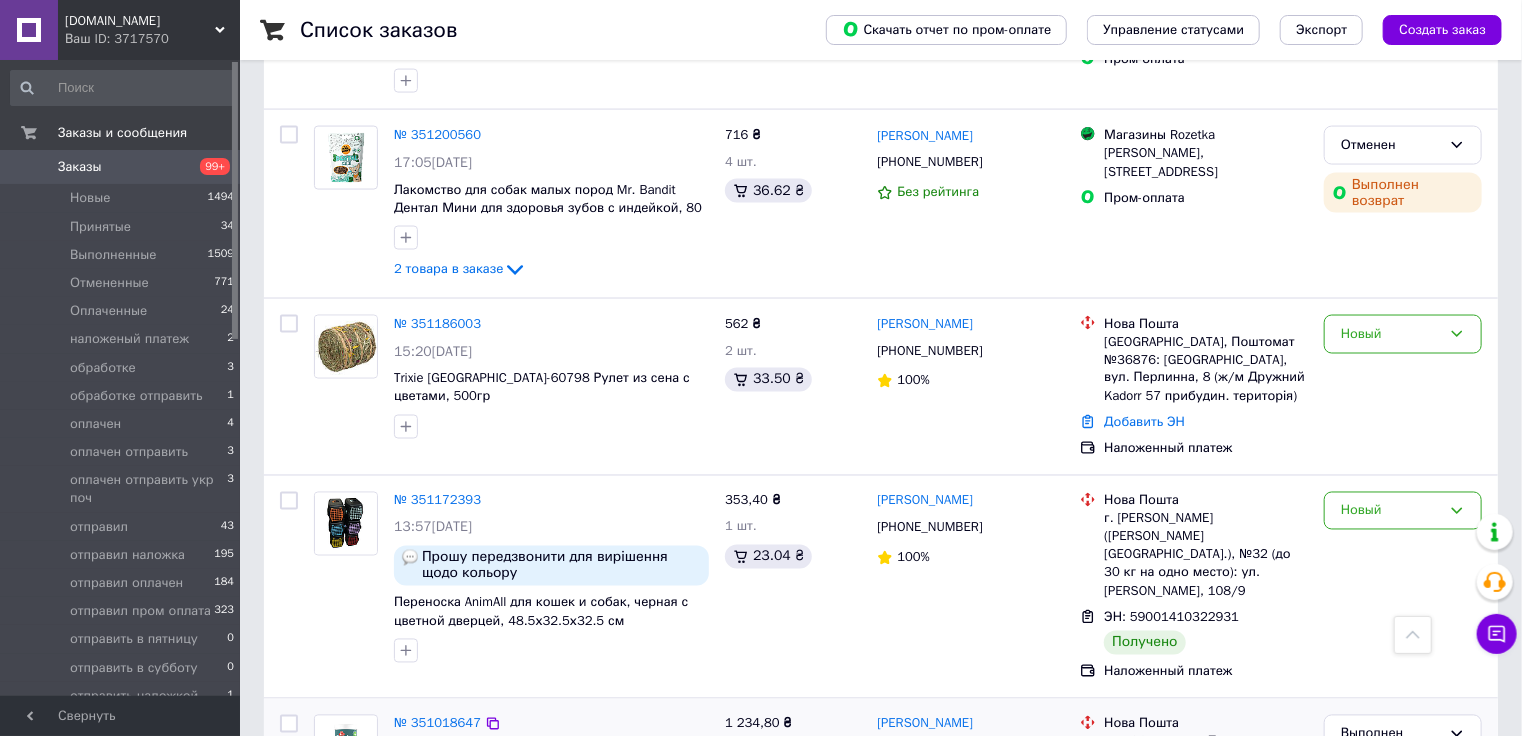scroll, scrollTop: 5302, scrollLeft: 0, axis: vertical 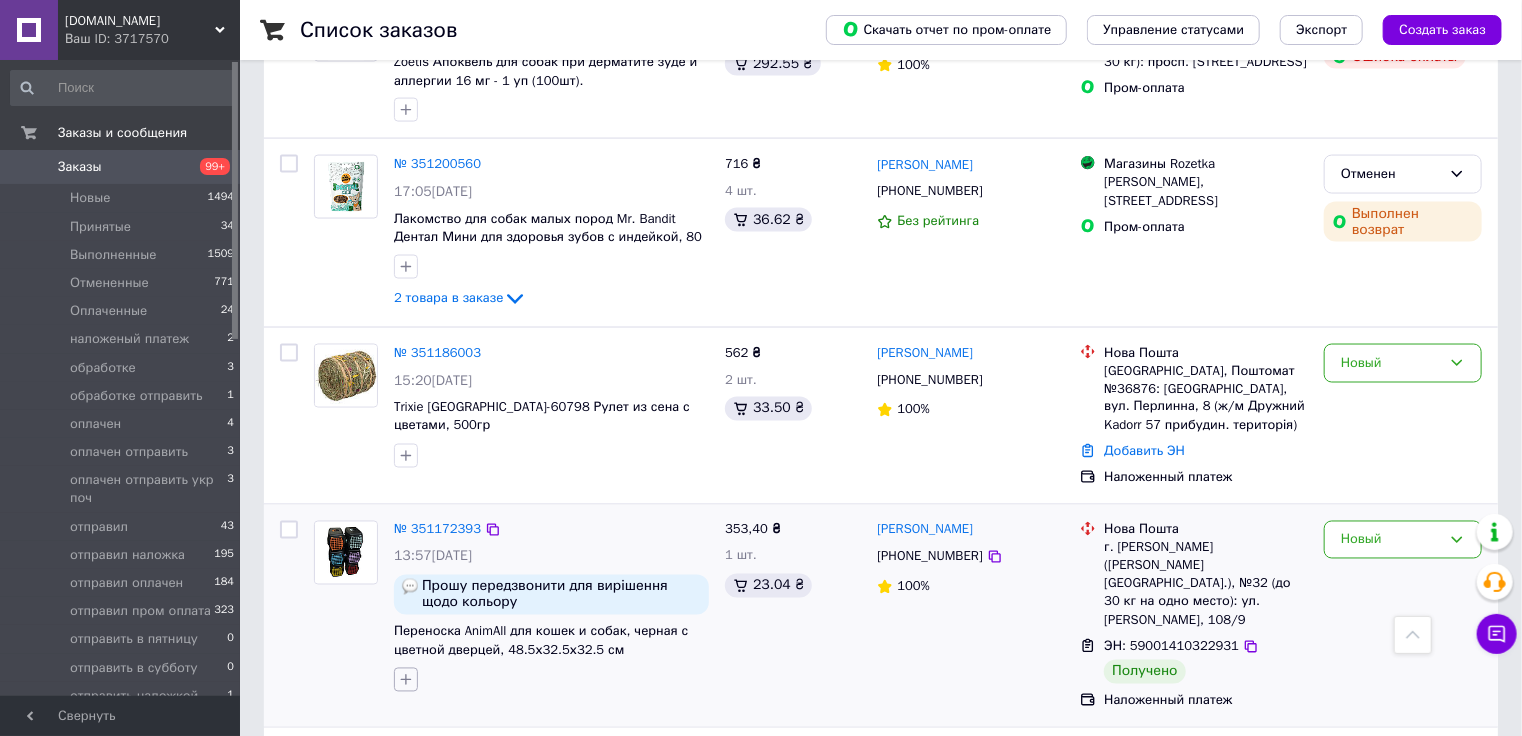 click 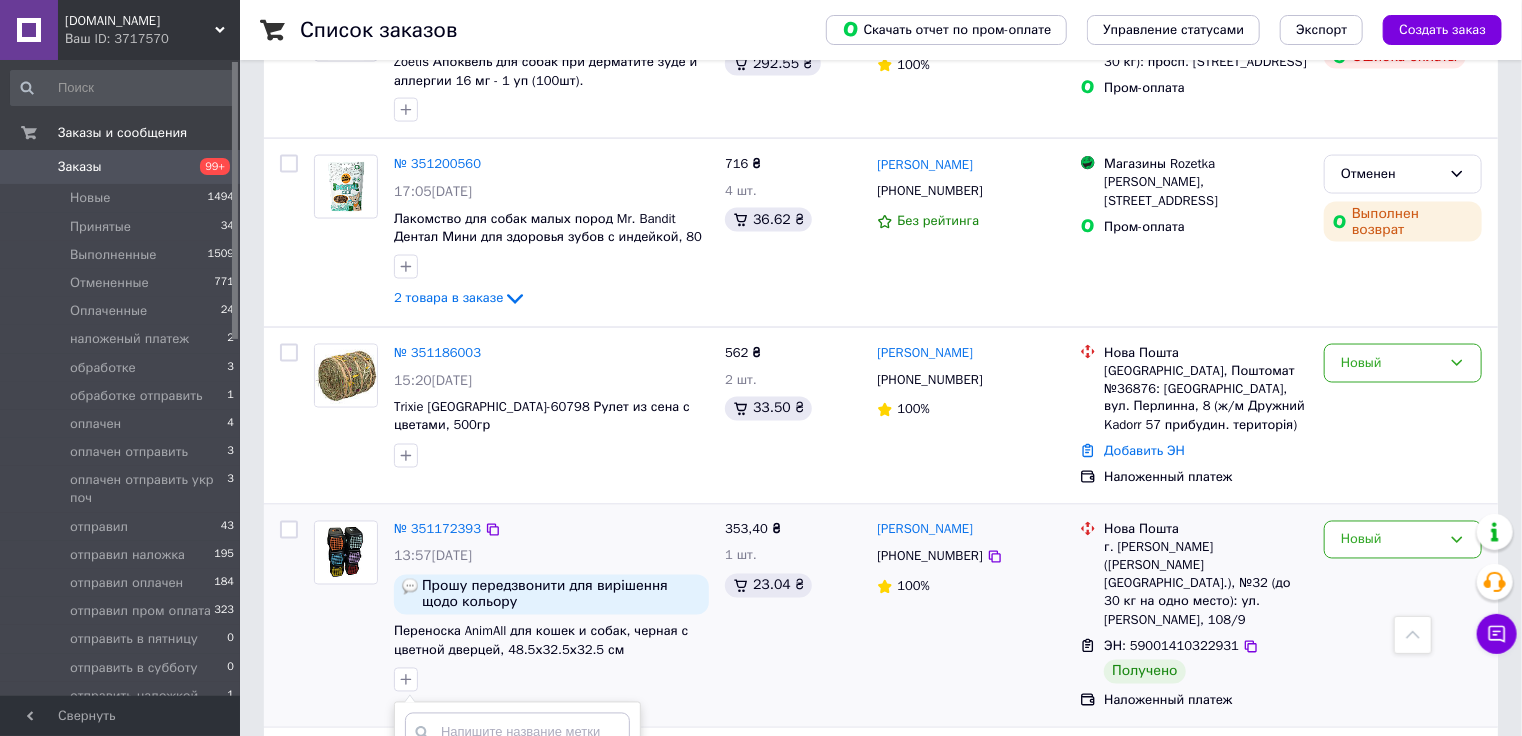 scroll, scrollTop: 80, scrollLeft: 0, axis: vertical 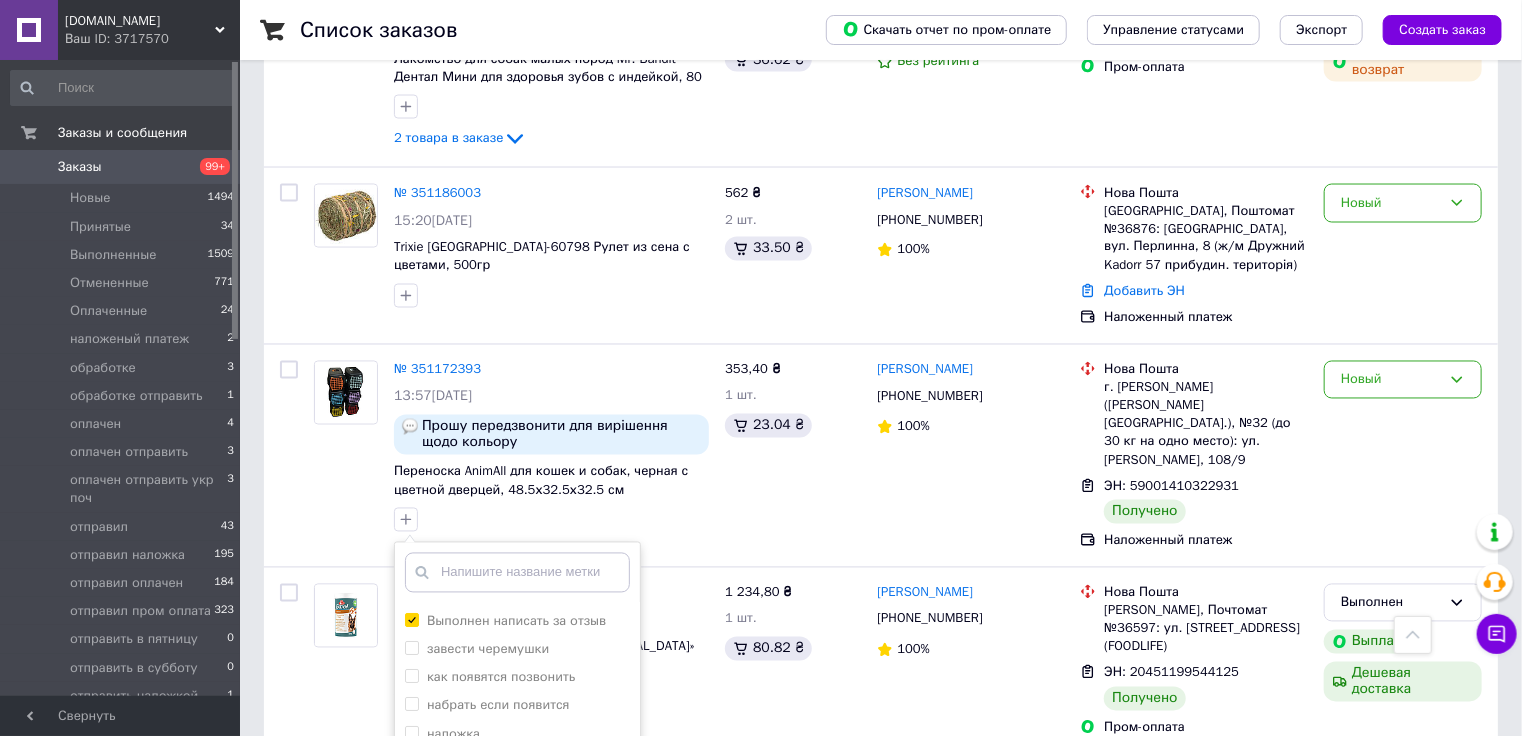 click on "Добавить метку" at bounding box center (517, 939) 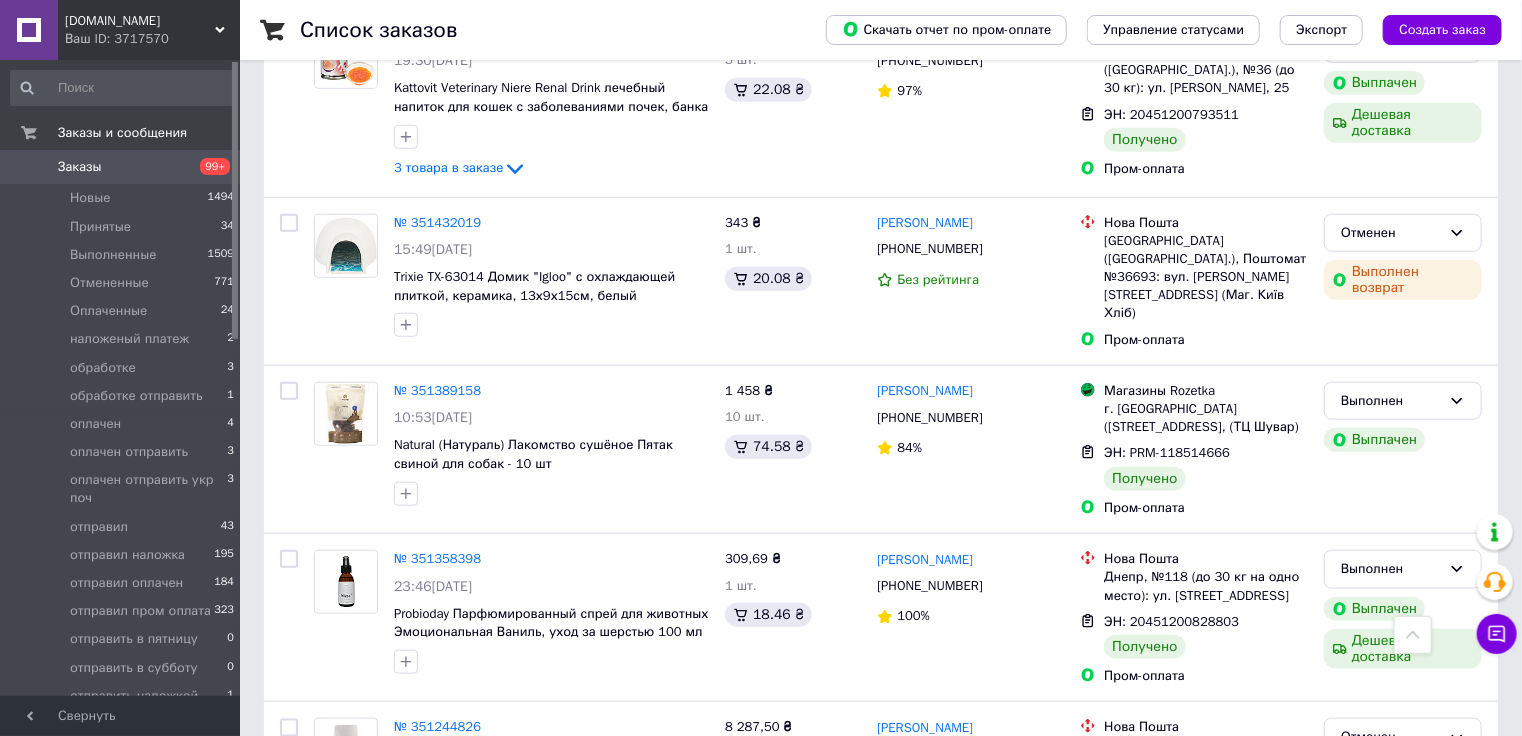 scroll, scrollTop: 4502, scrollLeft: 0, axis: vertical 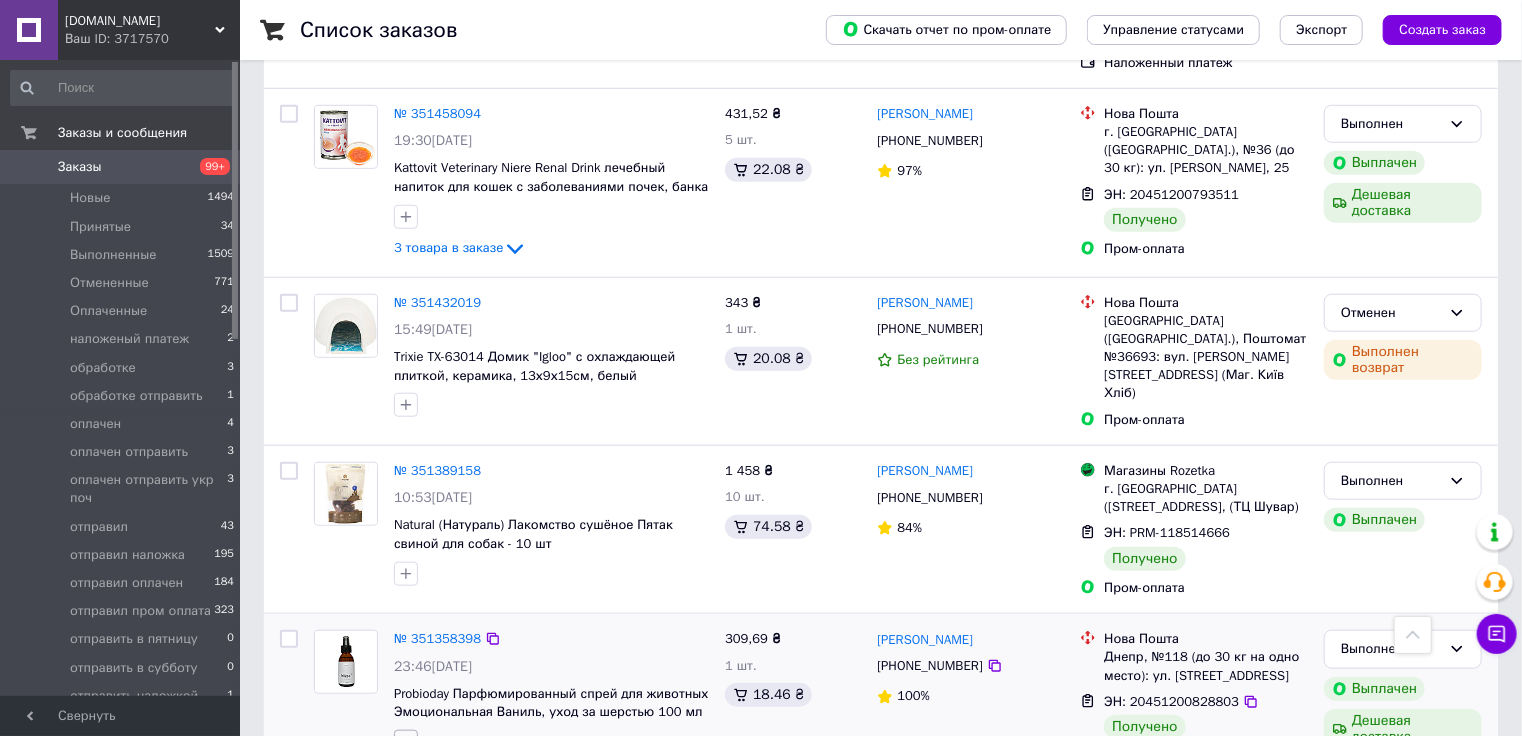 click 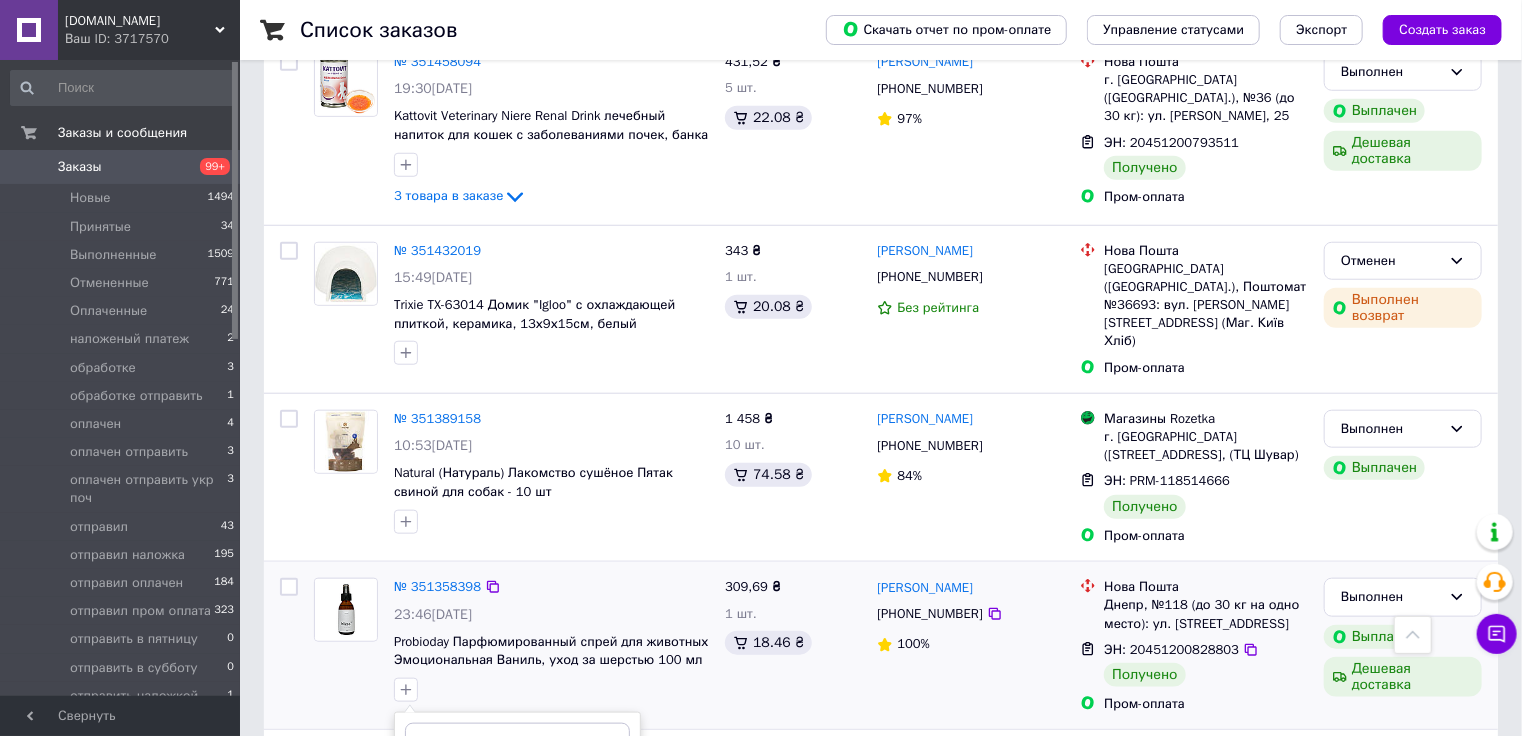 scroll, scrollTop: 4582, scrollLeft: 0, axis: vertical 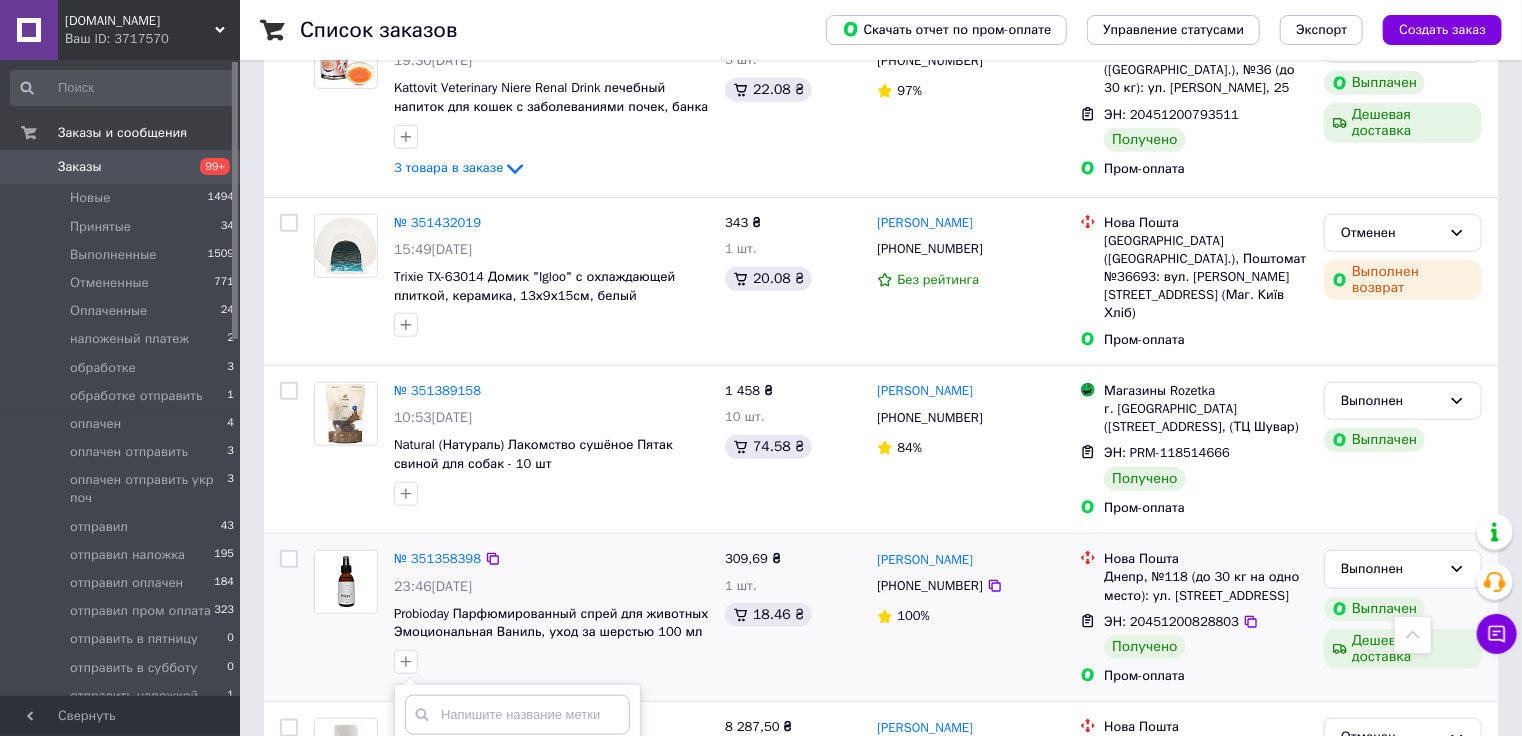 click on "выполнен" at bounding box center [457, 814] 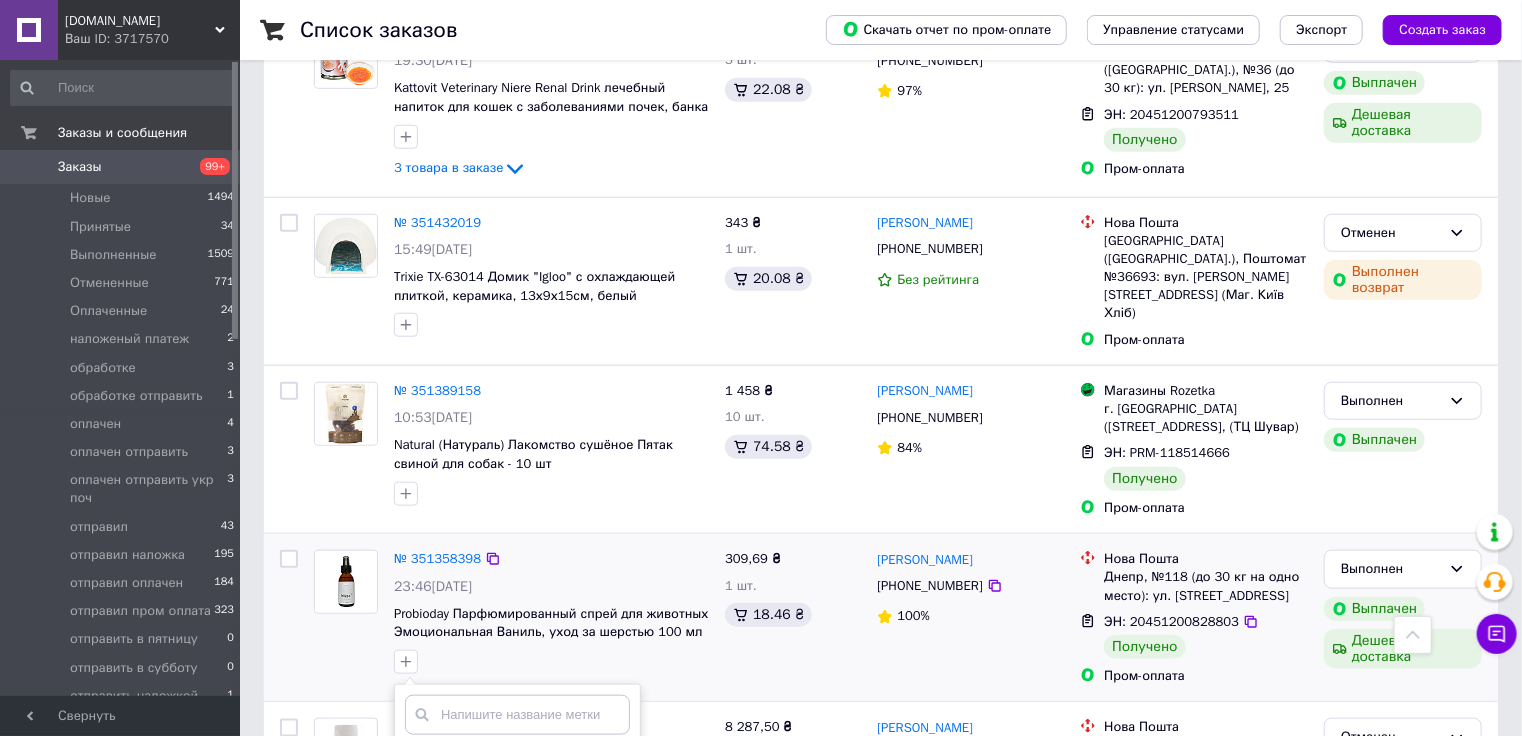click on "выполнен" at bounding box center [457, 814] 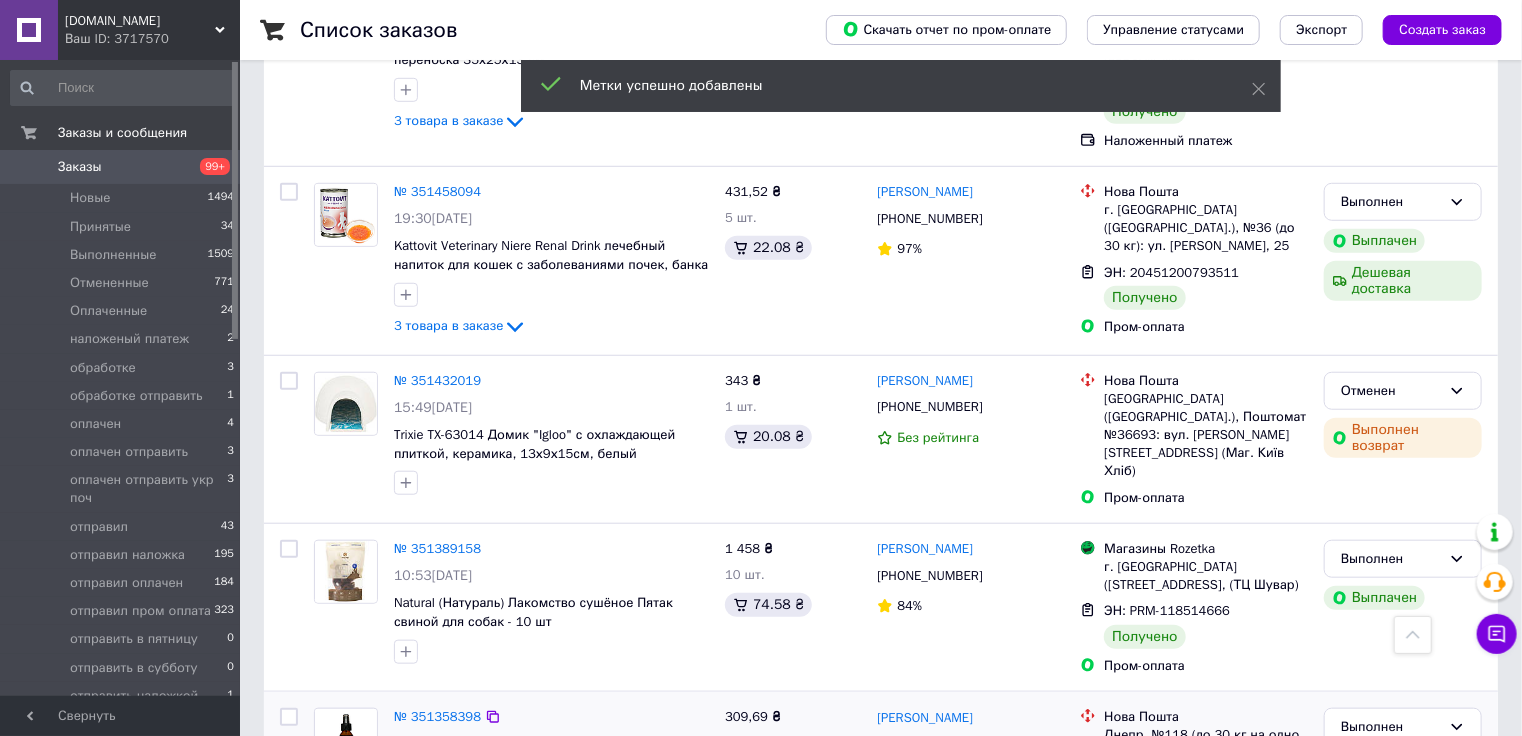scroll, scrollTop: 4422, scrollLeft: 0, axis: vertical 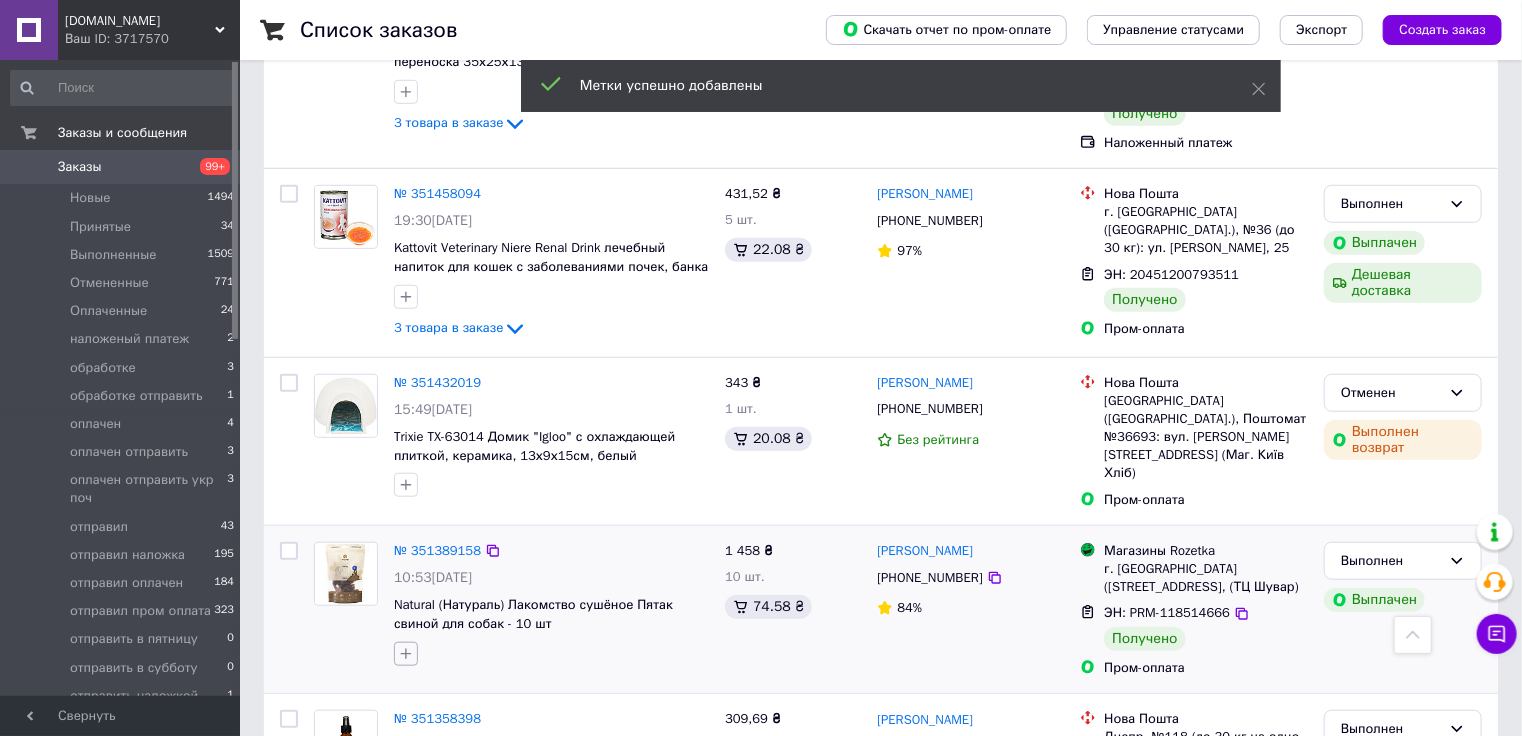 click 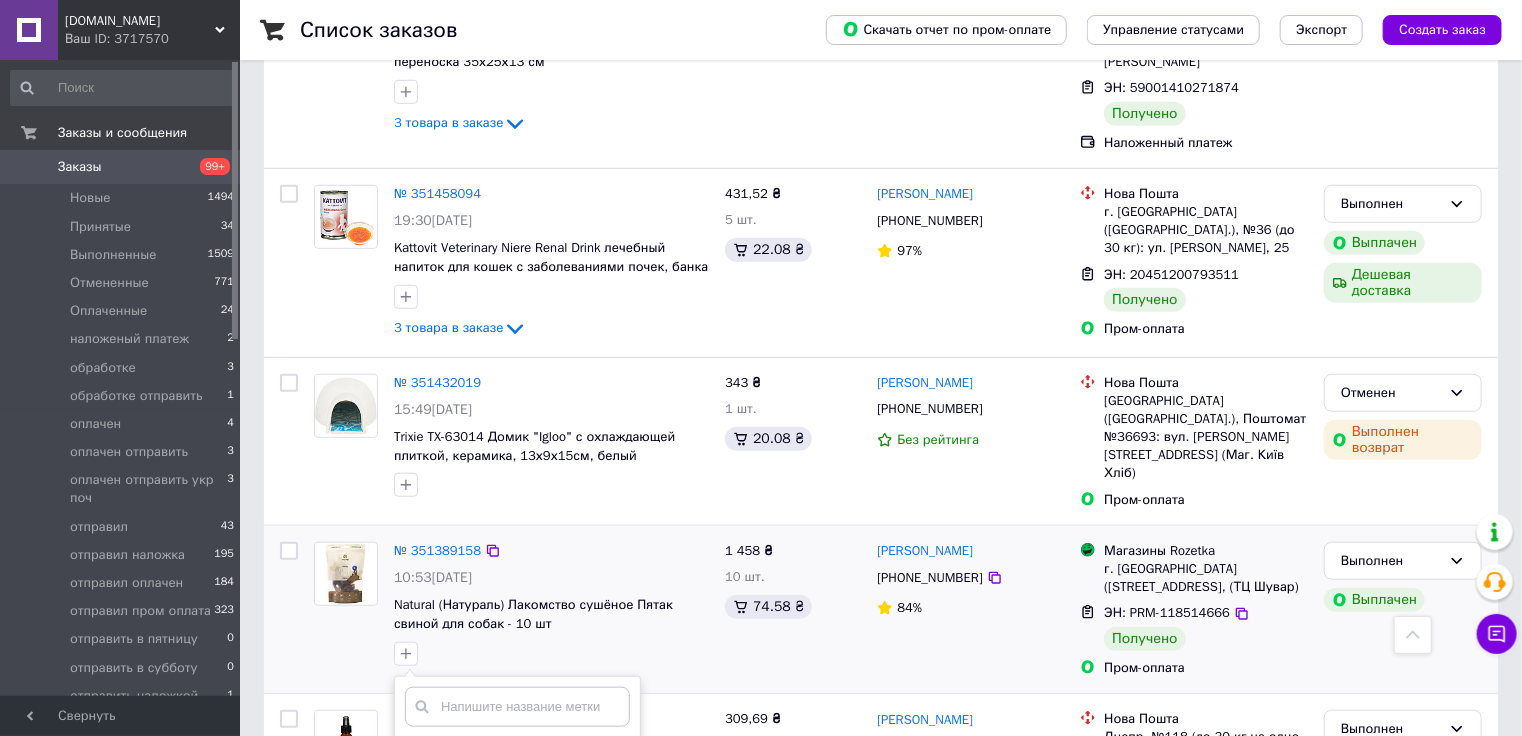 click on "Выполнен написать за отзыв" at bounding box center [516, 834] 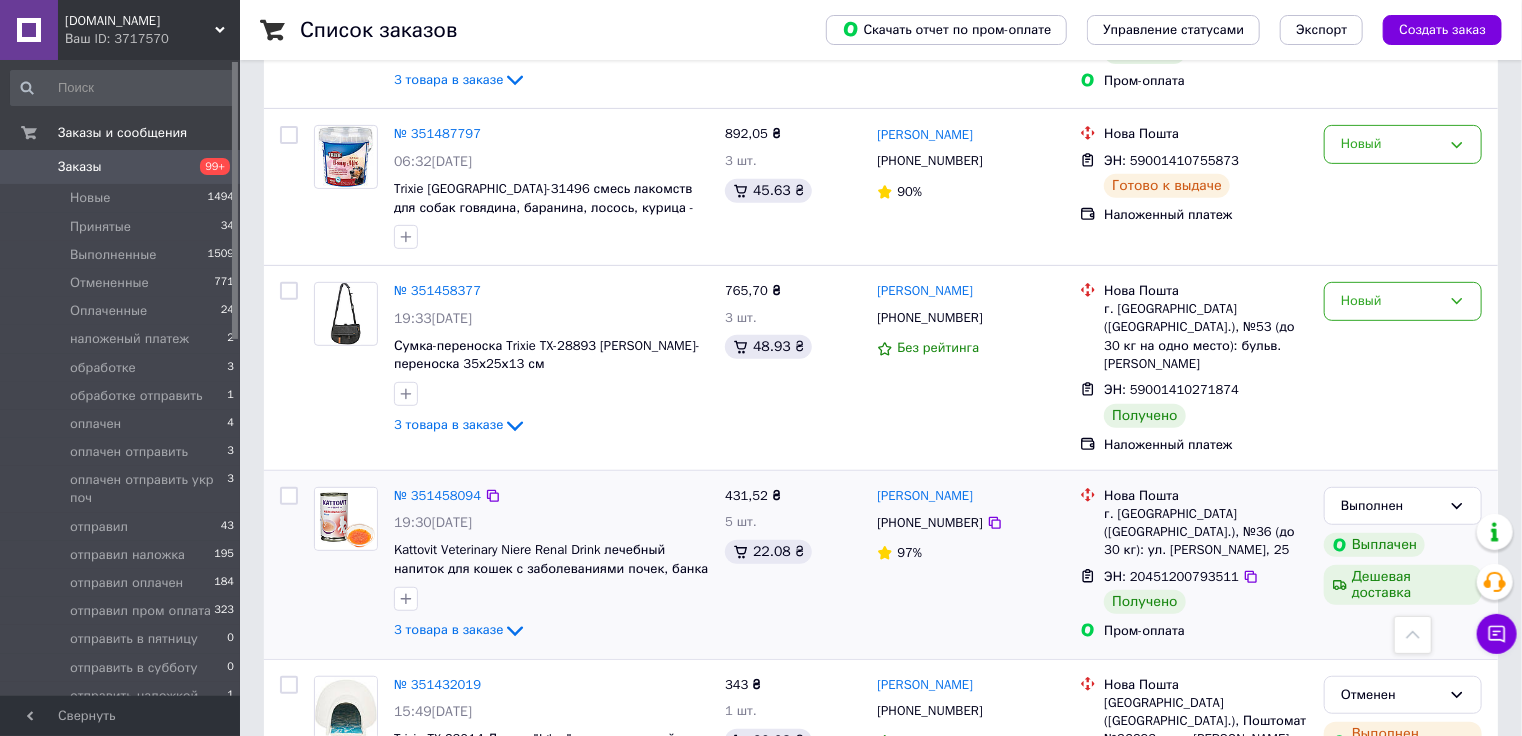 scroll, scrollTop: 4102, scrollLeft: 0, axis: vertical 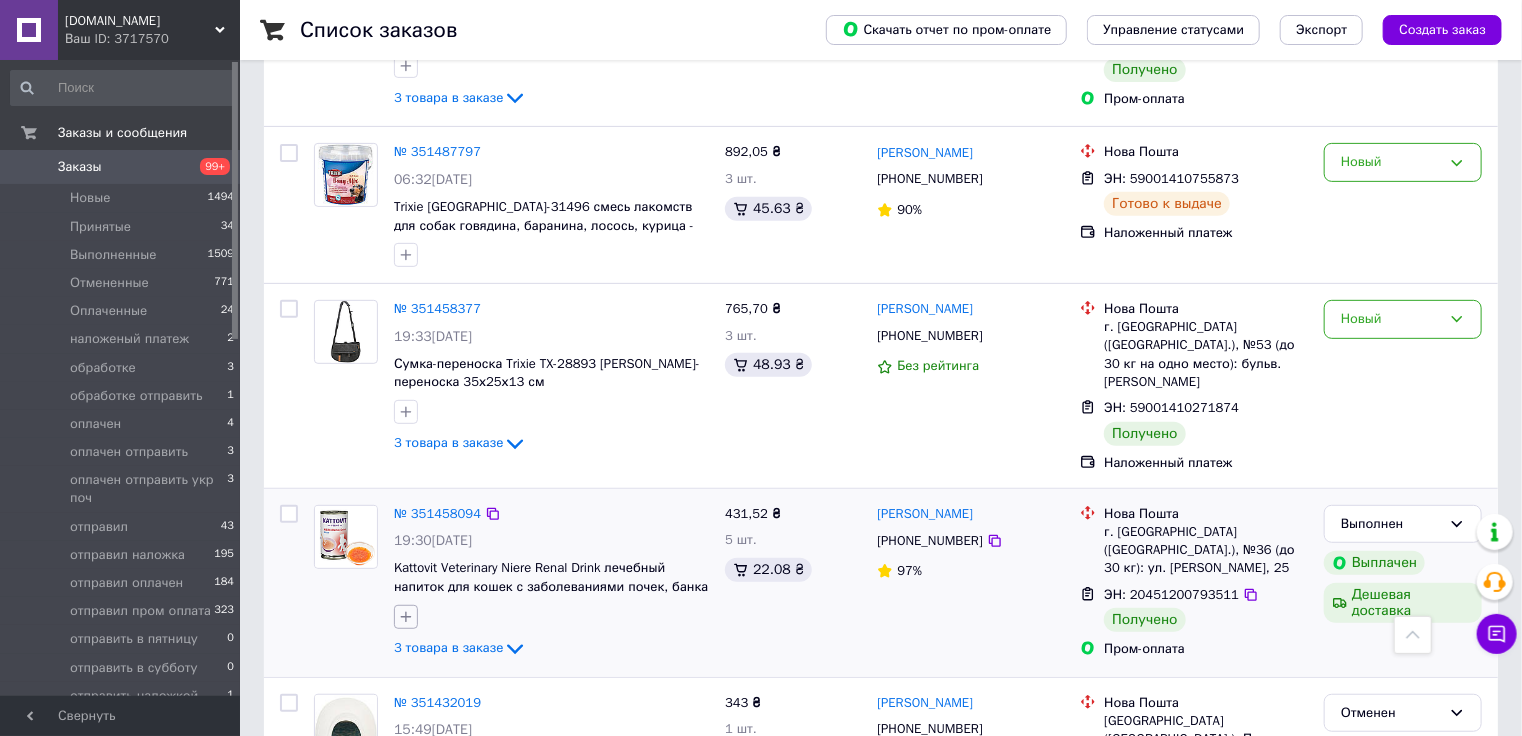 click 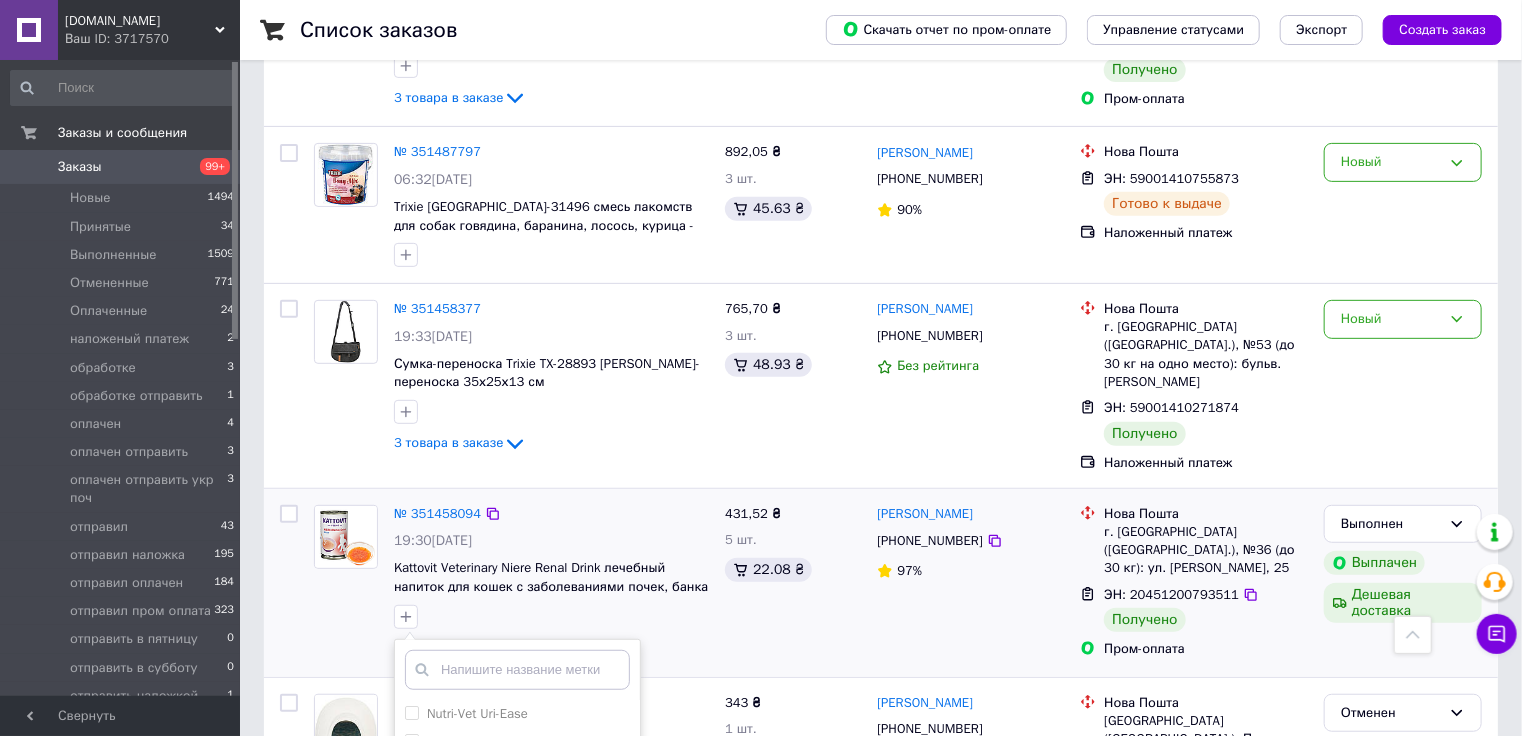 click on "Выполнен написать за отзыв" at bounding box center (516, 797) 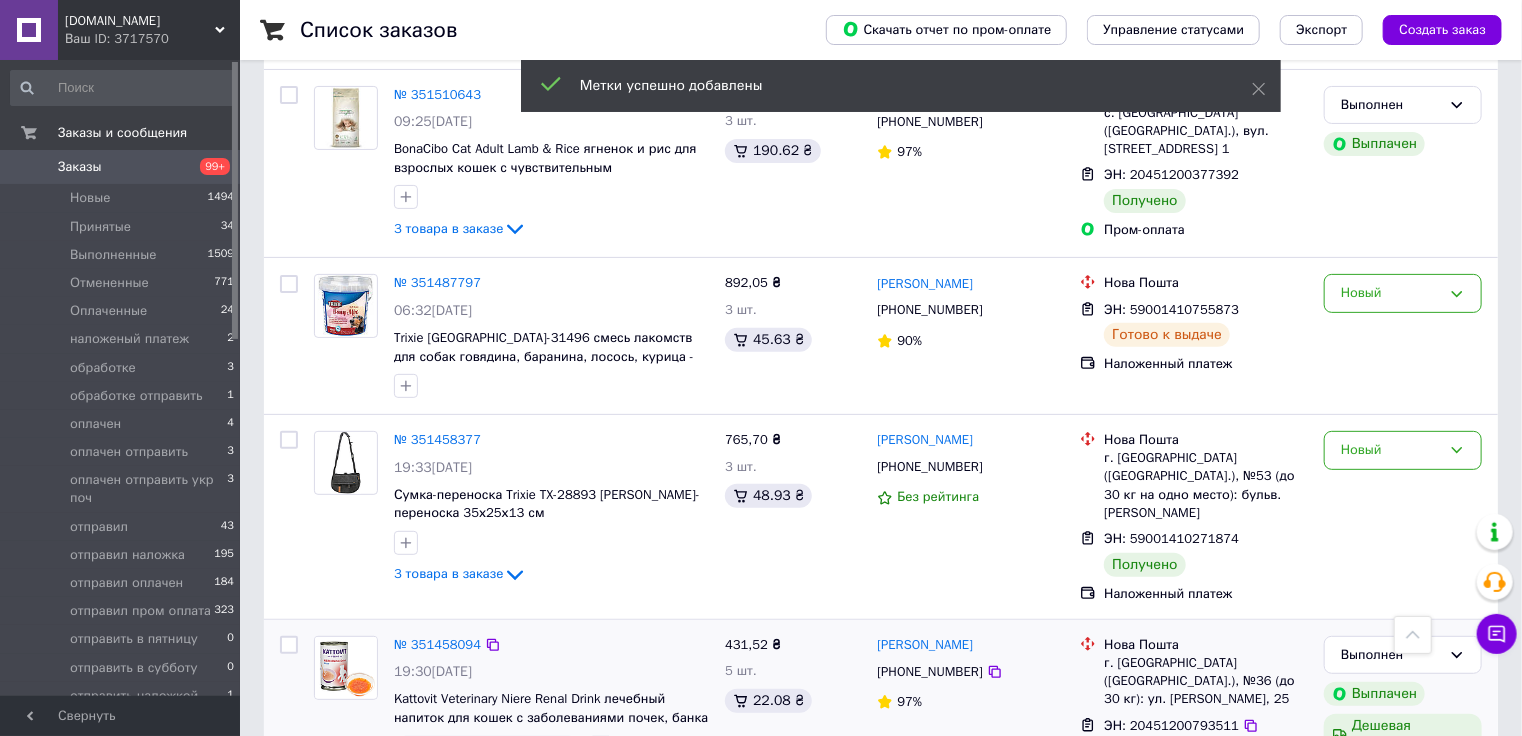 scroll, scrollTop: 3942, scrollLeft: 0, axis: vertical 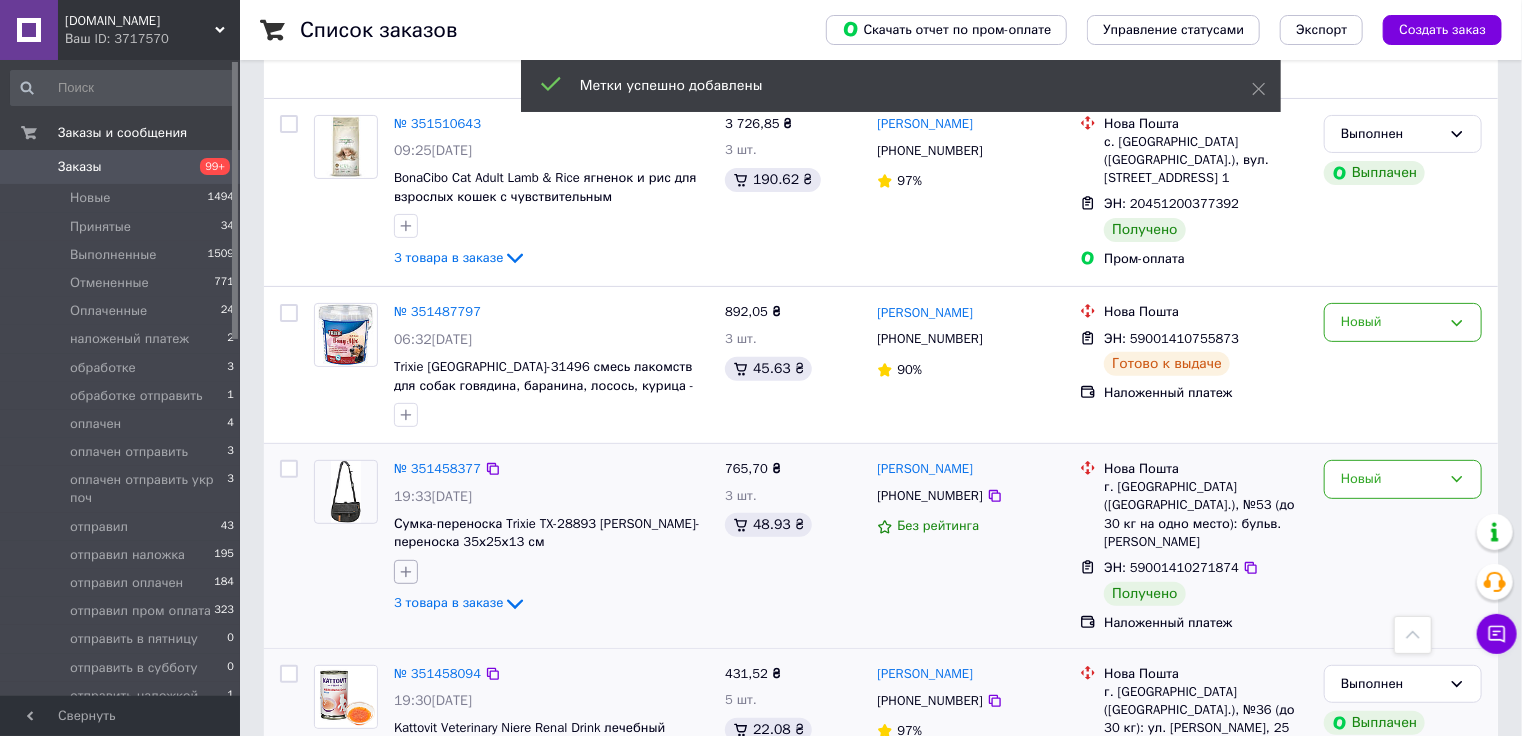 click 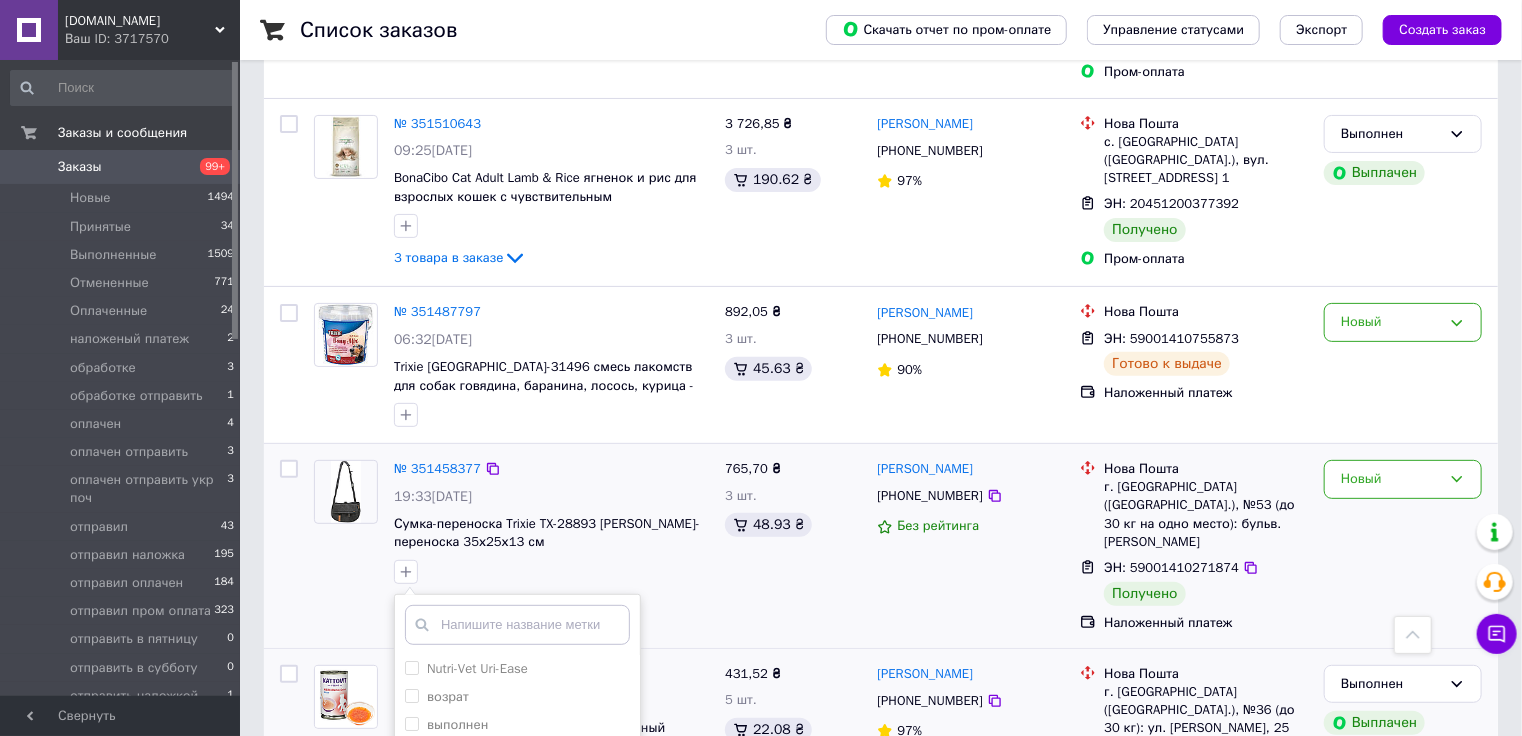 click on "Выполнен написать за отзыв" at bounding box center [516, 752] 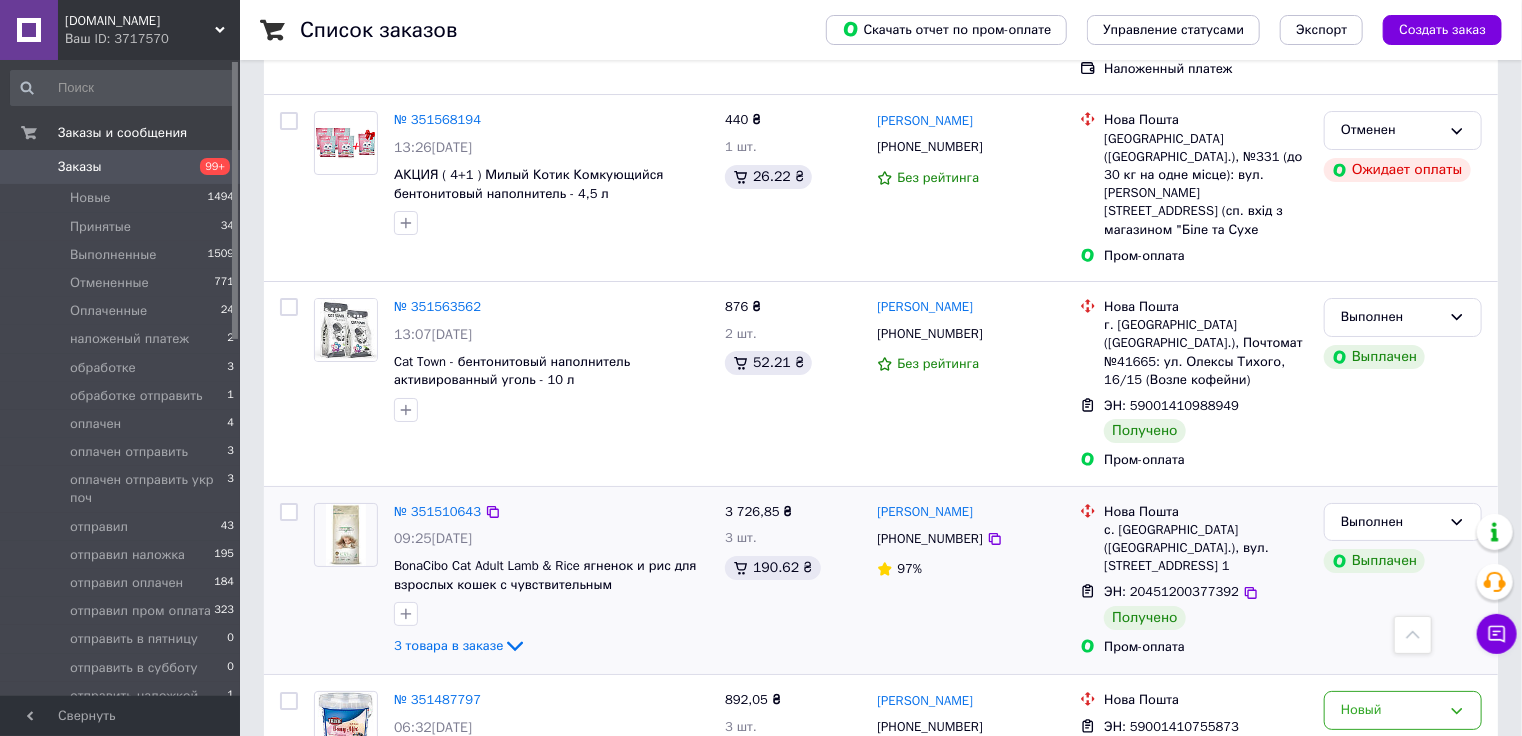 scroll, scrollTop: 3542, scrollLeft: 0, axis: vertical 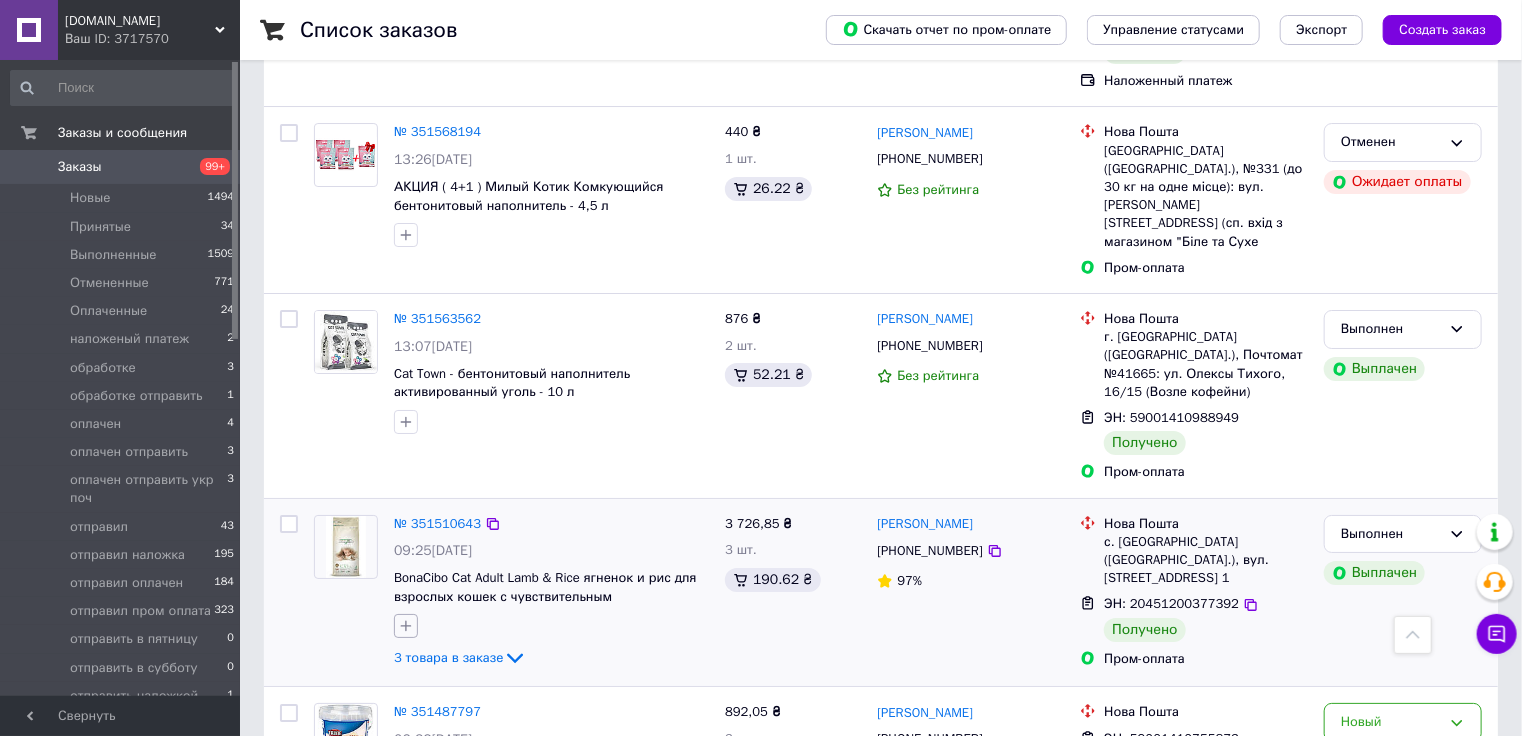 click 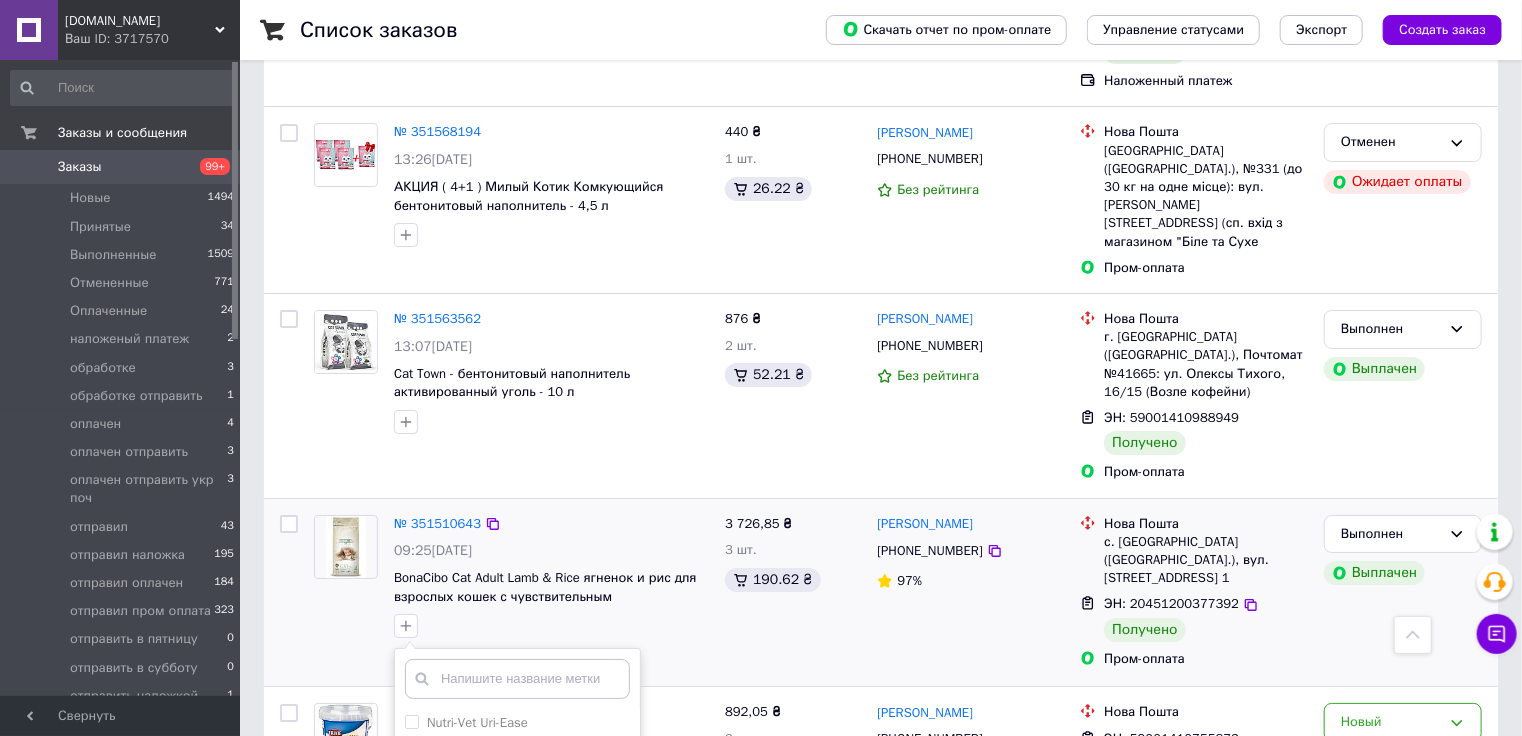 click on "Выполнен написать за отзыв" at bounding box center [516, 807] 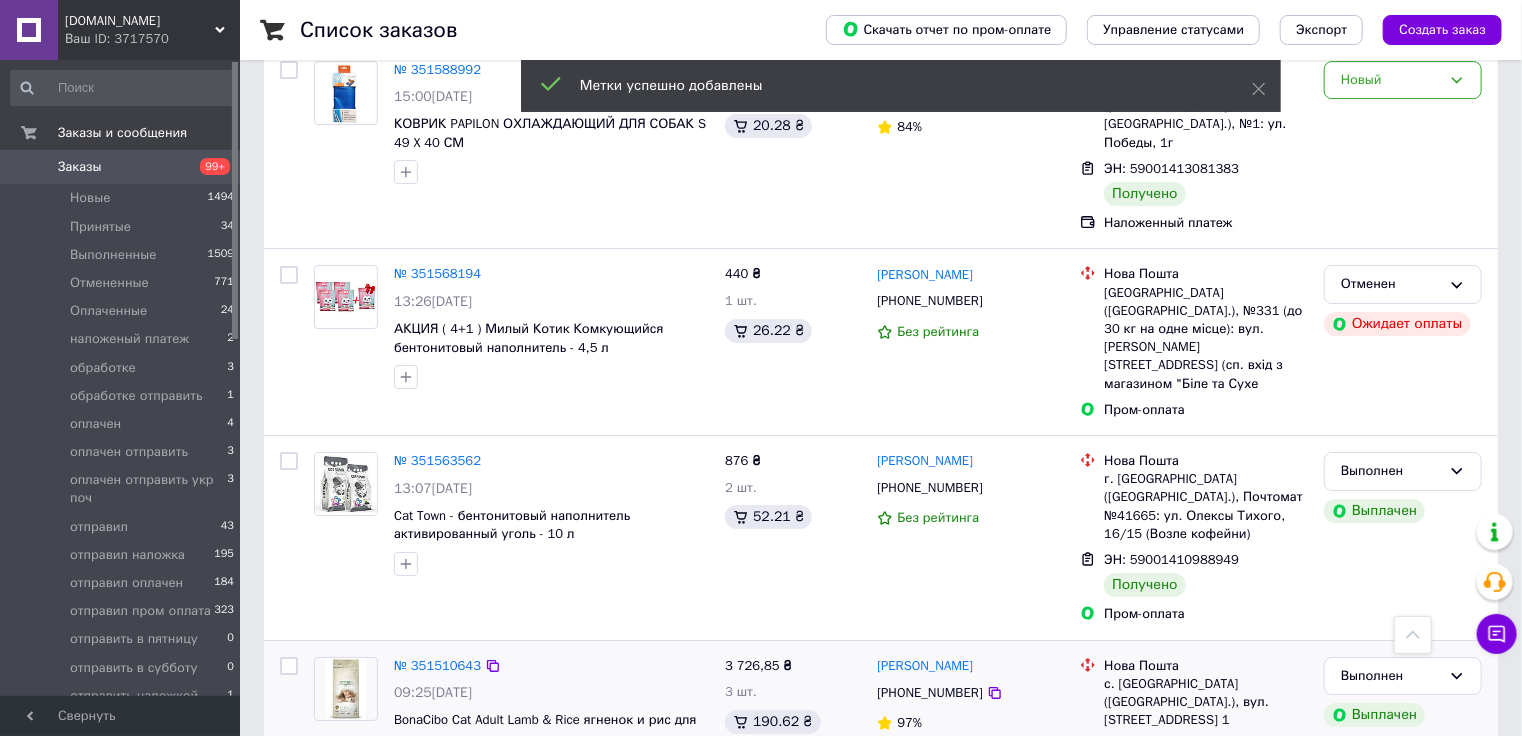 scroll, scrollTop: 3382, scrollLeft: 0, axis: vertical 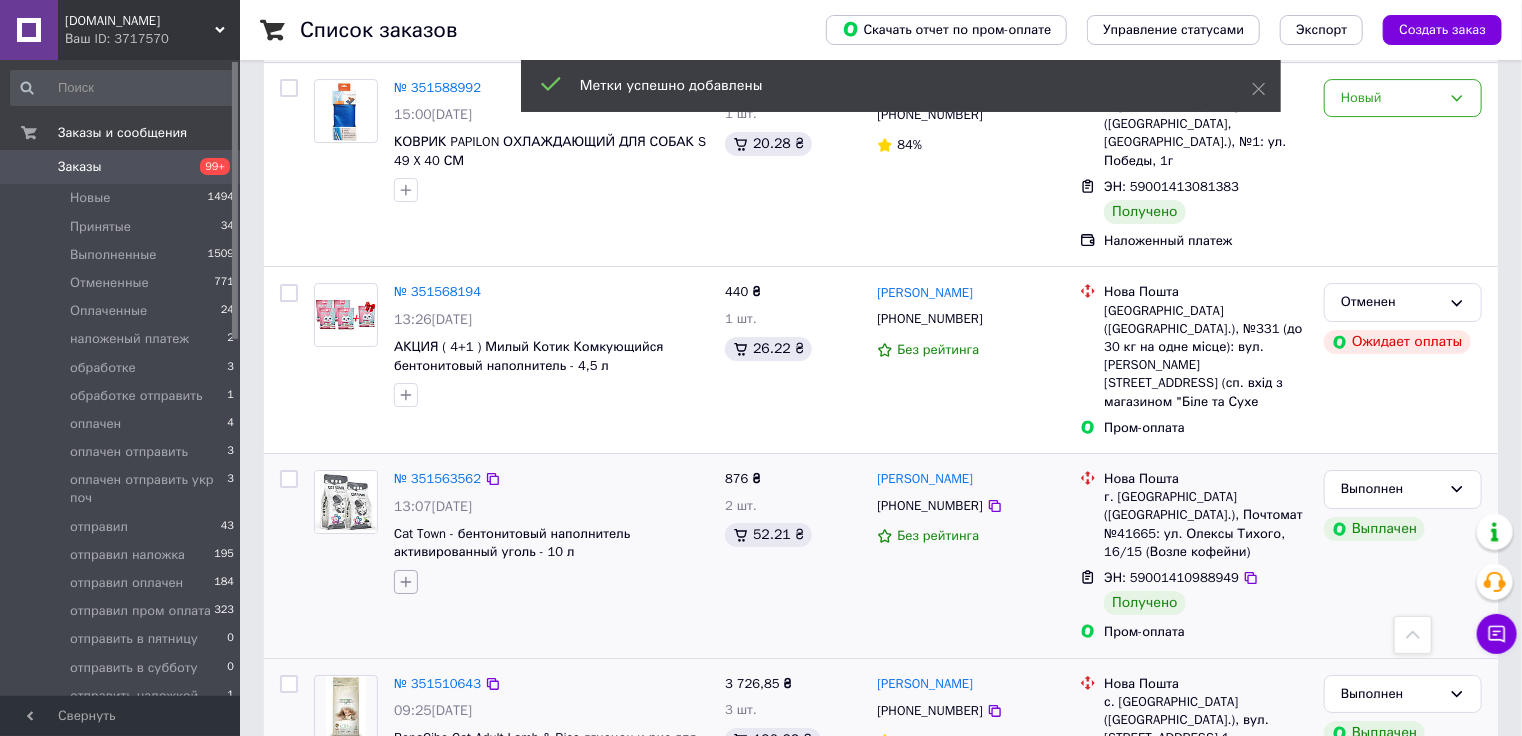 click 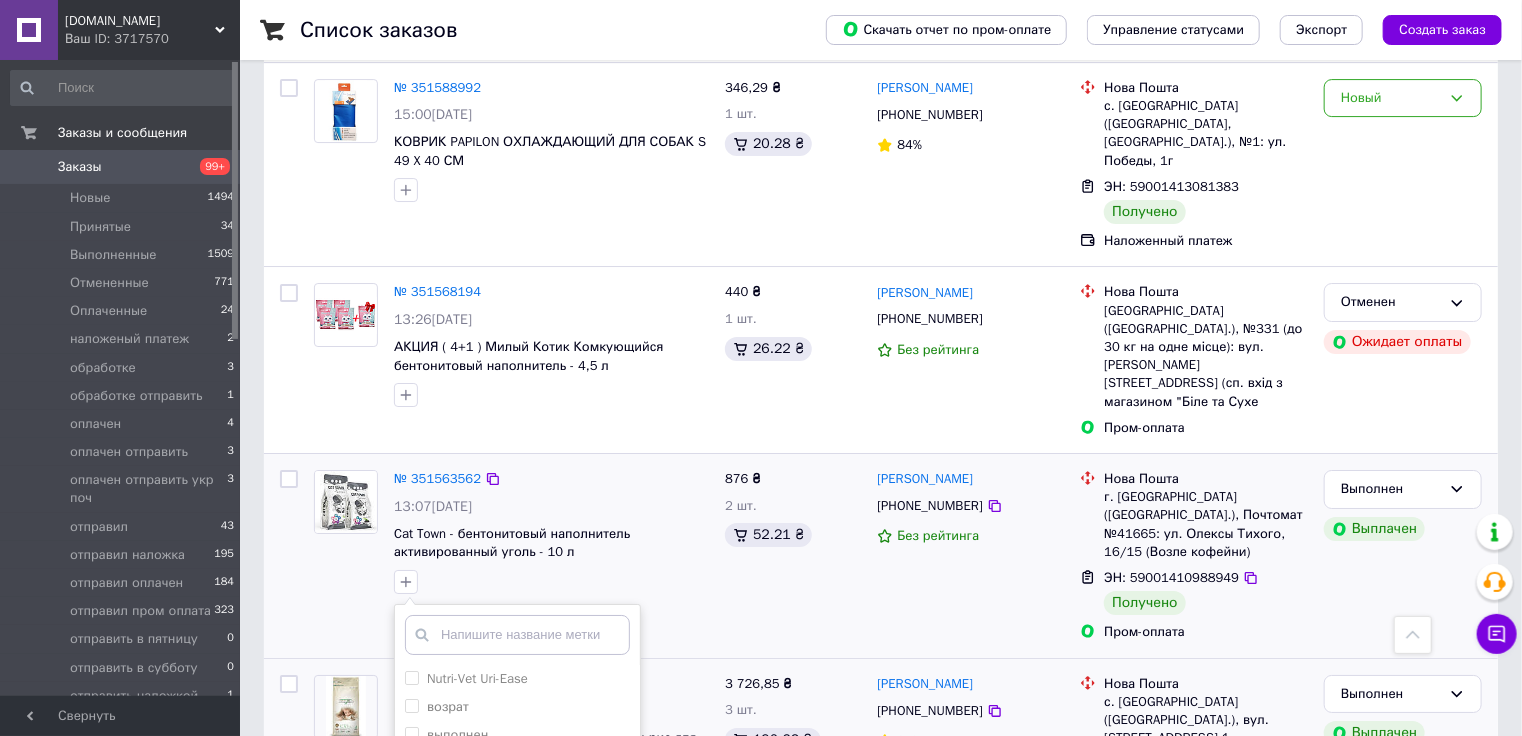 click on "Выполнен написать за отзыв" at bounding box center [516, 762] 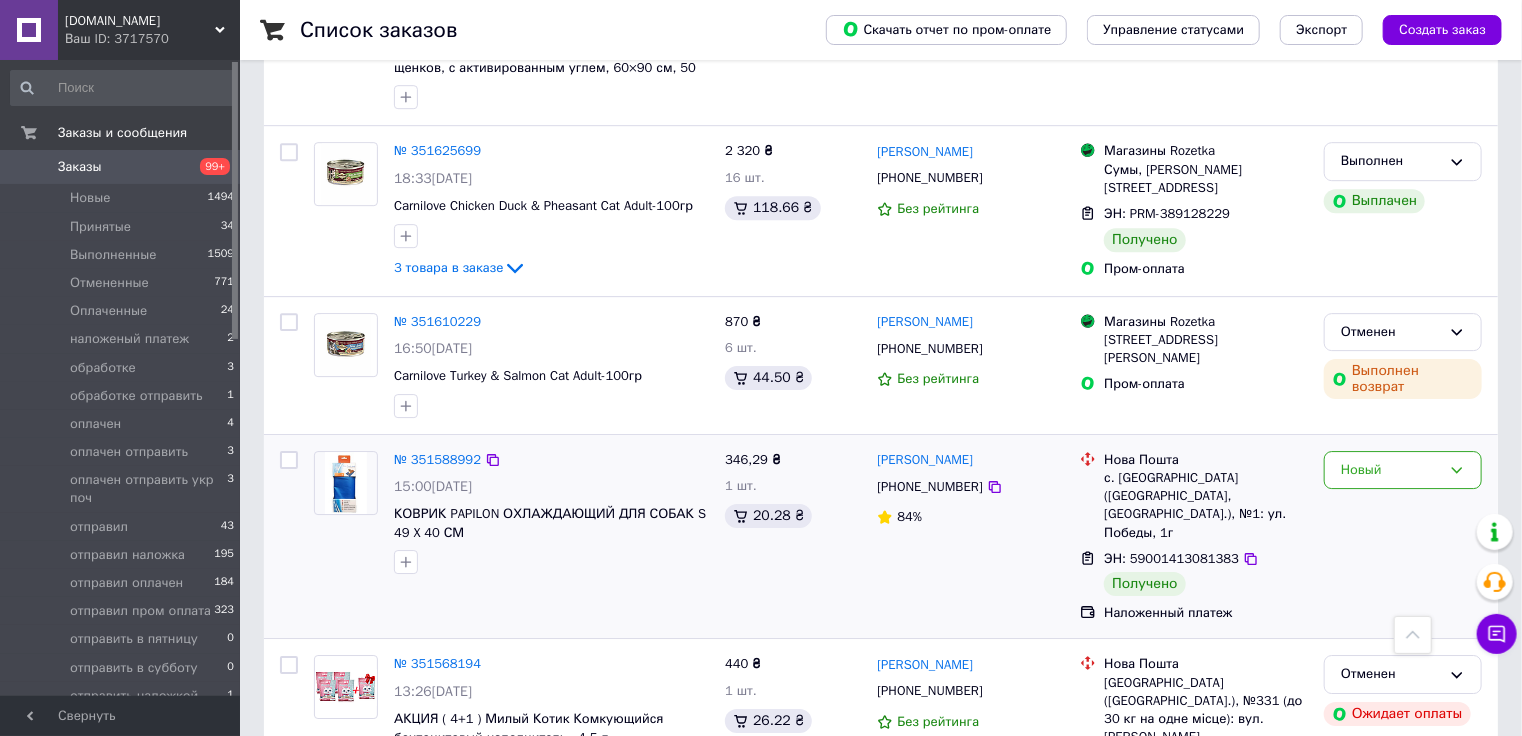 scroll, scrollTop: 2982, scrollLeft: 0, axis: vertical 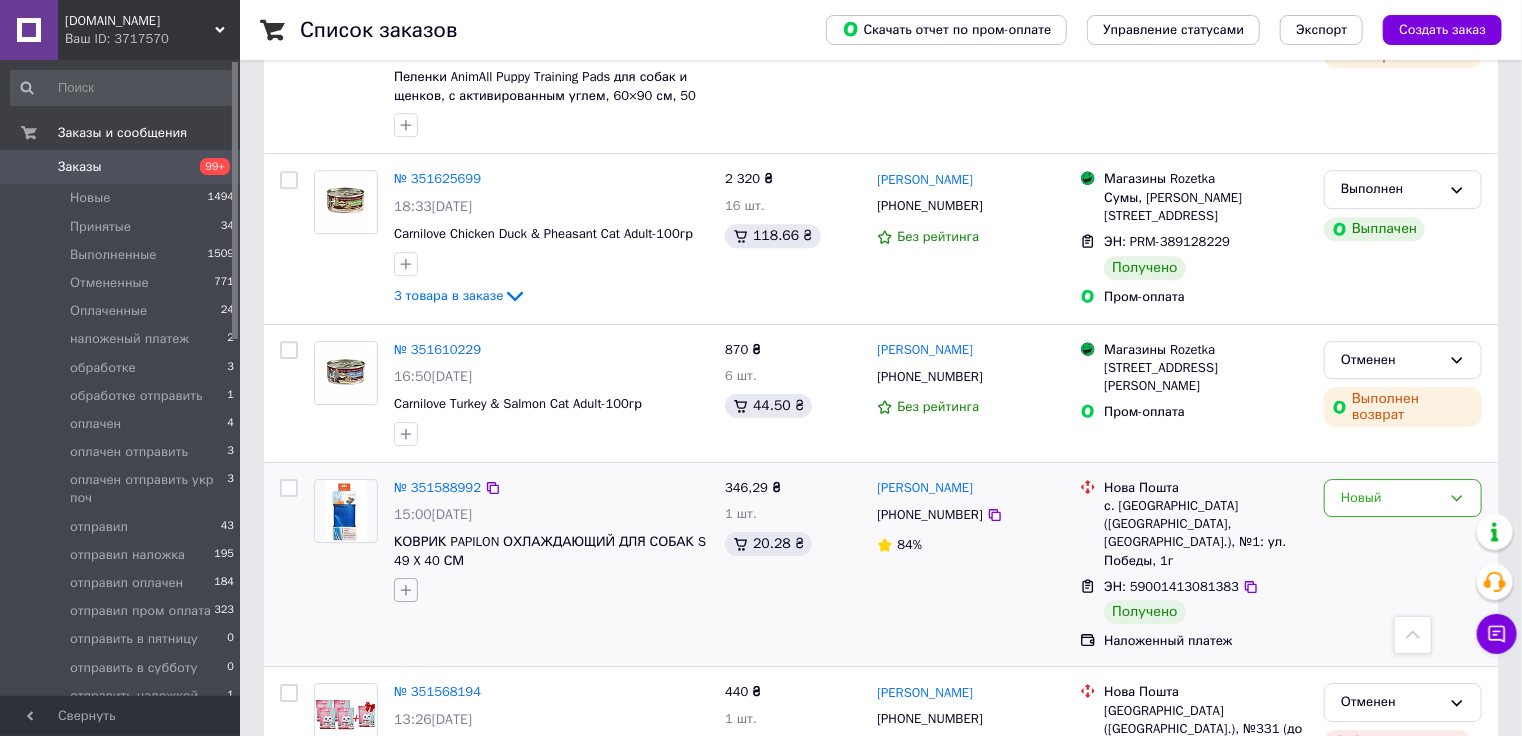 click 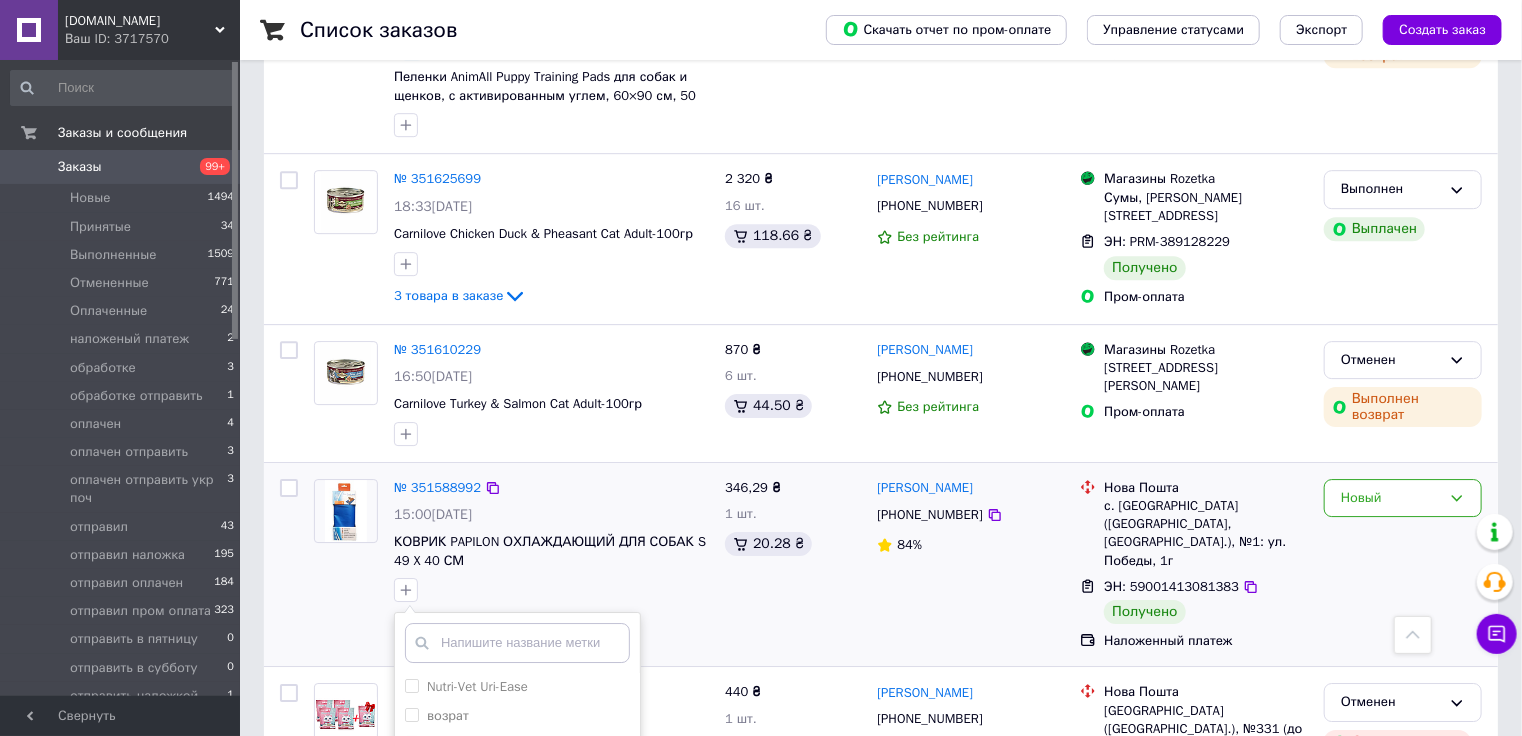 click on "Выполнен написать за отзыв" at bounding box center (516, 771) 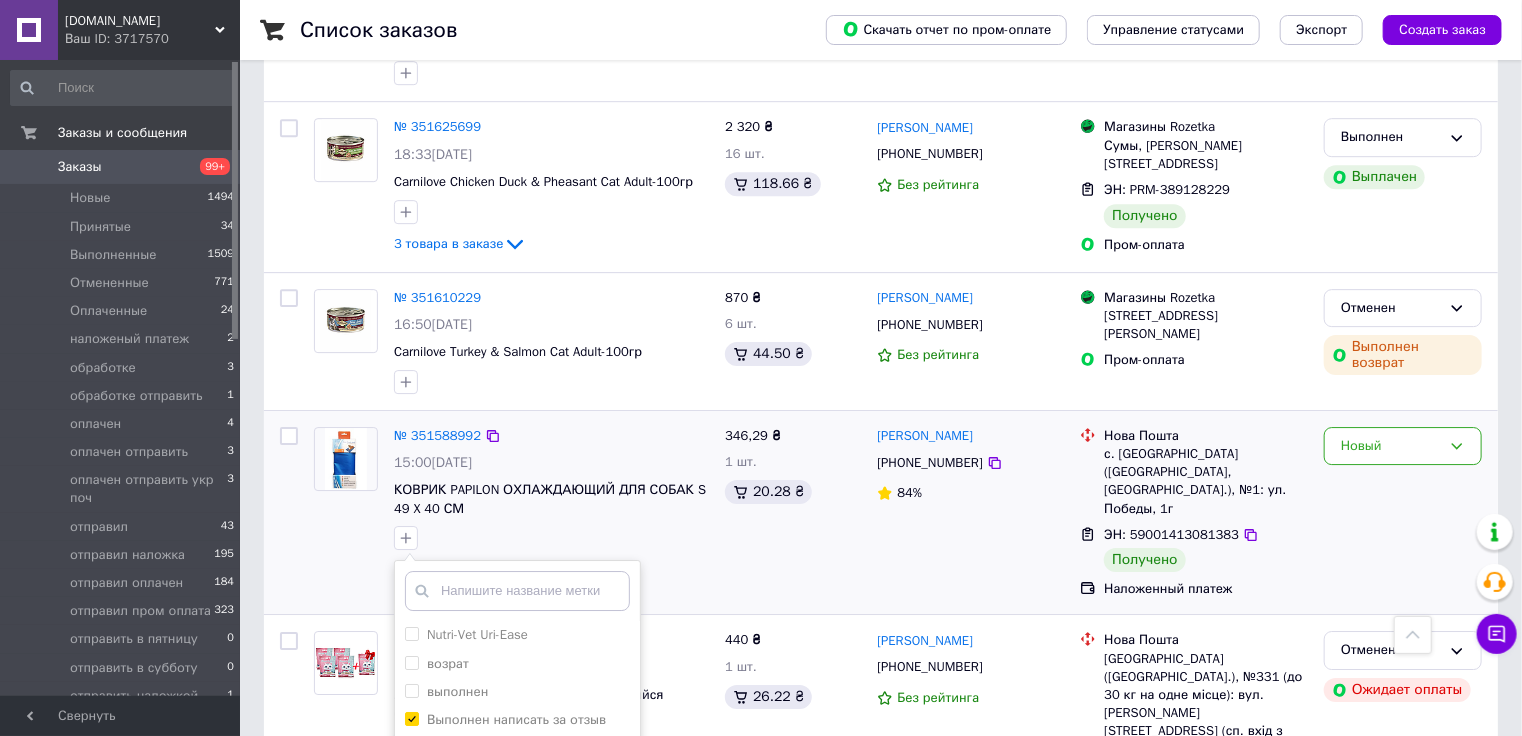 scroll, scrollTop: 3062, scrollLeft: 0, axis: vertical 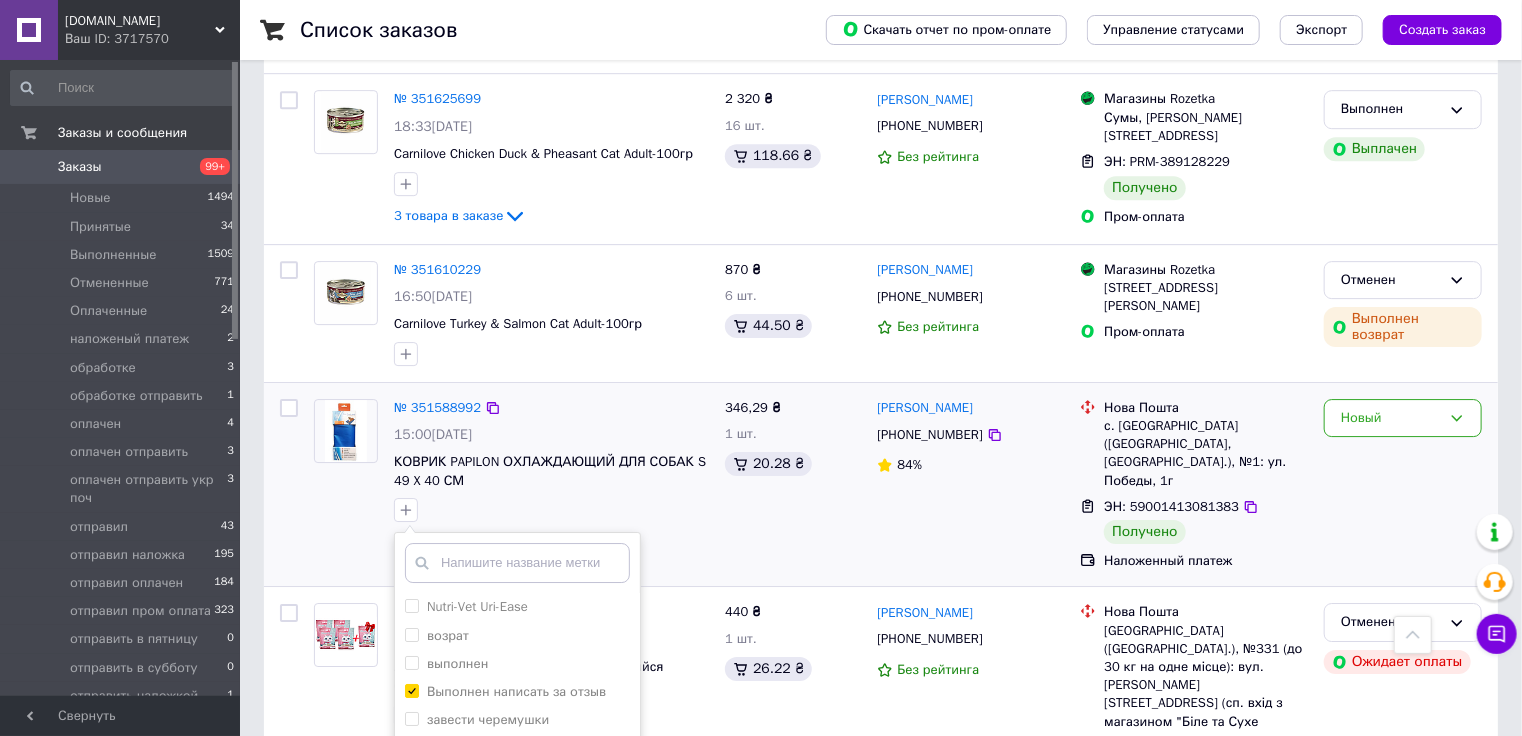 click on "Добавить метку" at bounding box center (517, 929) 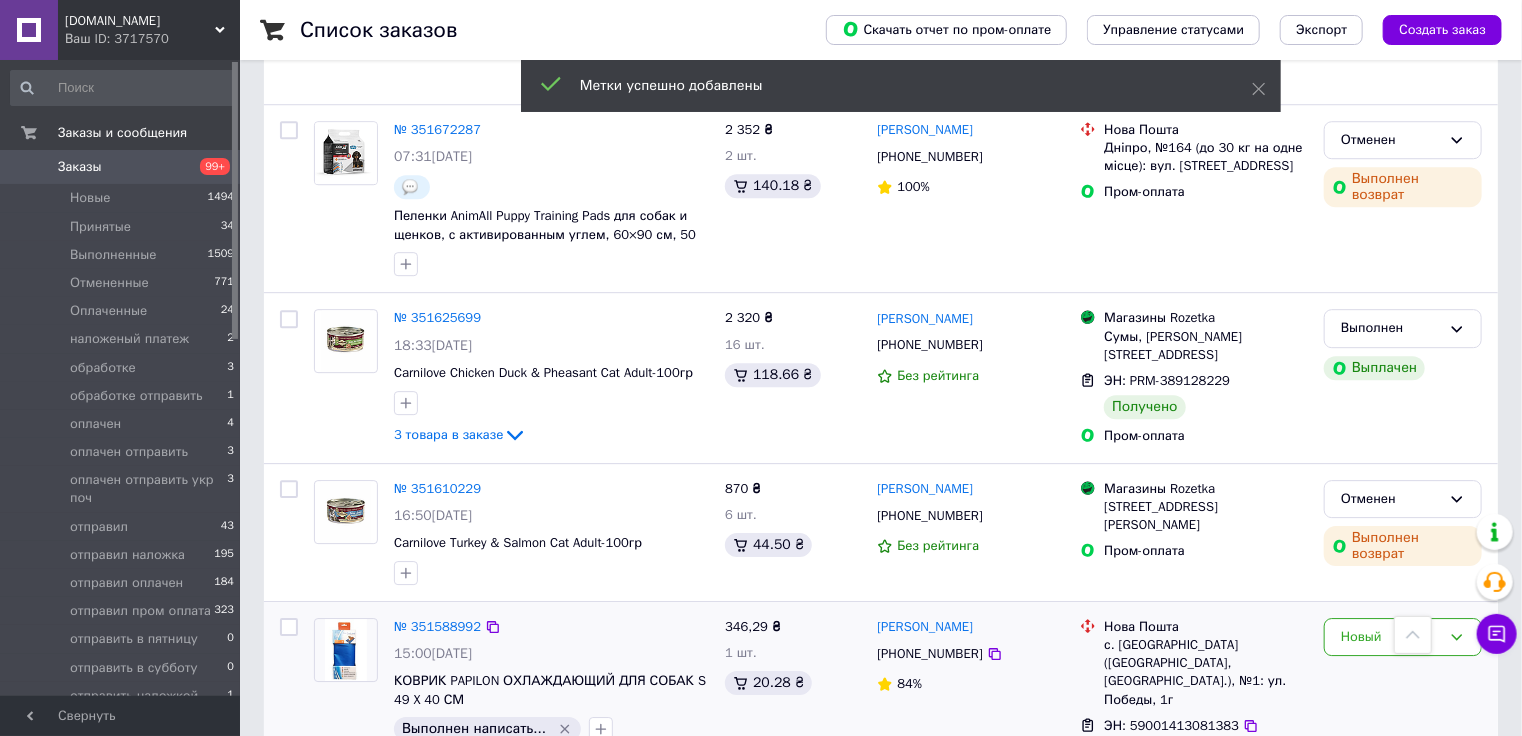 scroll, scrollTop: 2742, scrollLeft: 0, axis: vertical 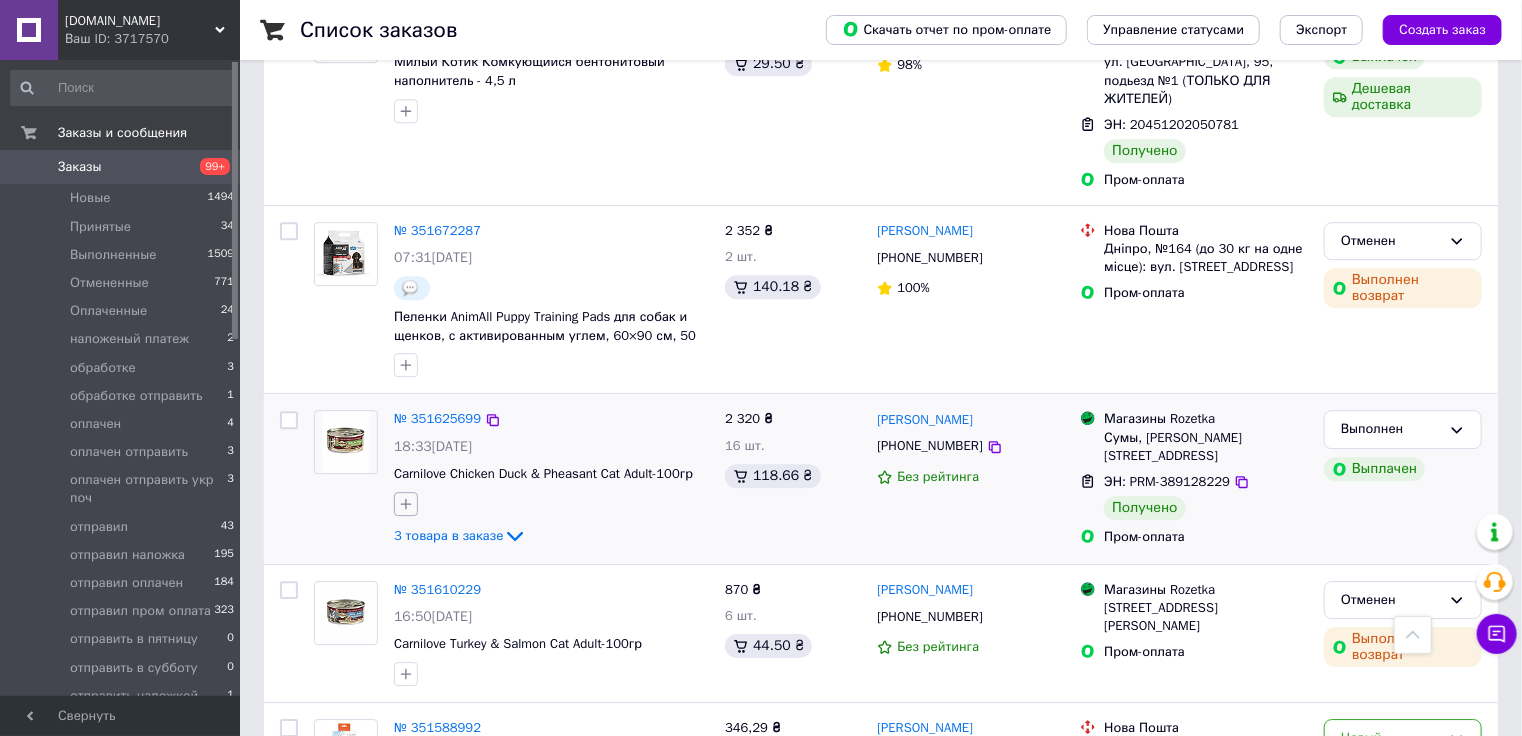 click 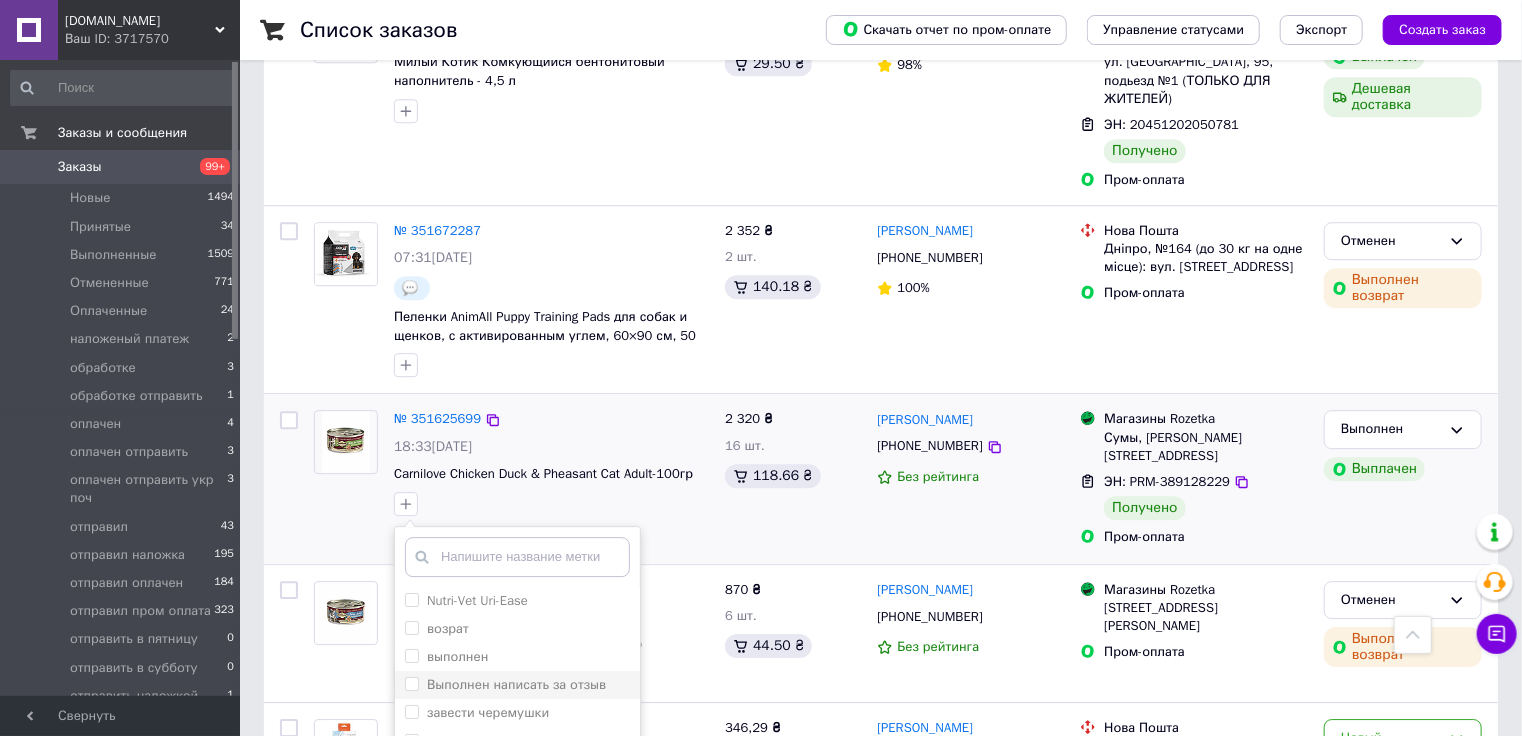 click on "Выполнен написать за отзыв" at bounding box center (516, 684) 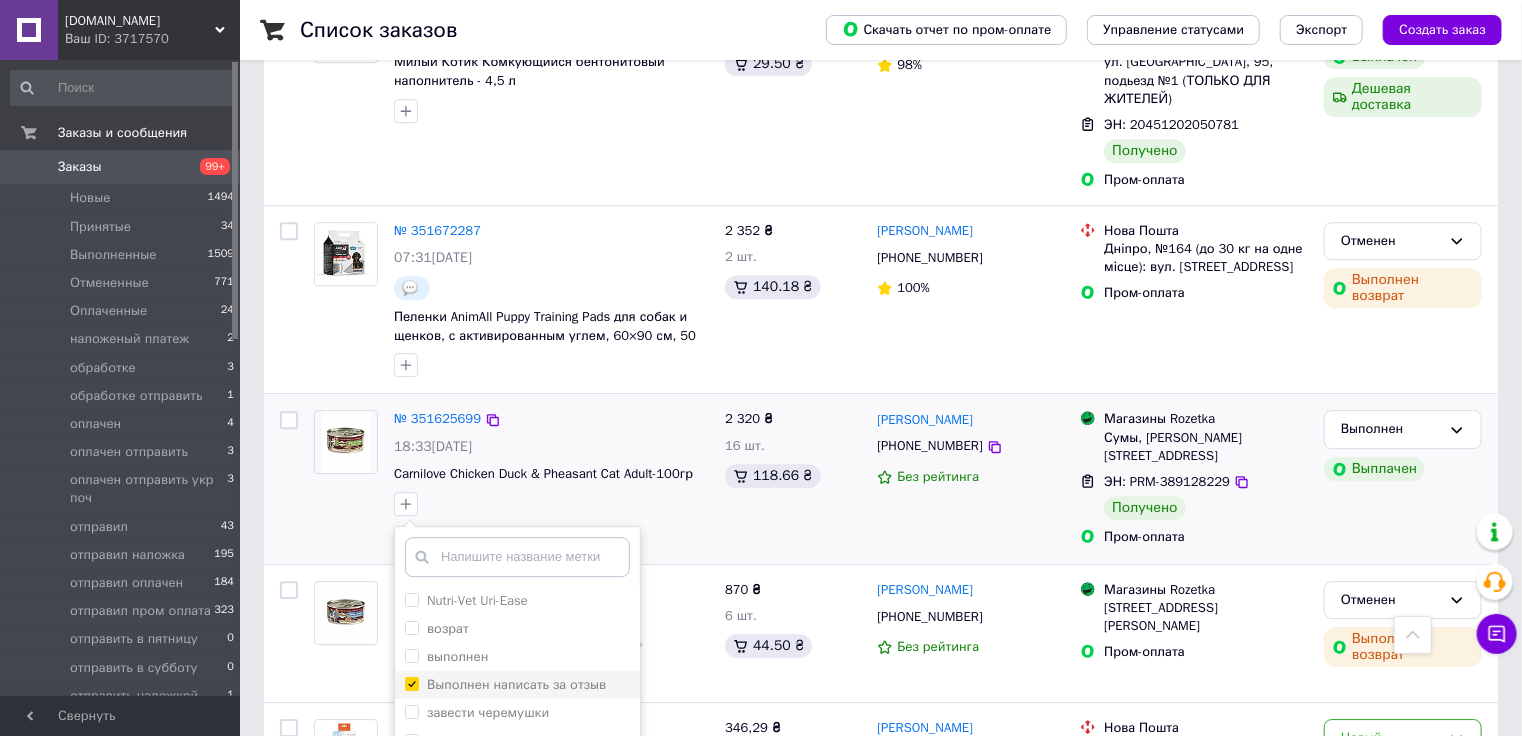 checkbox on "true" 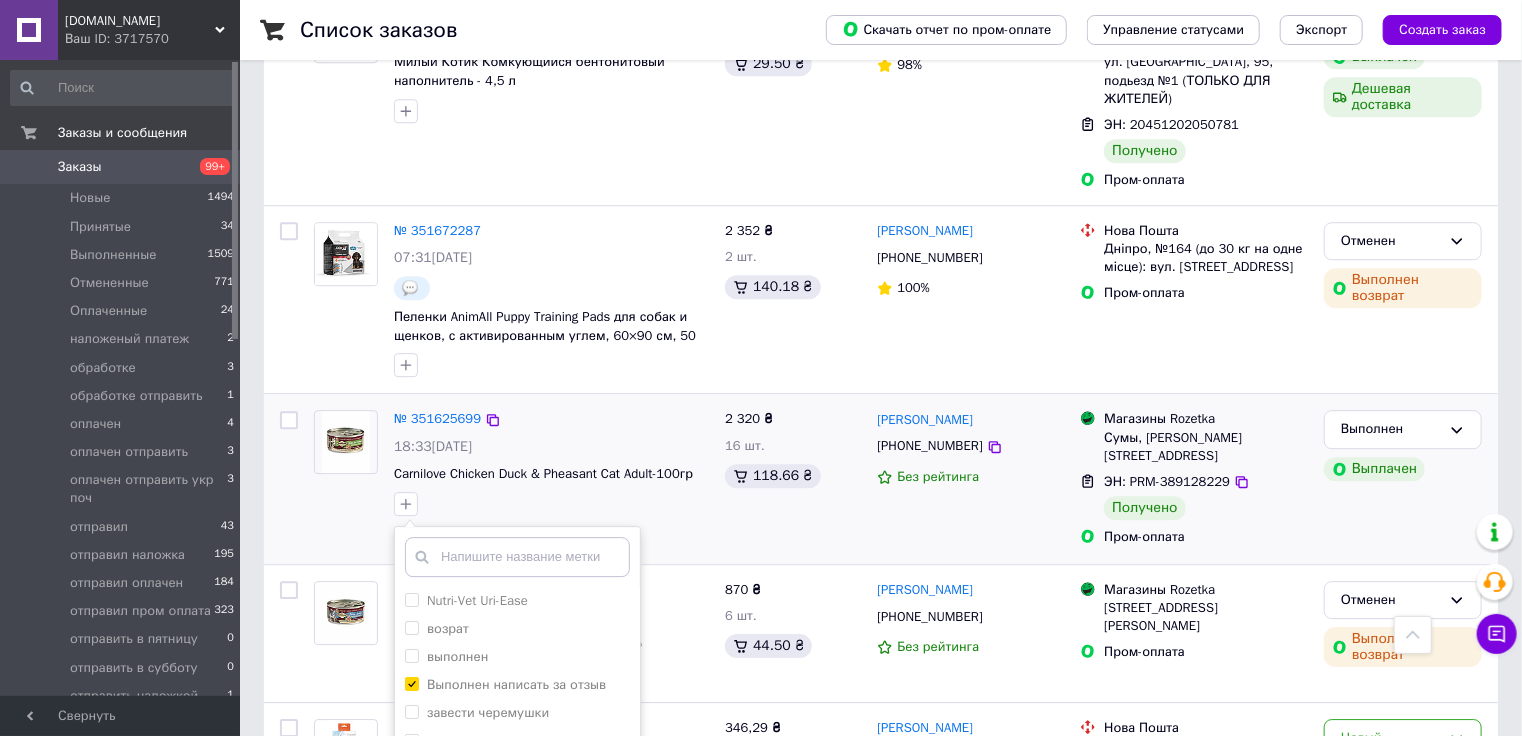click on "Добавить метку" at bounding box center (517, 923) 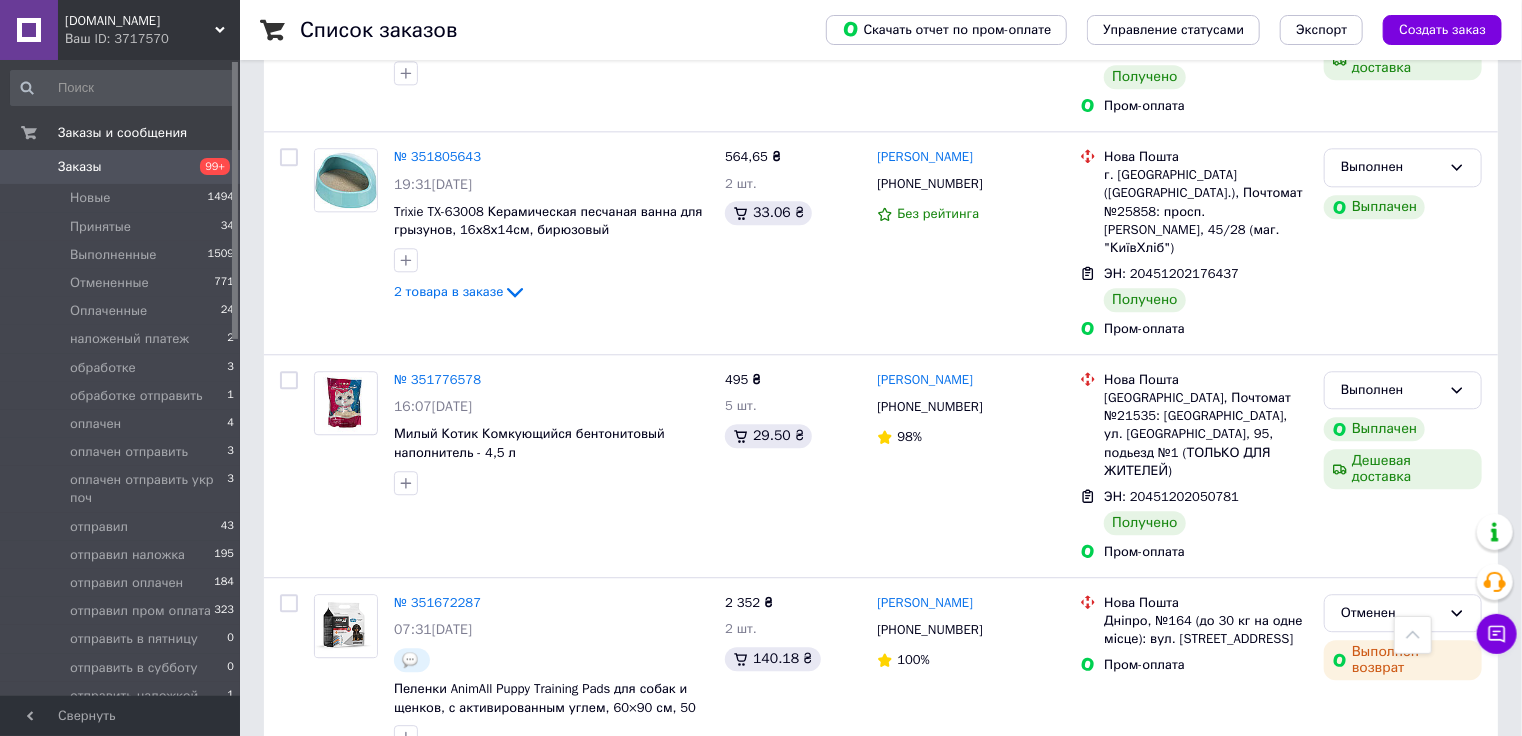 scroll, scrollTop: 2342, scrollLeft: 0, axis: vertical 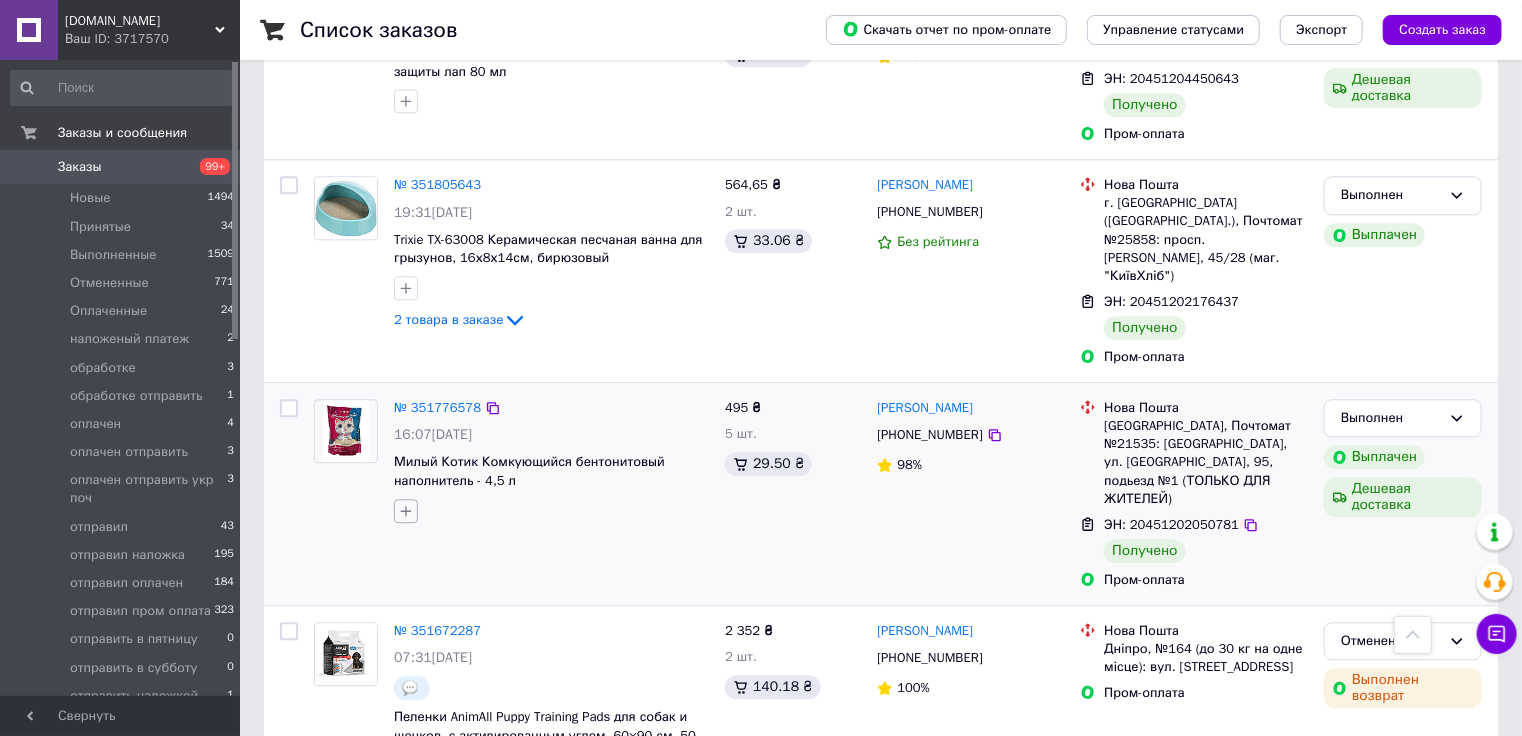click 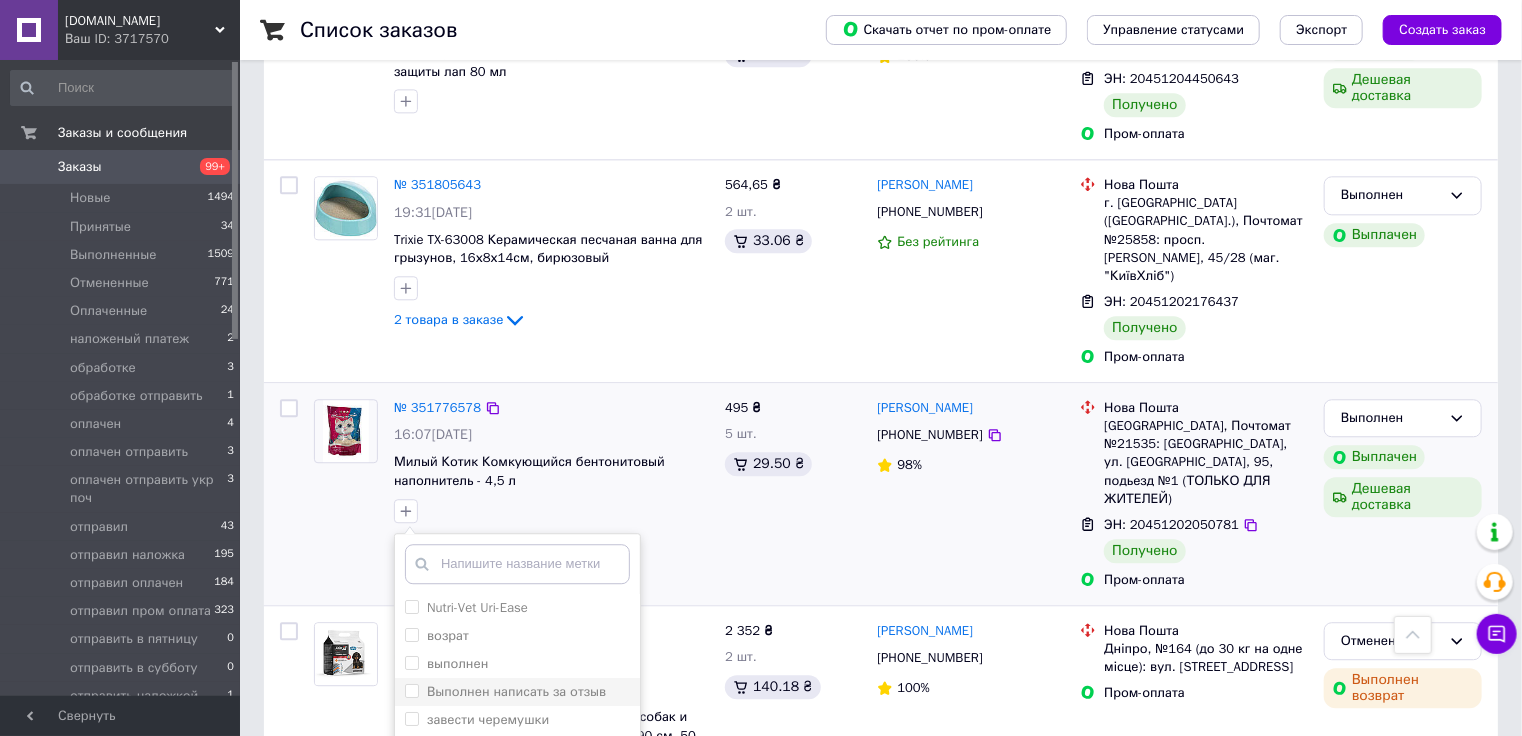 click on "Выполнен написать за отзыв" at bounding box center (516, 691) 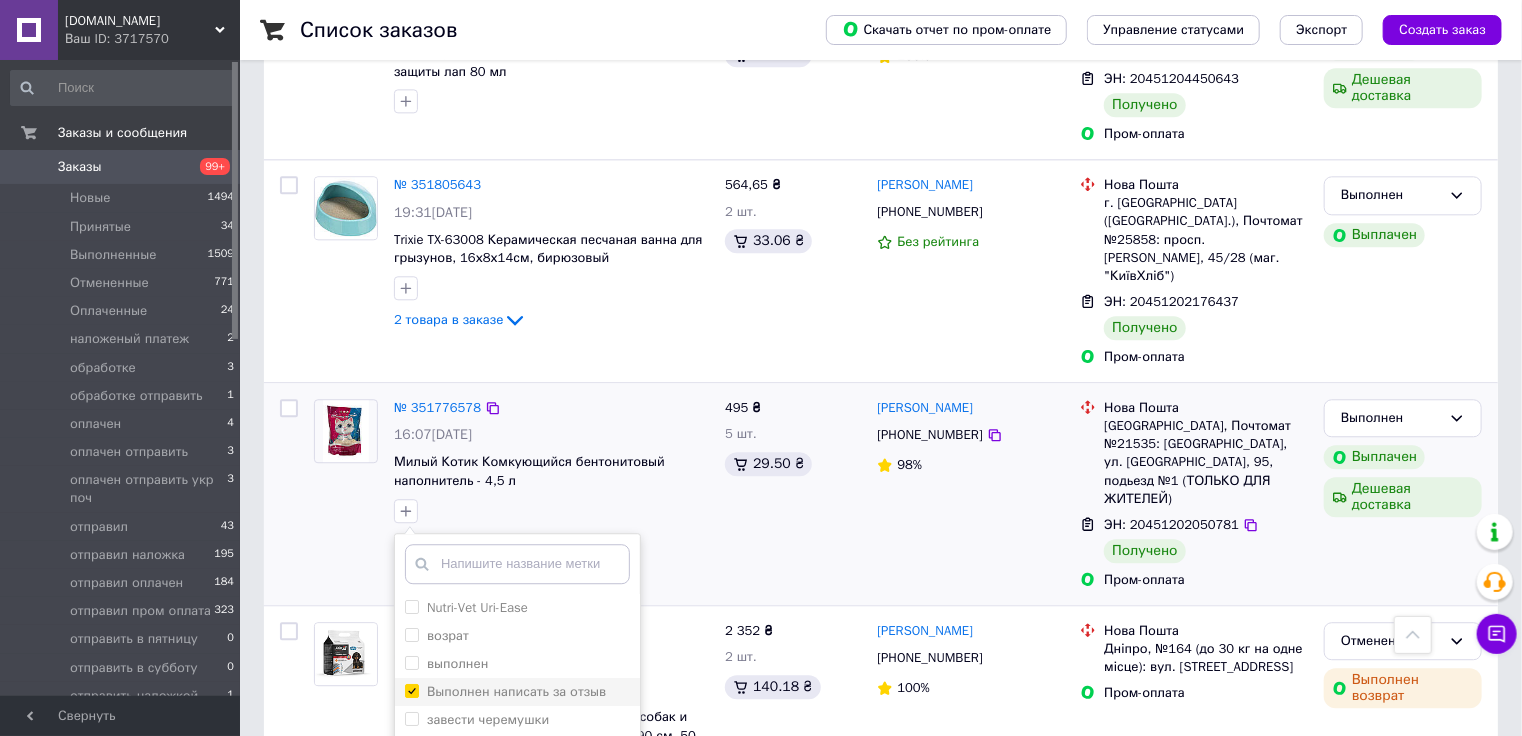 checkbox on "true" 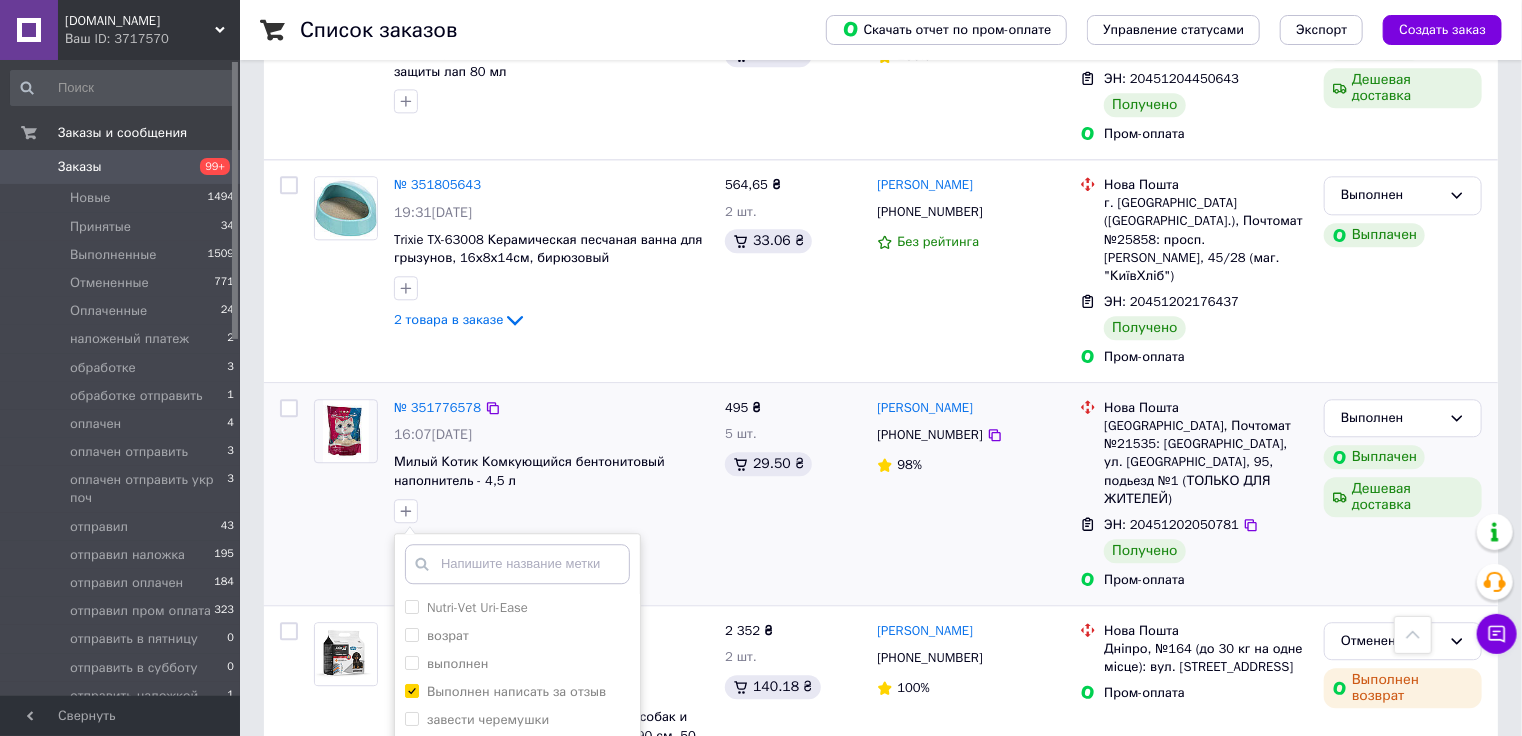 click on "Добавить метку" at bounding box center [517, 930] 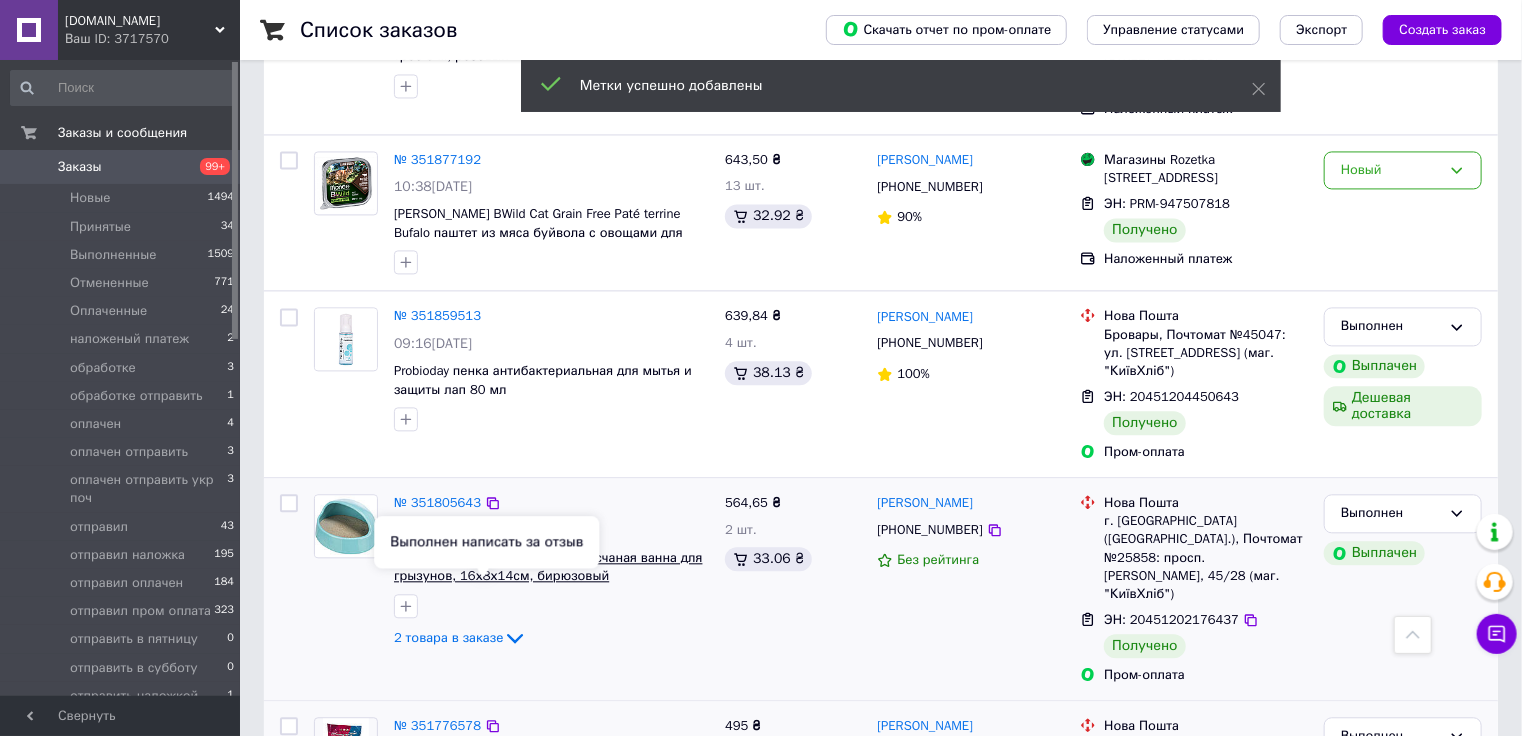 scroll, scrollTop: 2022, scrollLeft: 0, axis: vertical 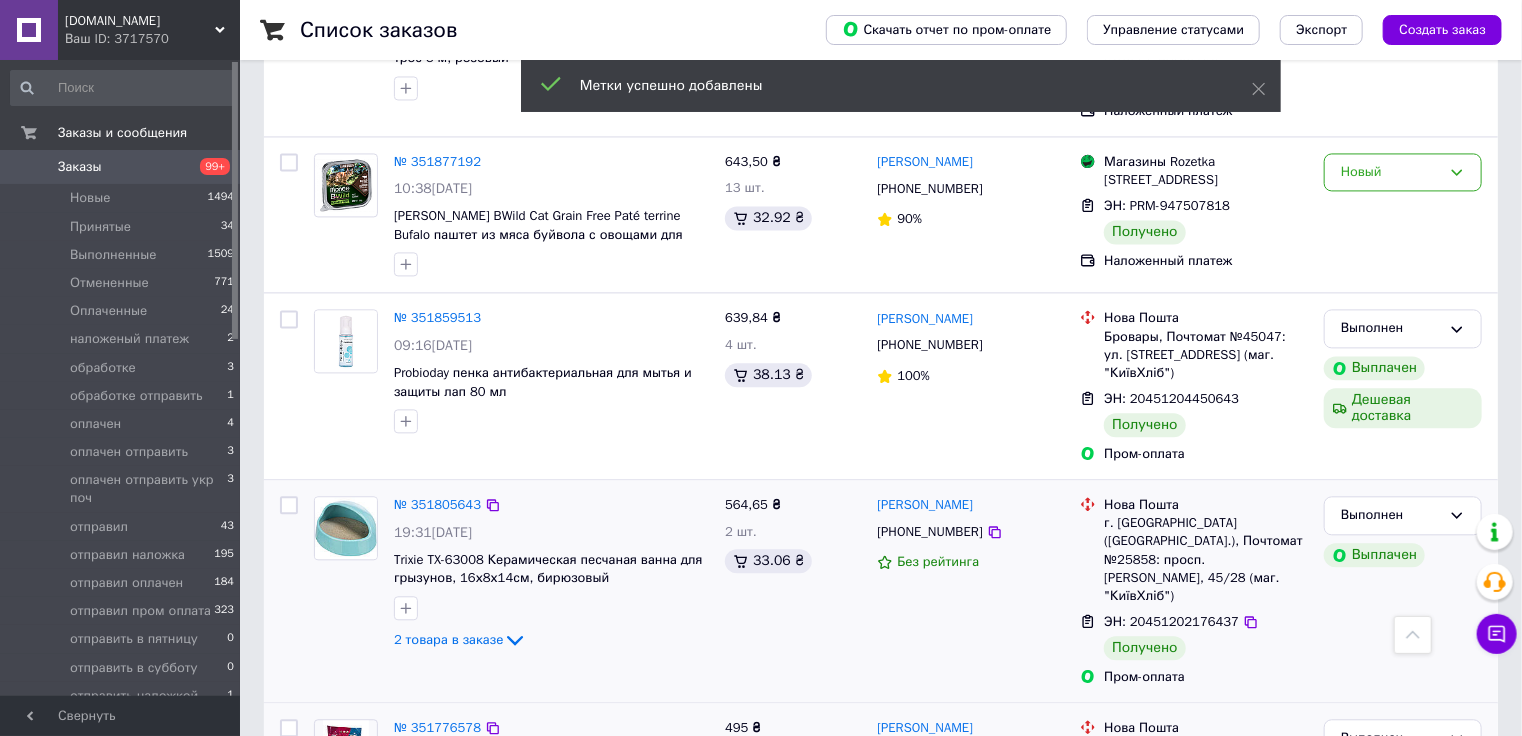 click 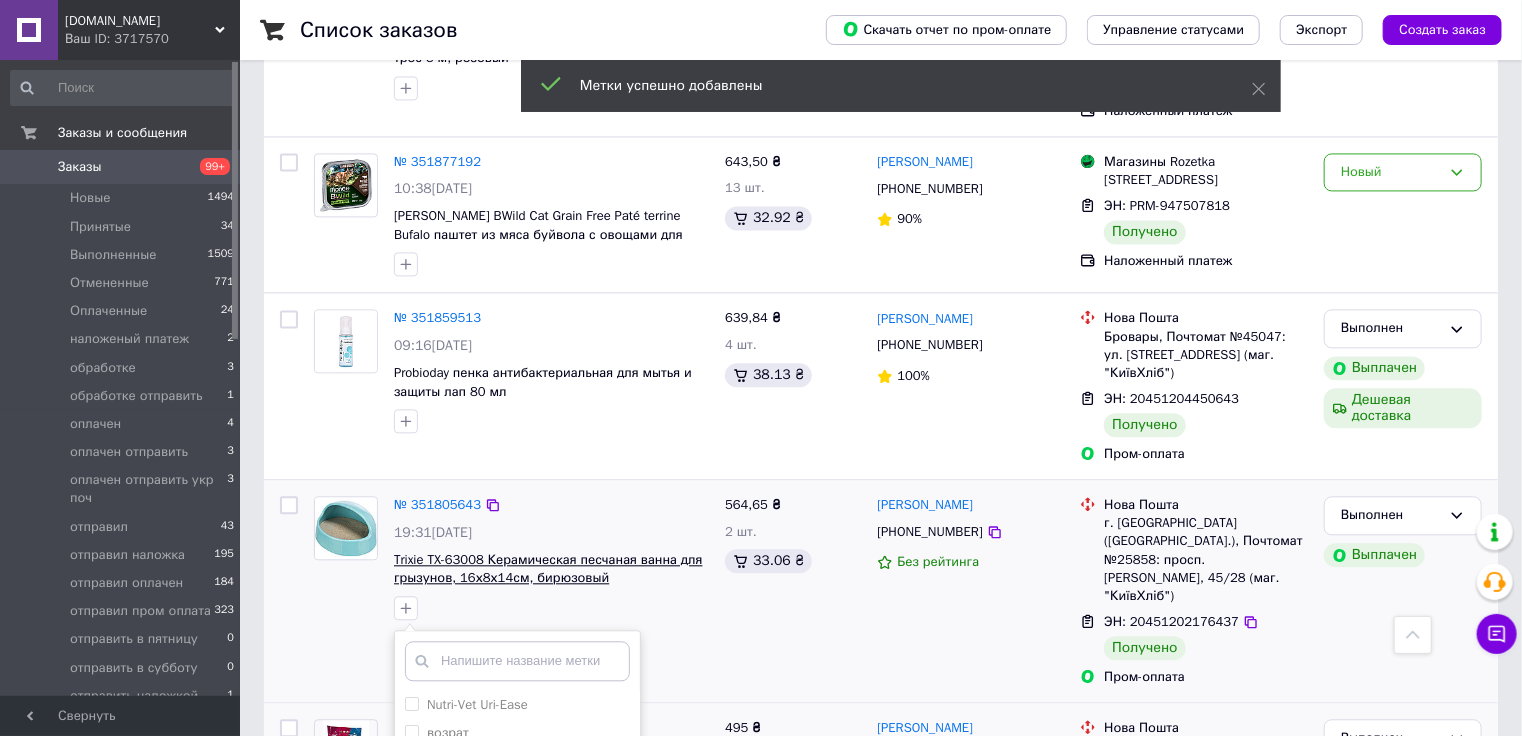 scroll, scrollTop: 2102, scrollLeft: 0, axis: vertical 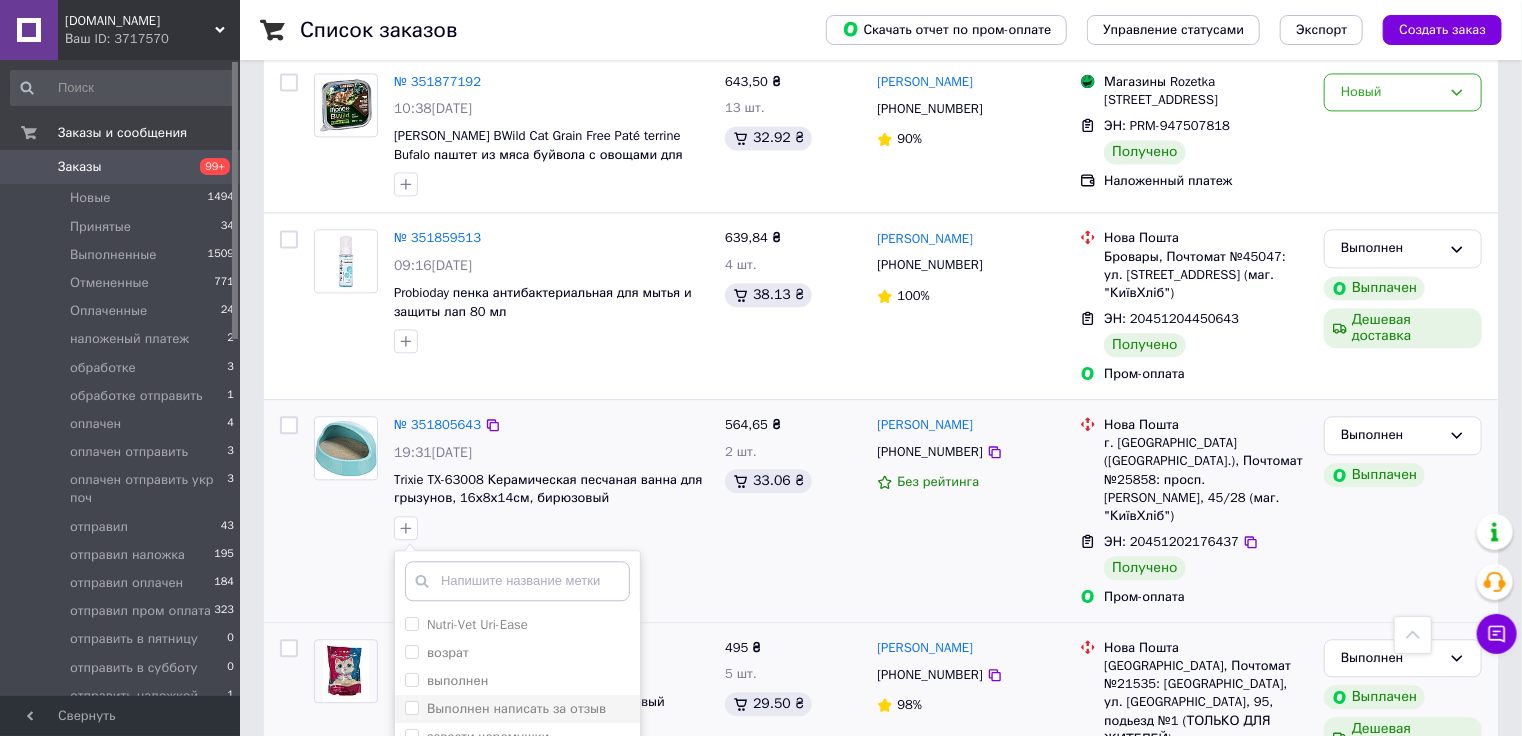 click on "Выполнен написать за отзыв" at bounding box center [516, 708] 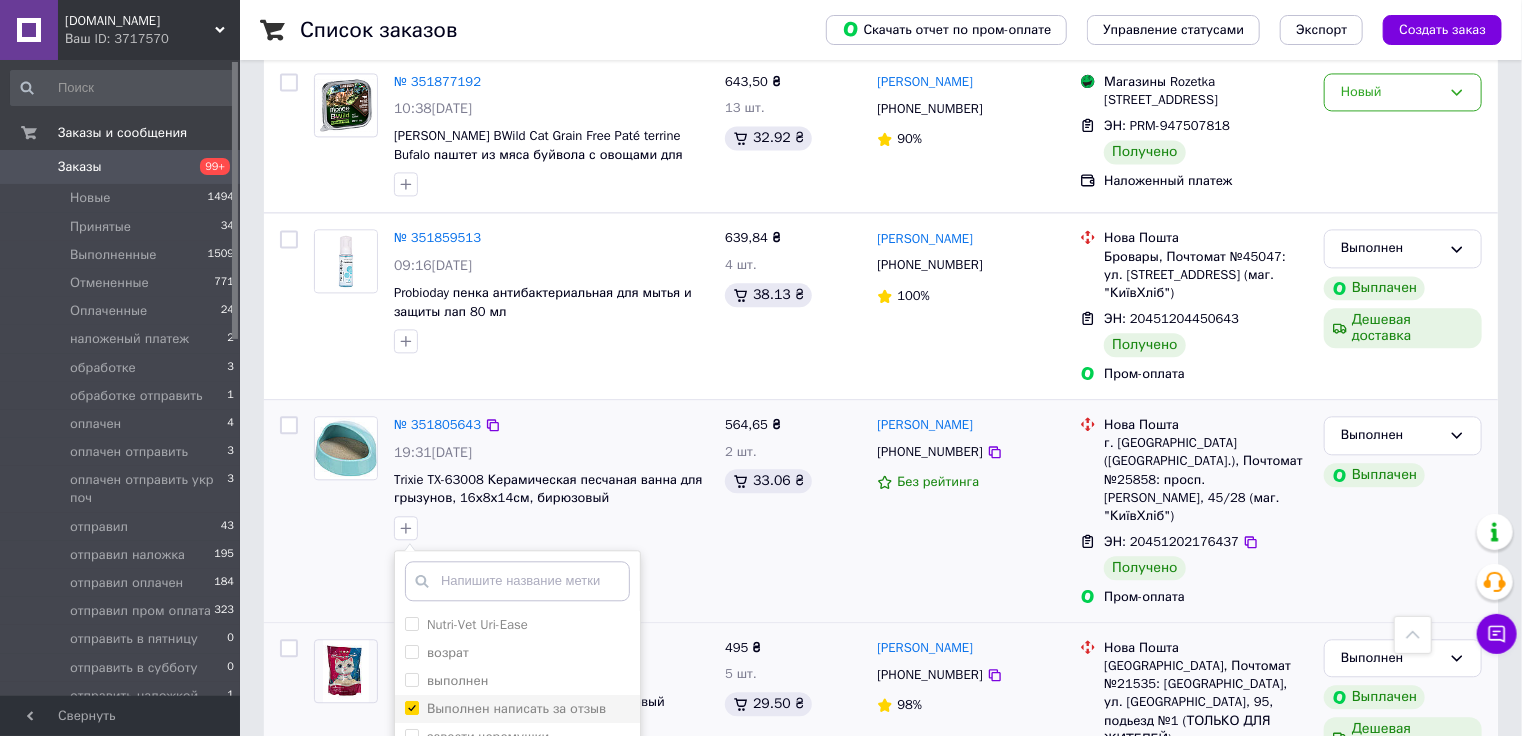 checkbox on "true" 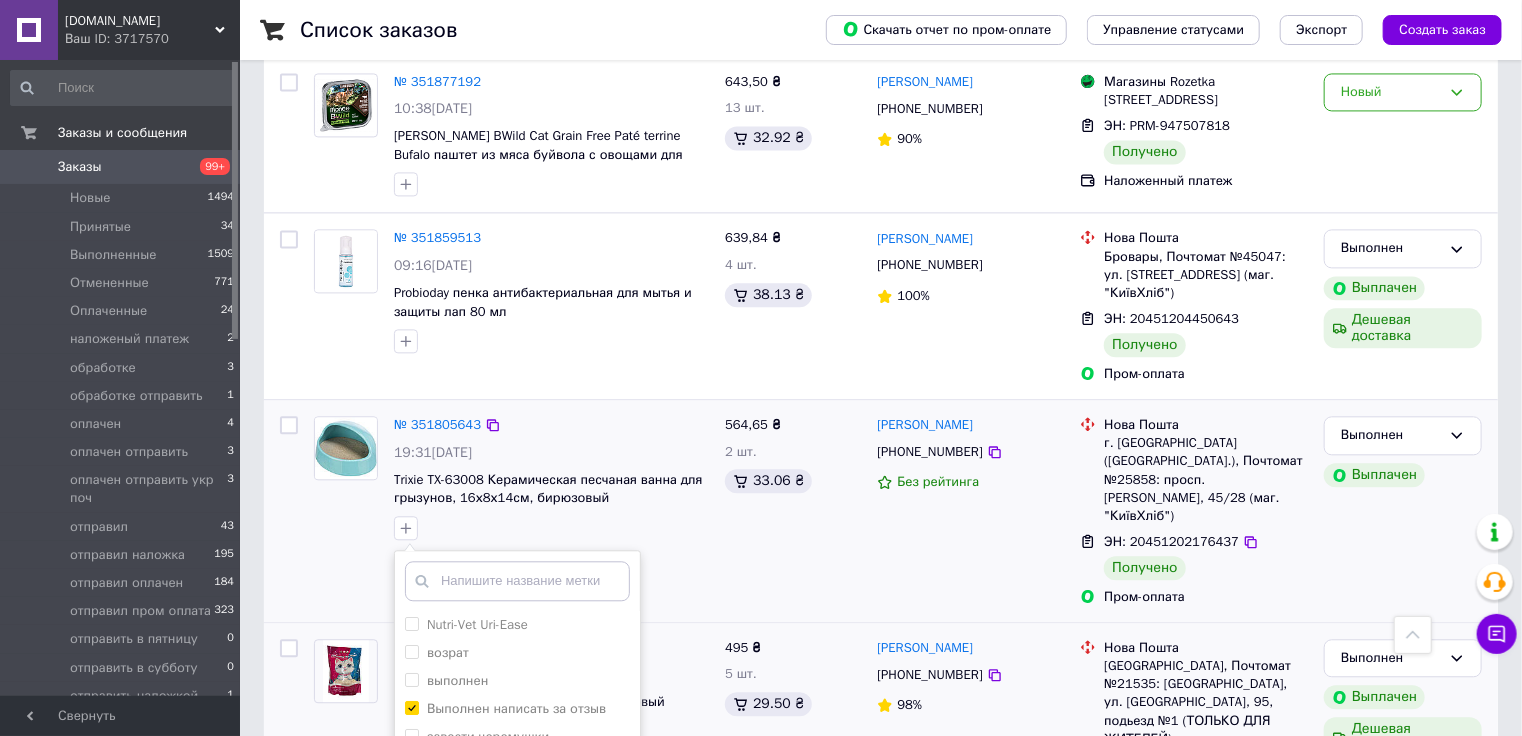click on "Добавить метку" at bounding box center [517, 947] 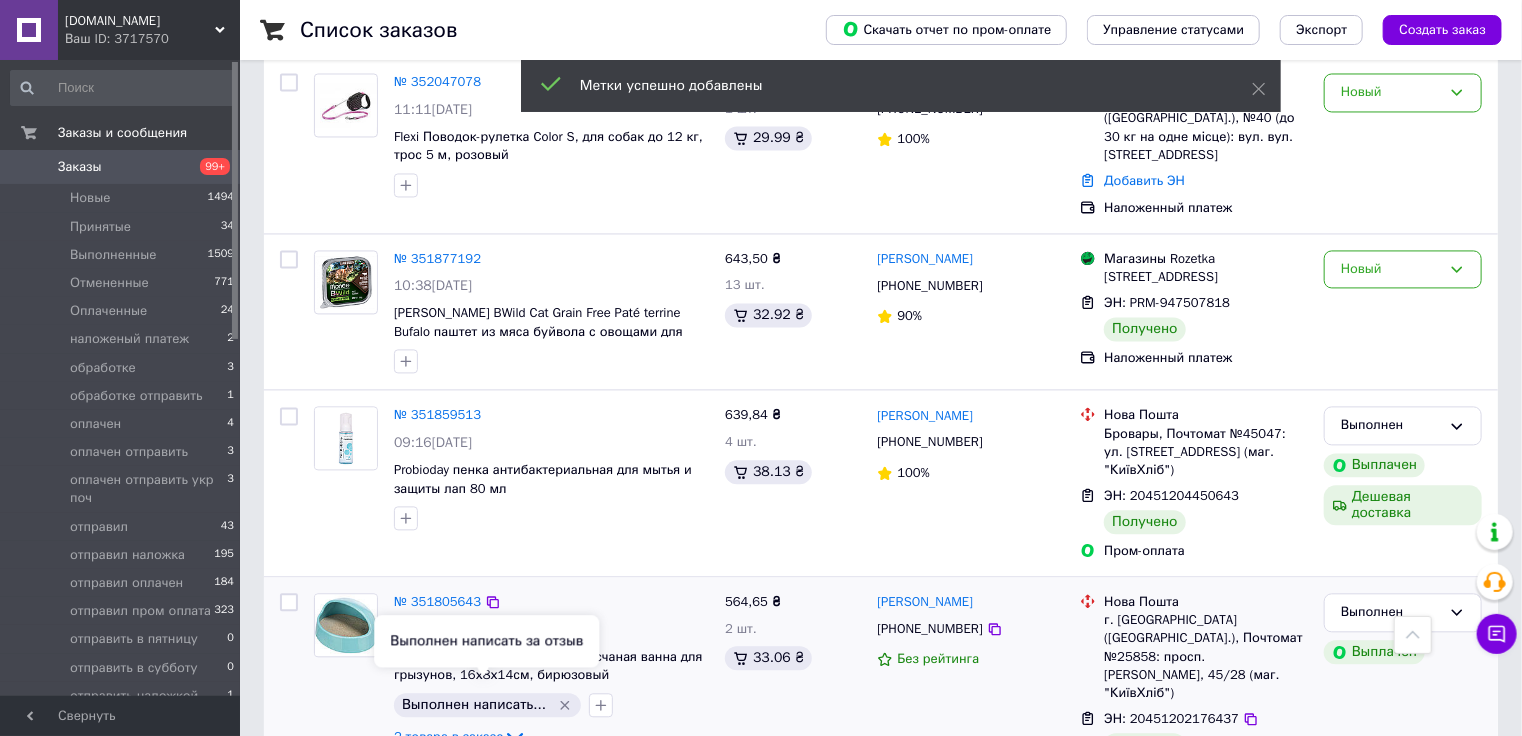 scroll, scrollTop: 1862, scrollLeft: 0, axis: vertical 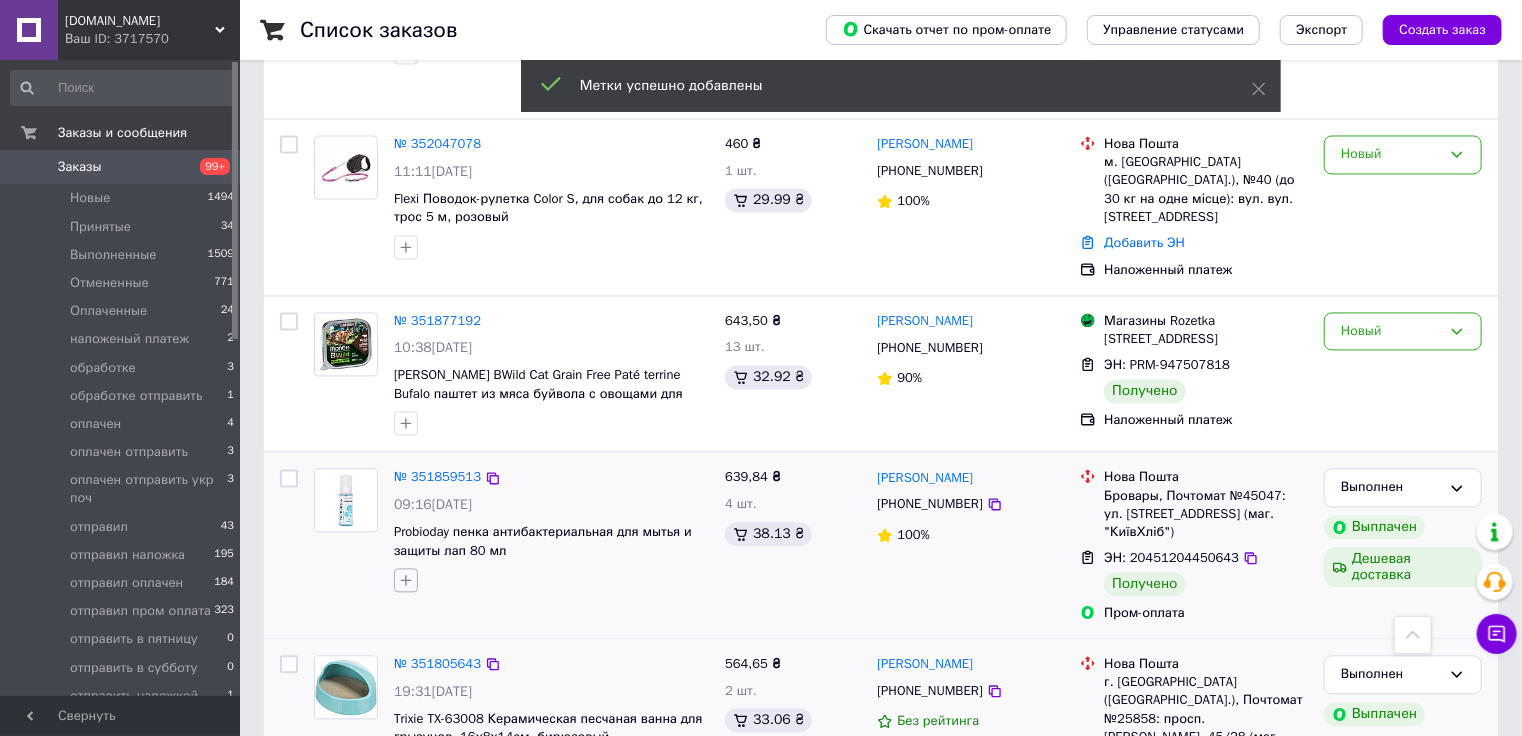 click 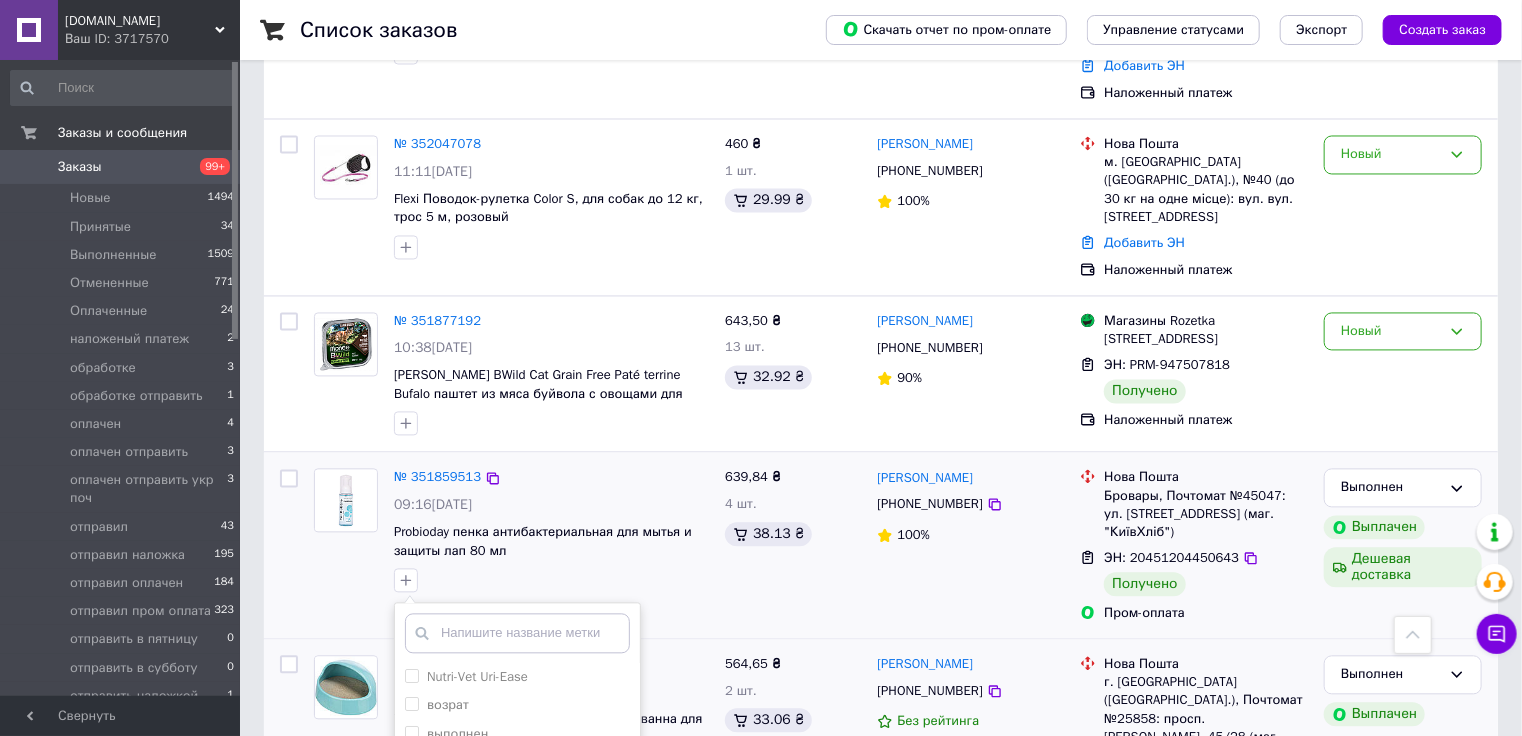 click on "Выполнен написать за отзыв" at bounding box center [516, 762] 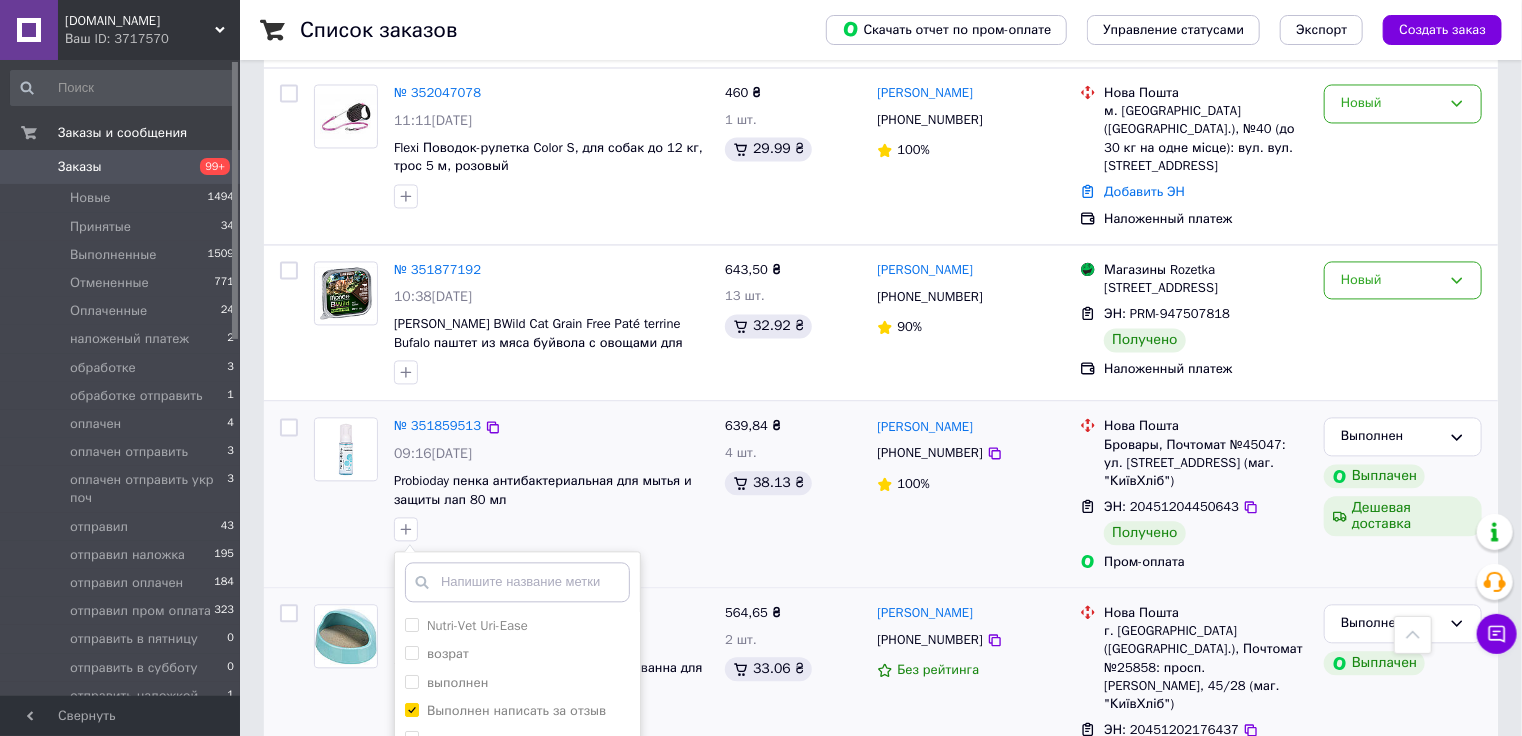 scroll, scrollTop: 1942, scrollLeft: 0, axis: vertical 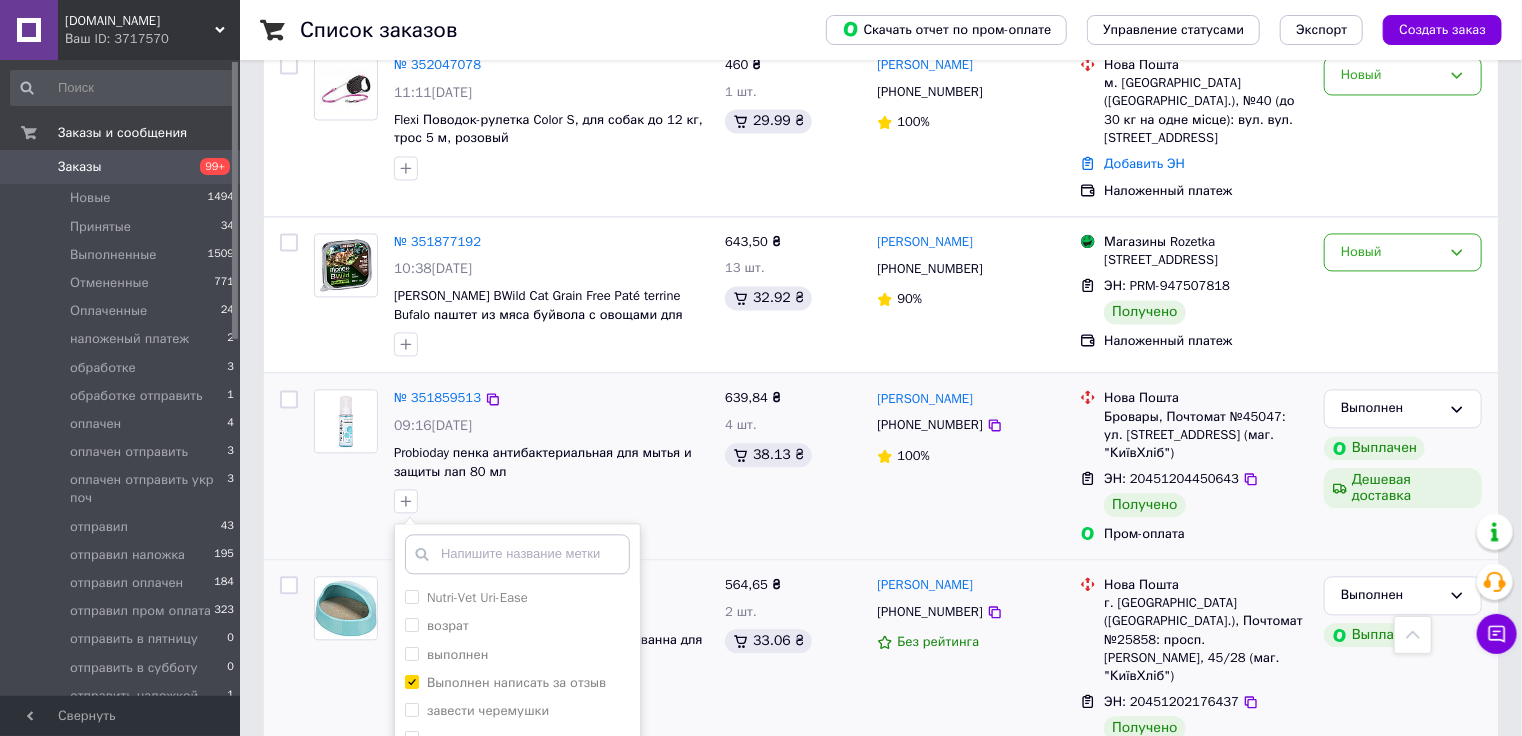 click on "Добавить метку" at bounding box center [517, 920] 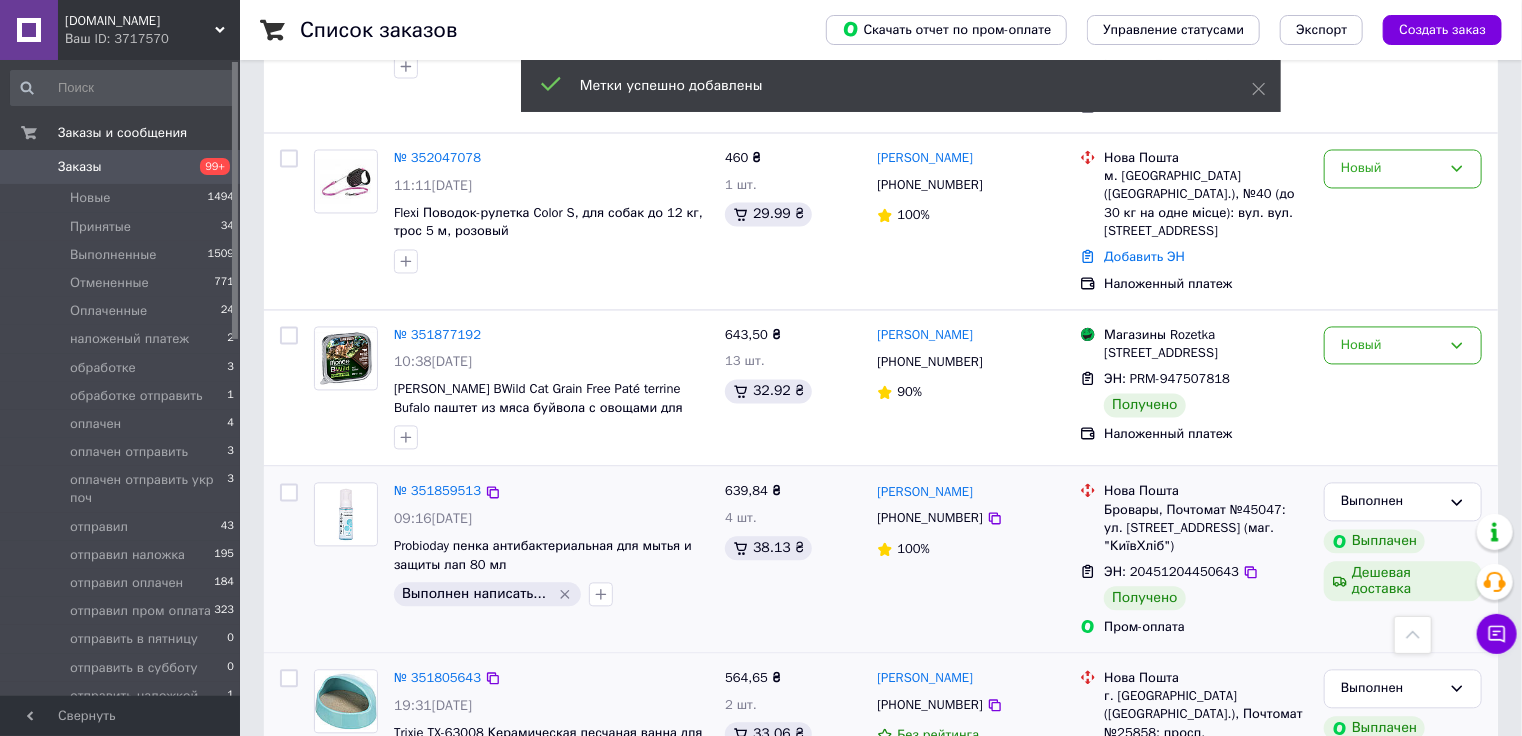 scroll, scrollTop: 1782, scrollLeft: 0, axis: vertical 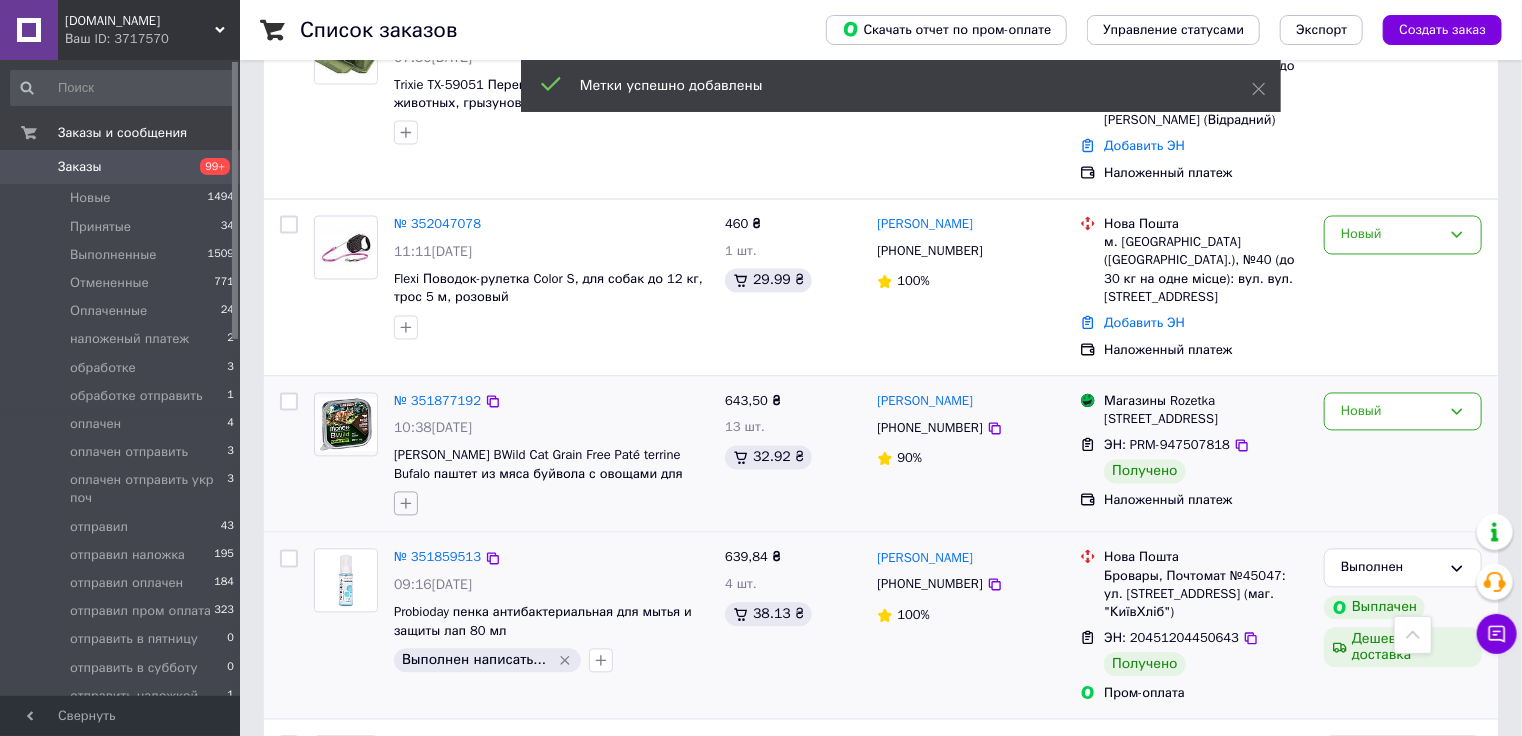 click 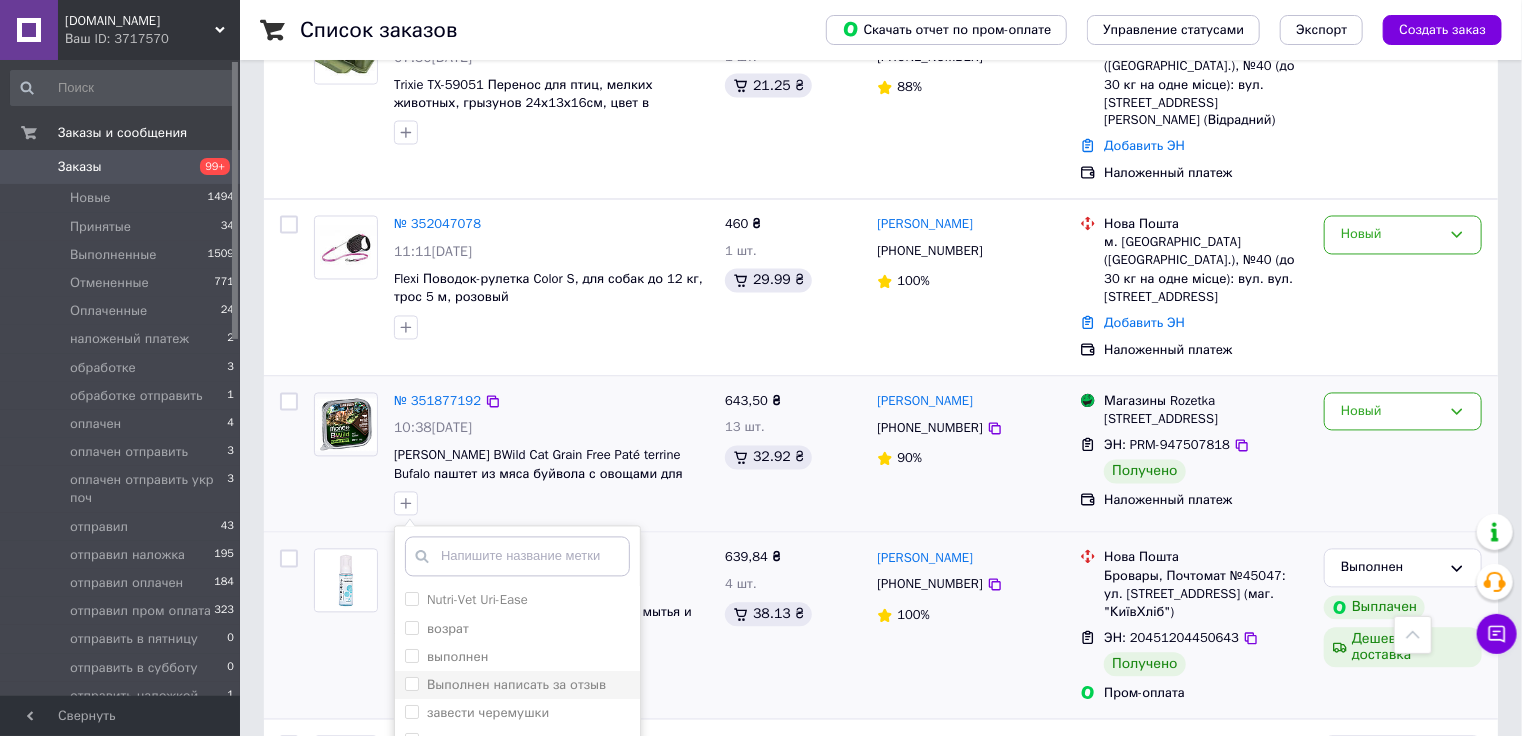 click on "Выполнен написать за отзыв" at bounding box center [517, 686] 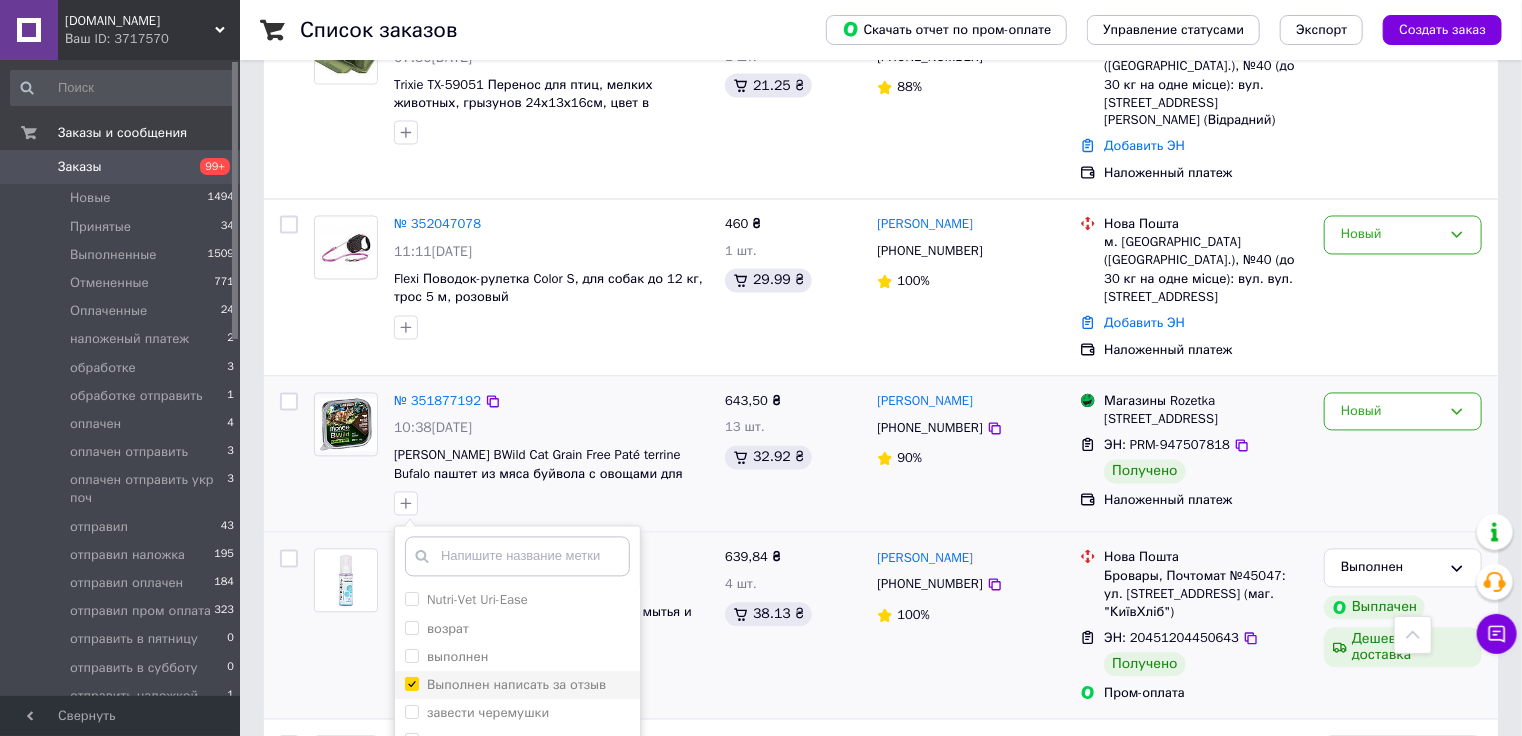 checkbox on "true" 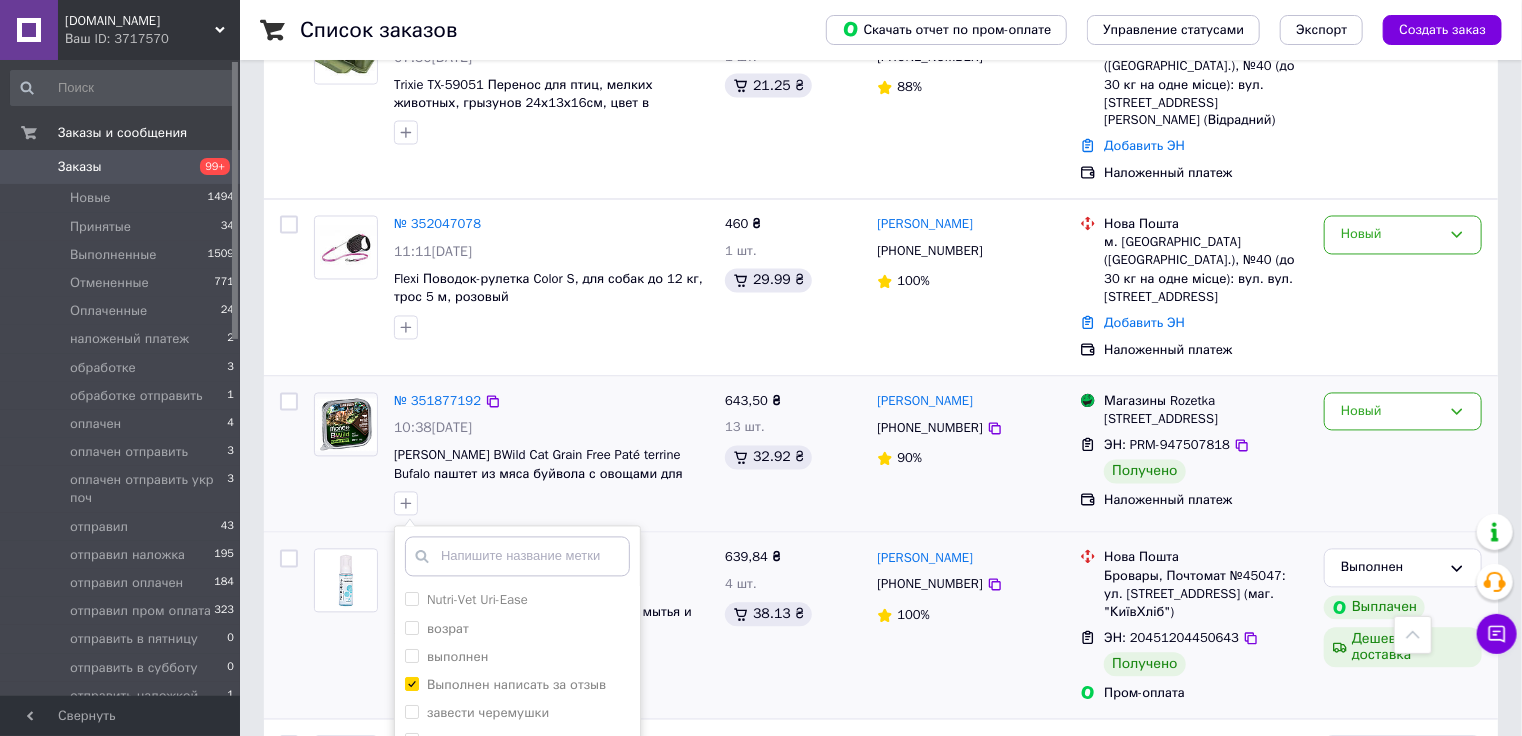 click on "Добавить метку" at bounding box center [517, 923] 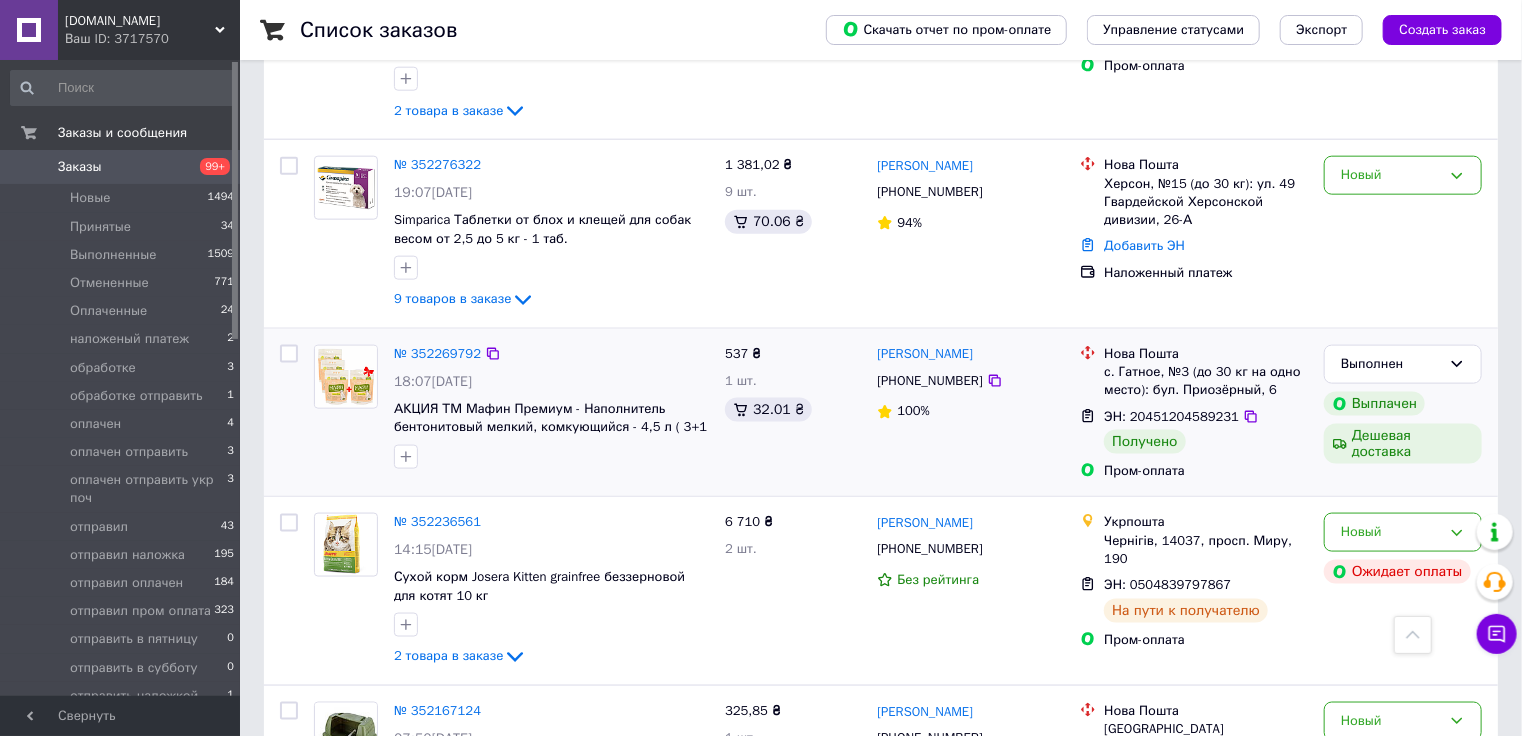 scroll, scrollTop: 1062, scrollLeft: 0, axis: vertical 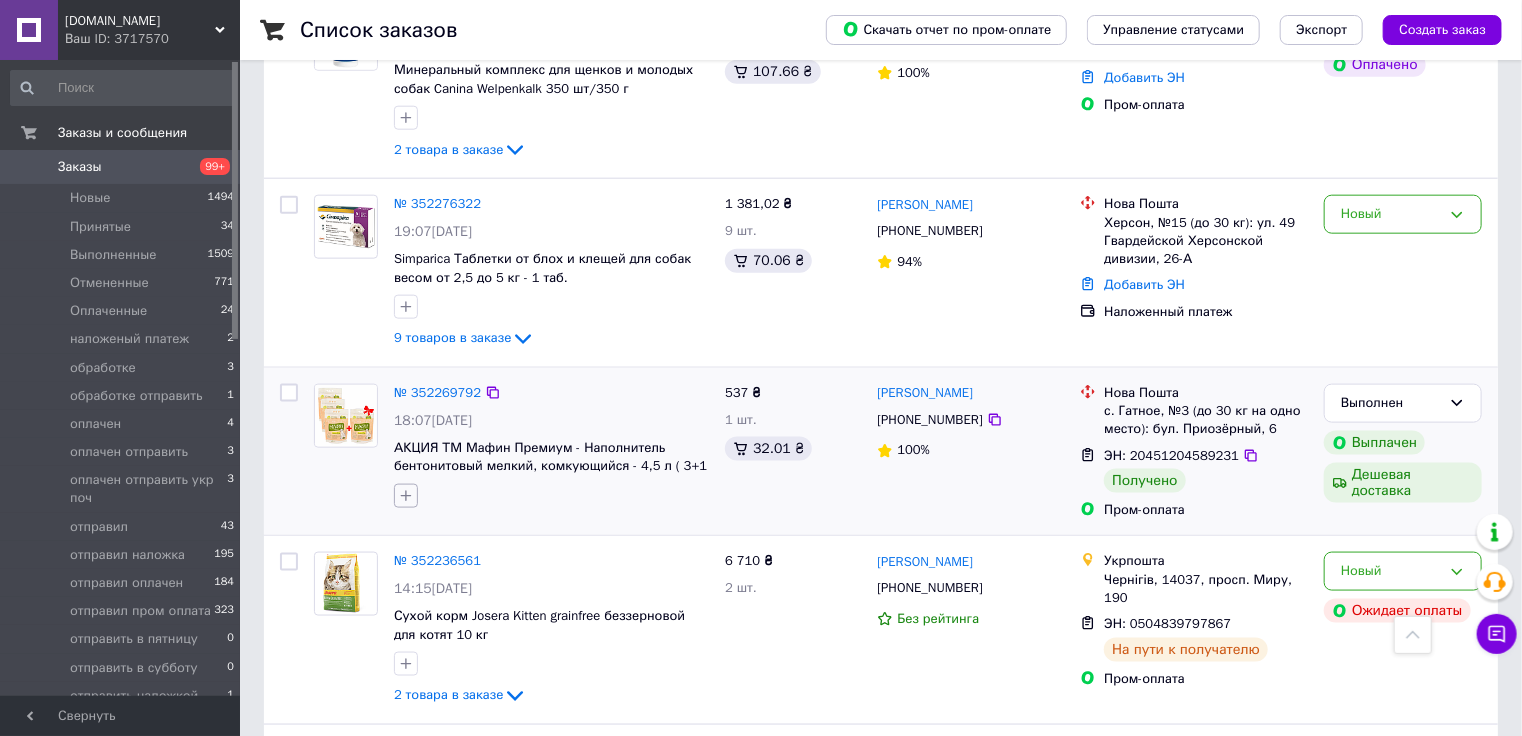 click 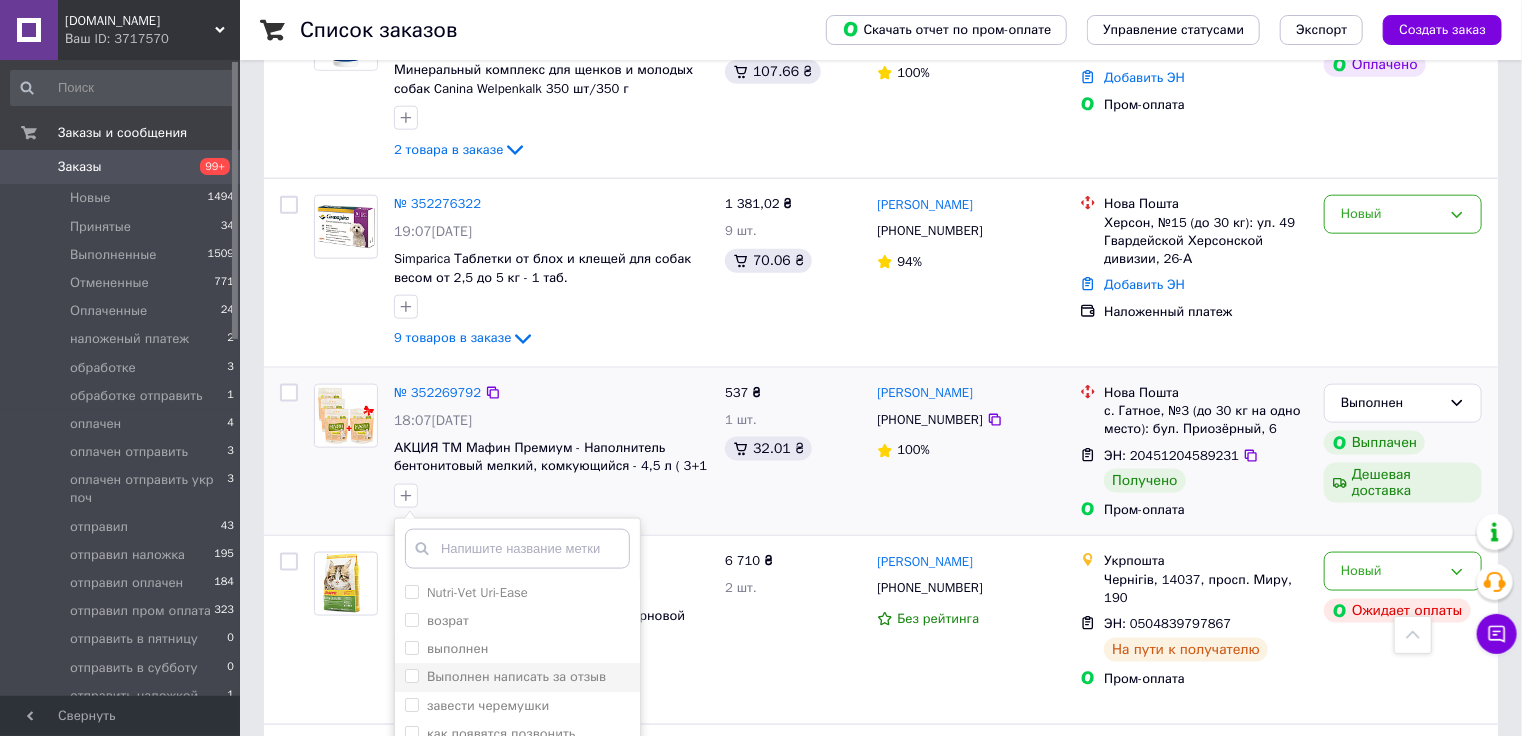 click on "Выполнен написать за отзыв" at bounding box center (516, 676) 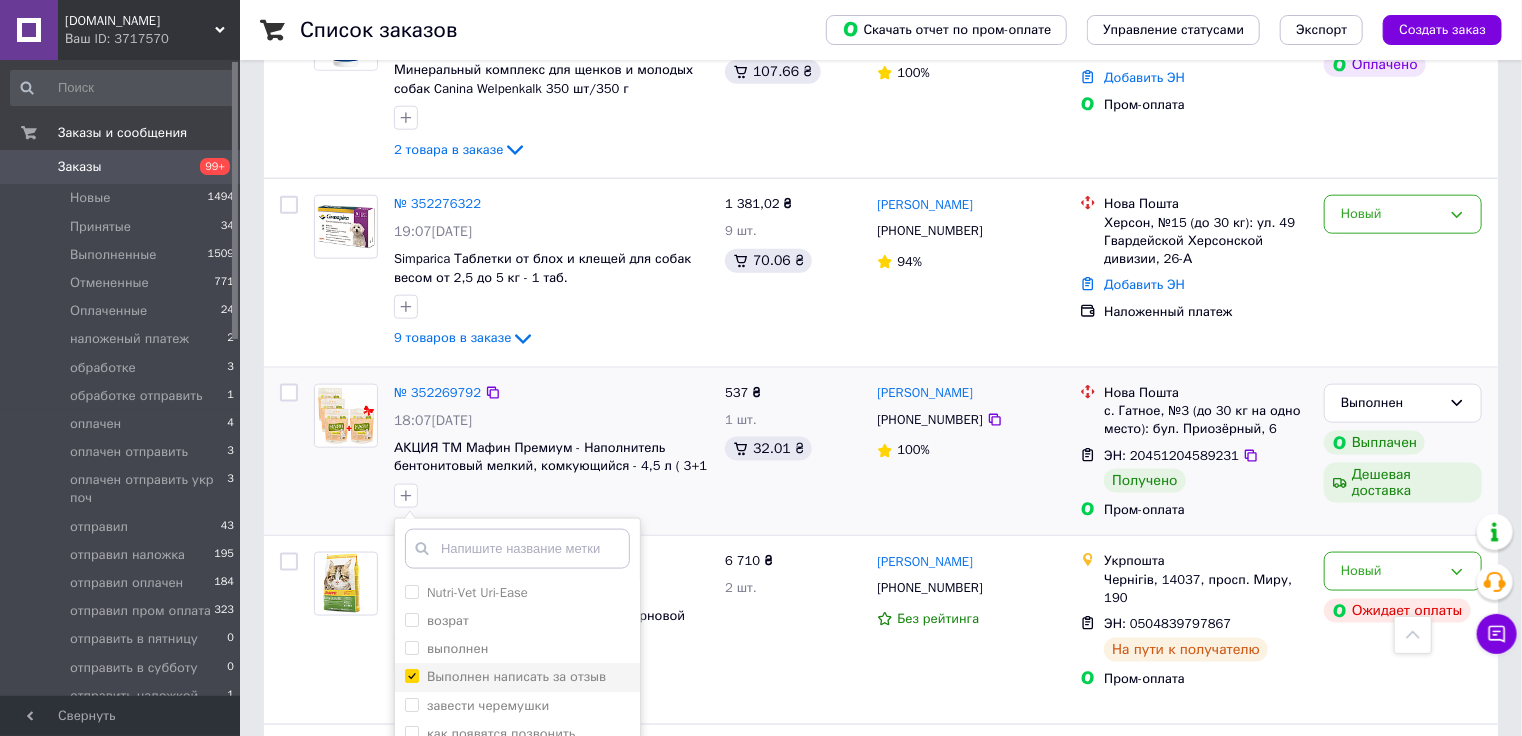 checkbox on "true" 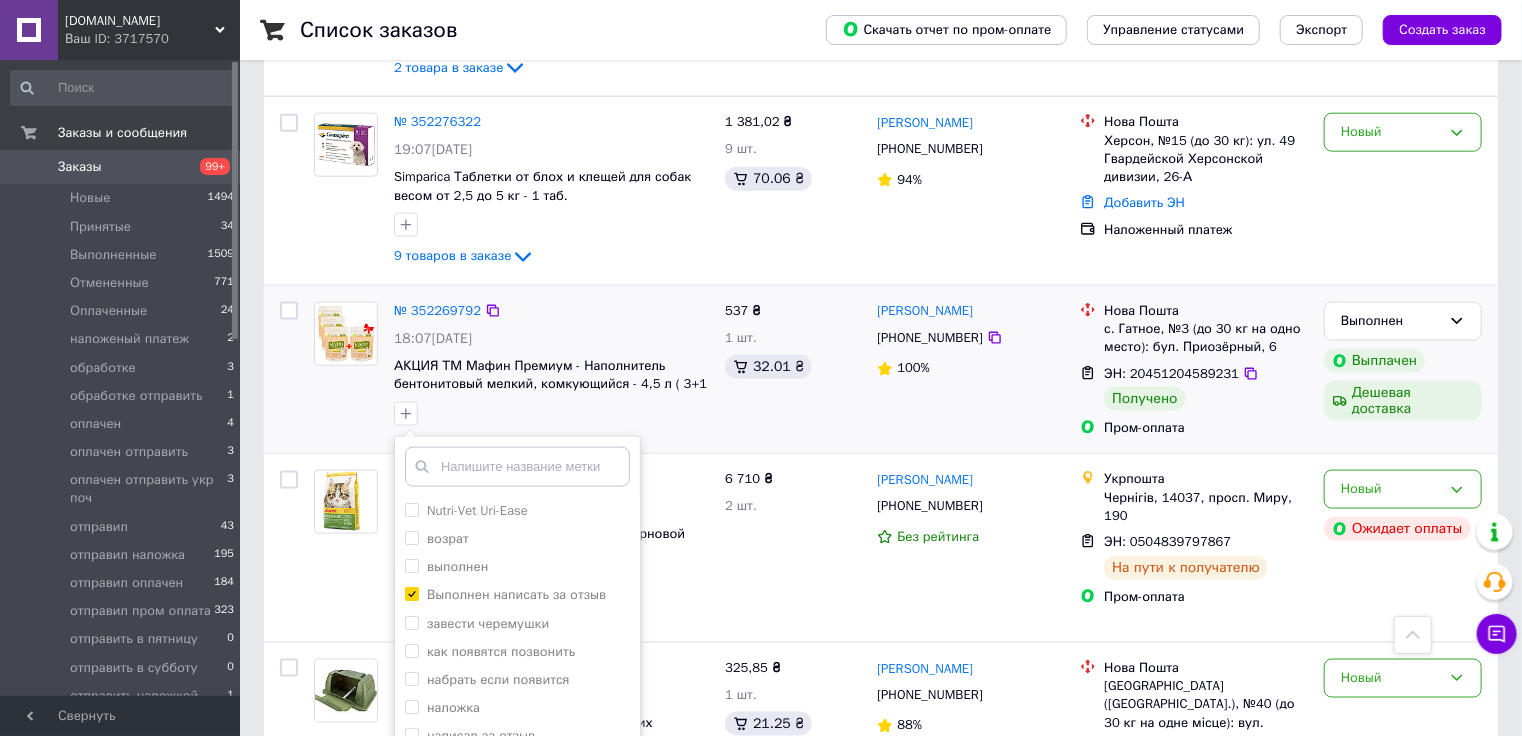 scroll, scrollTop: 1222, scrollLeft: 0, axis: vertical 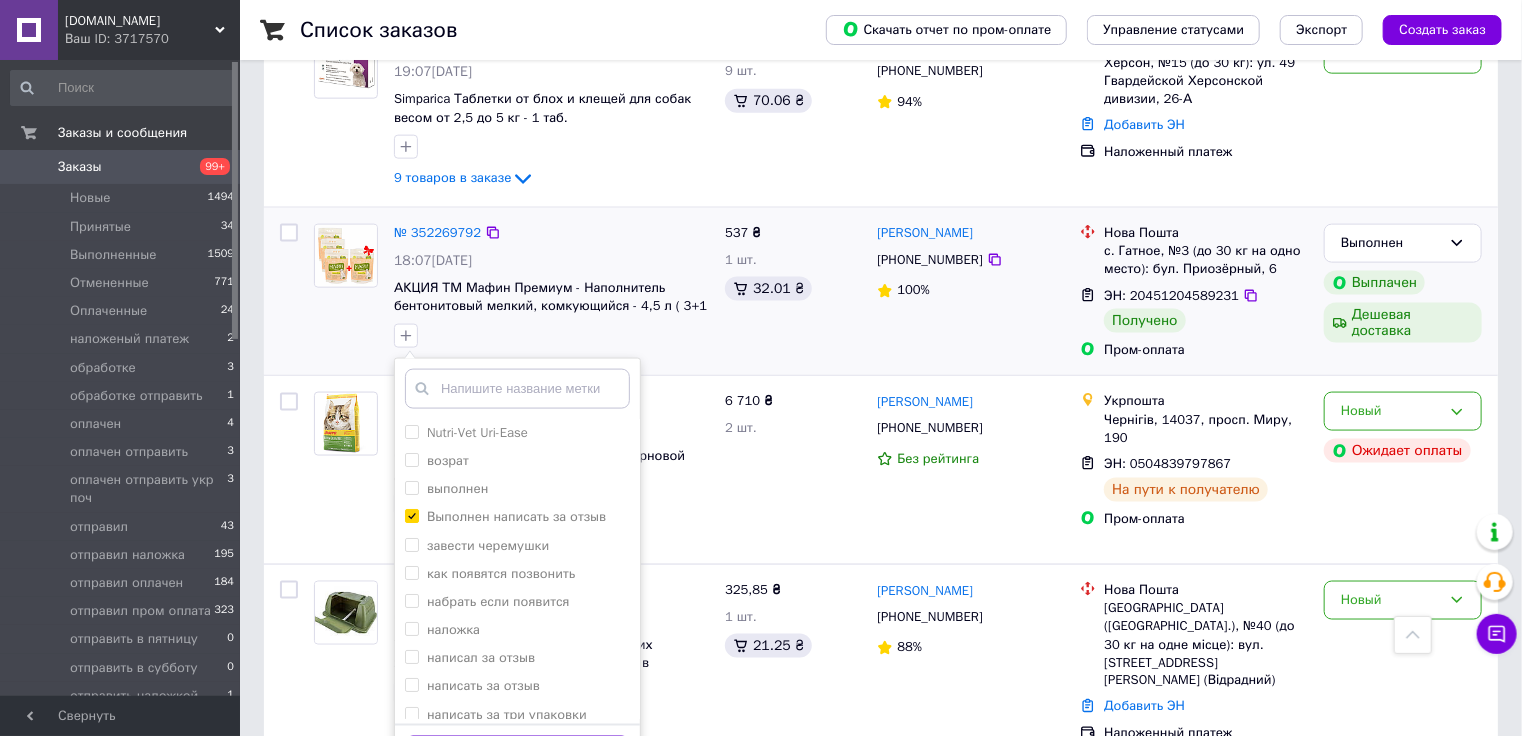 click on "Добавить метку" at bounding box center (517, 755) 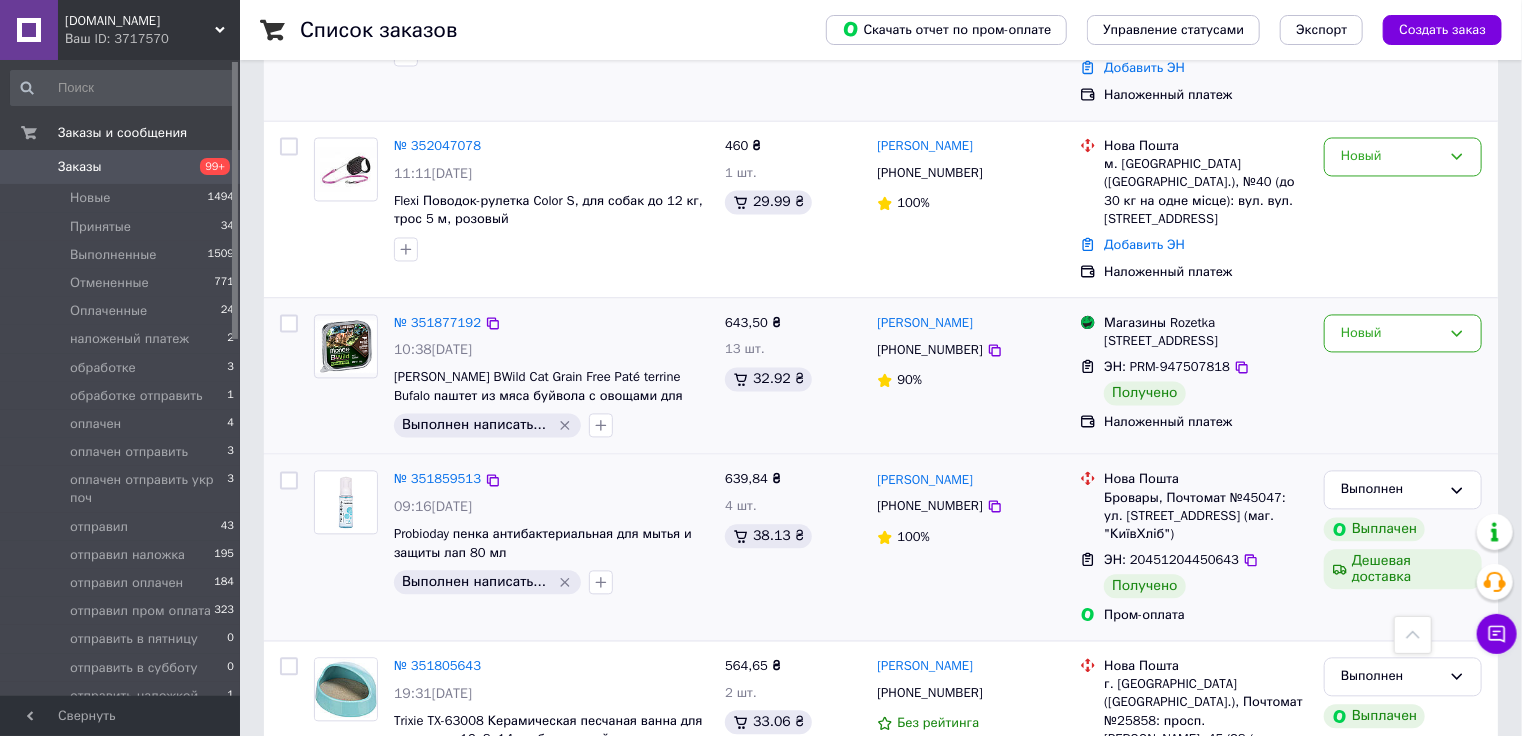 scroll, scrollTop: 1862, scrollLeft: 0, axis: vertical 